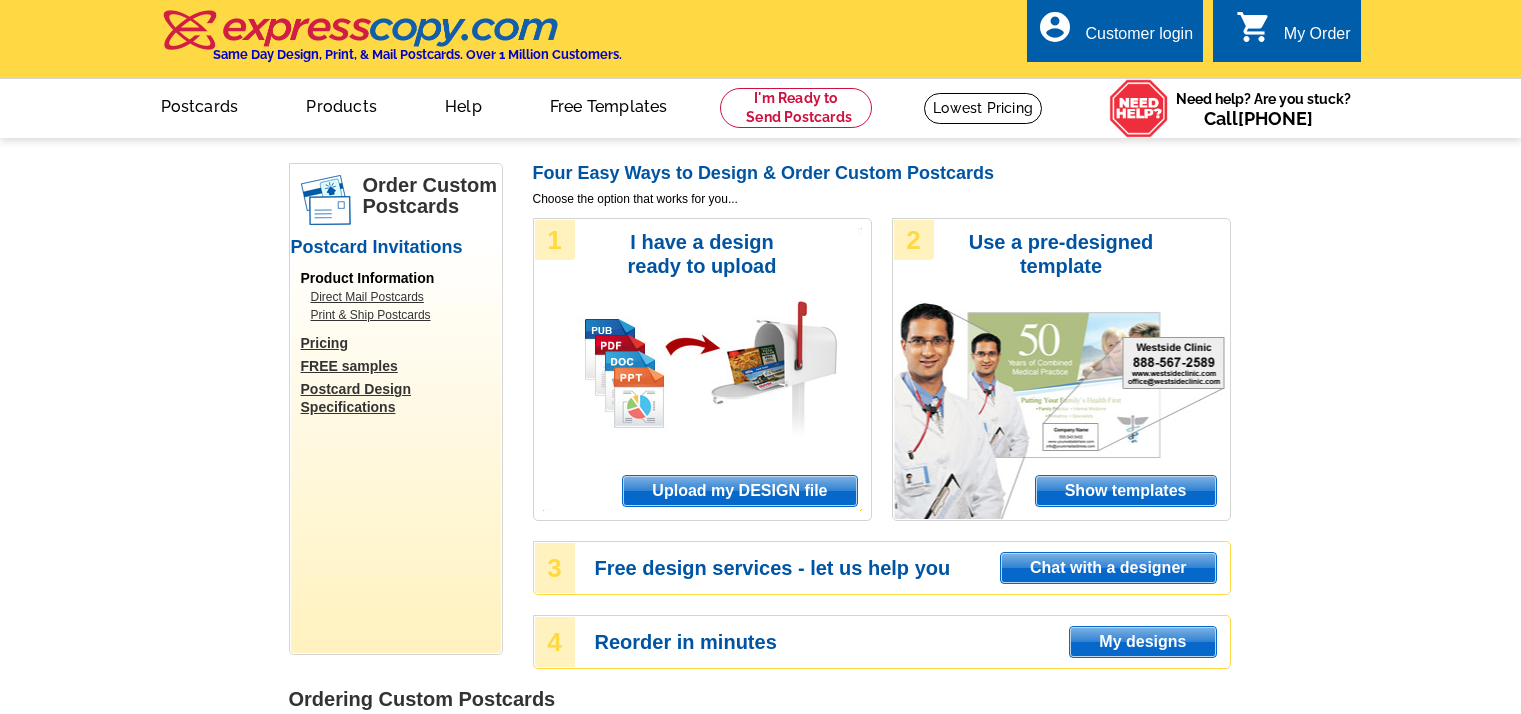 scroll, scrollTop: 0, scrollLeft: 0, axis: both 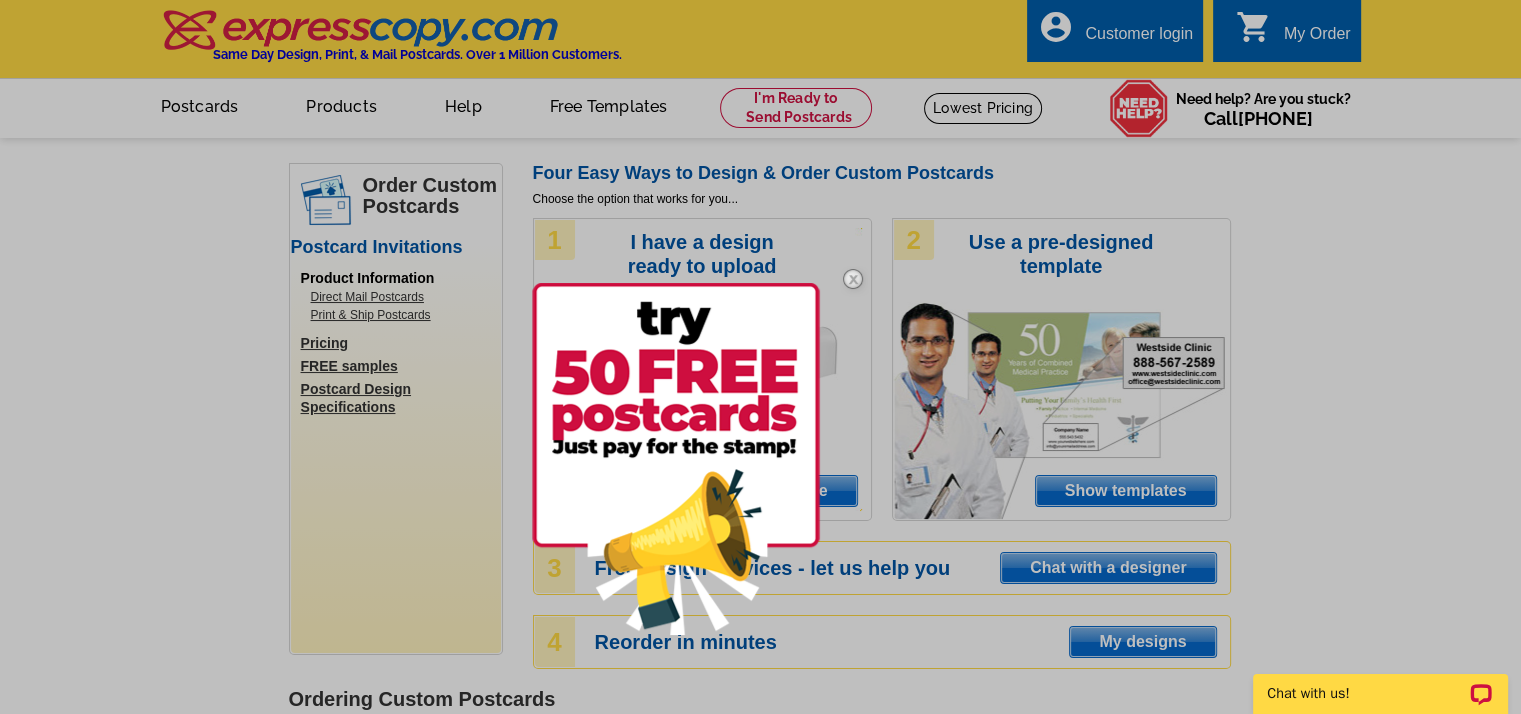 click at bounding box center (853, 279) 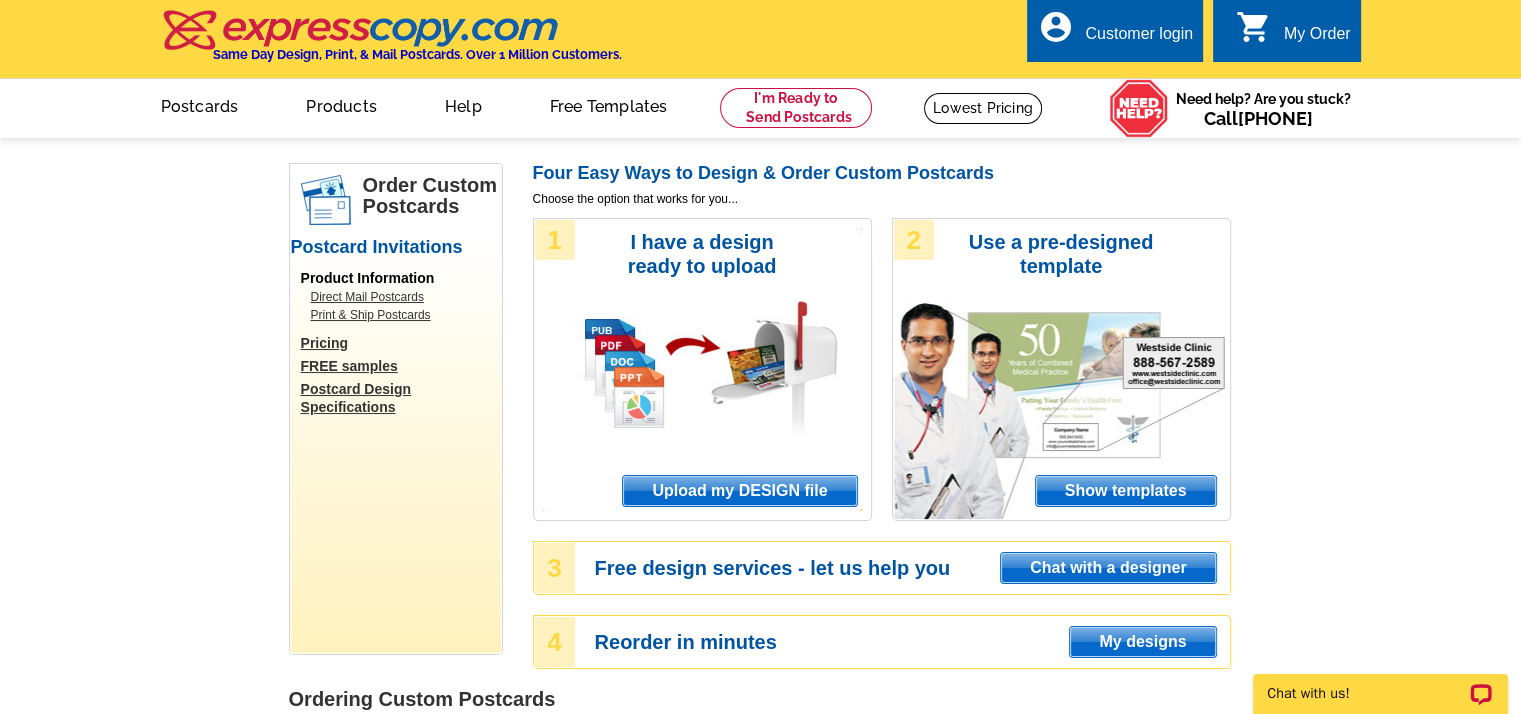 click on "Show templates" at bounding box center [1126, 491] 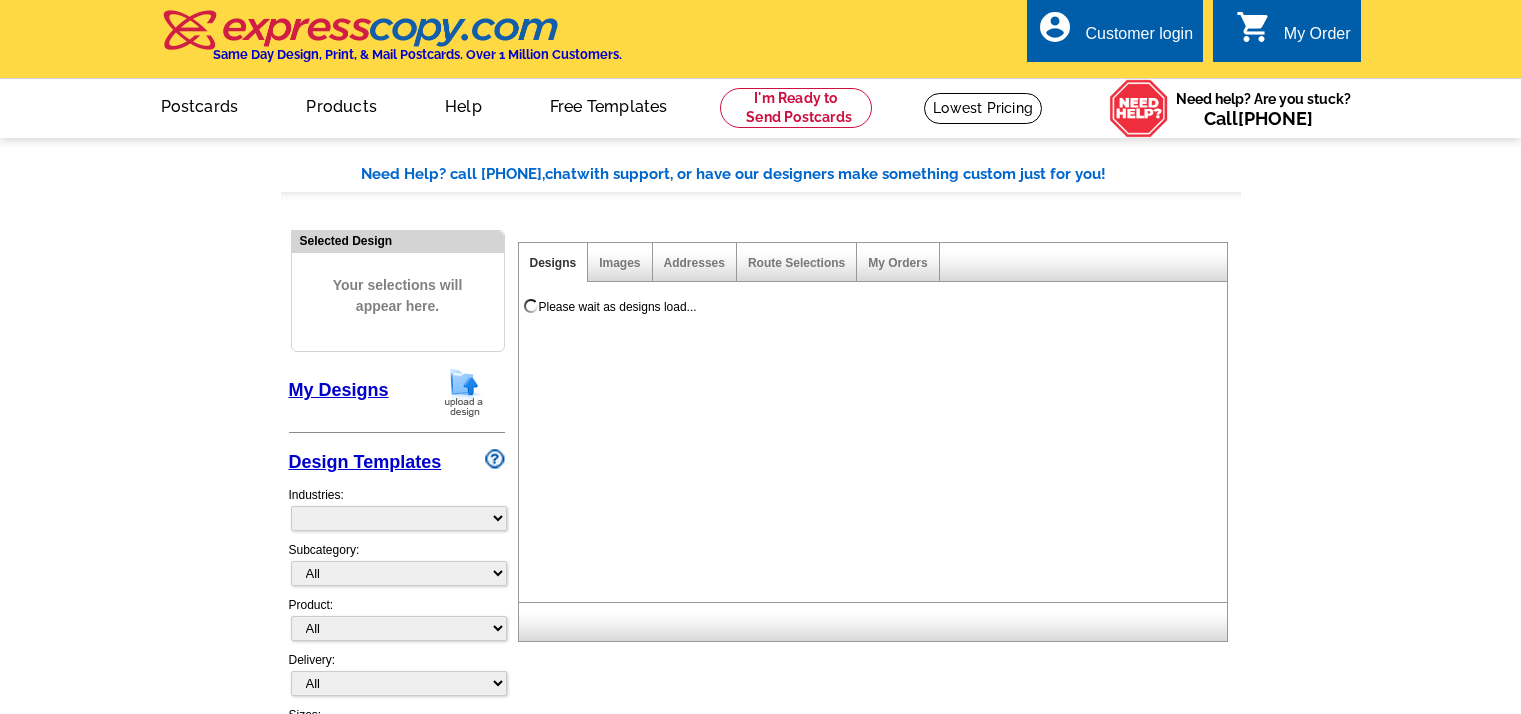scroll, scrollTop: 0, scrollLeft: 0, axis: both 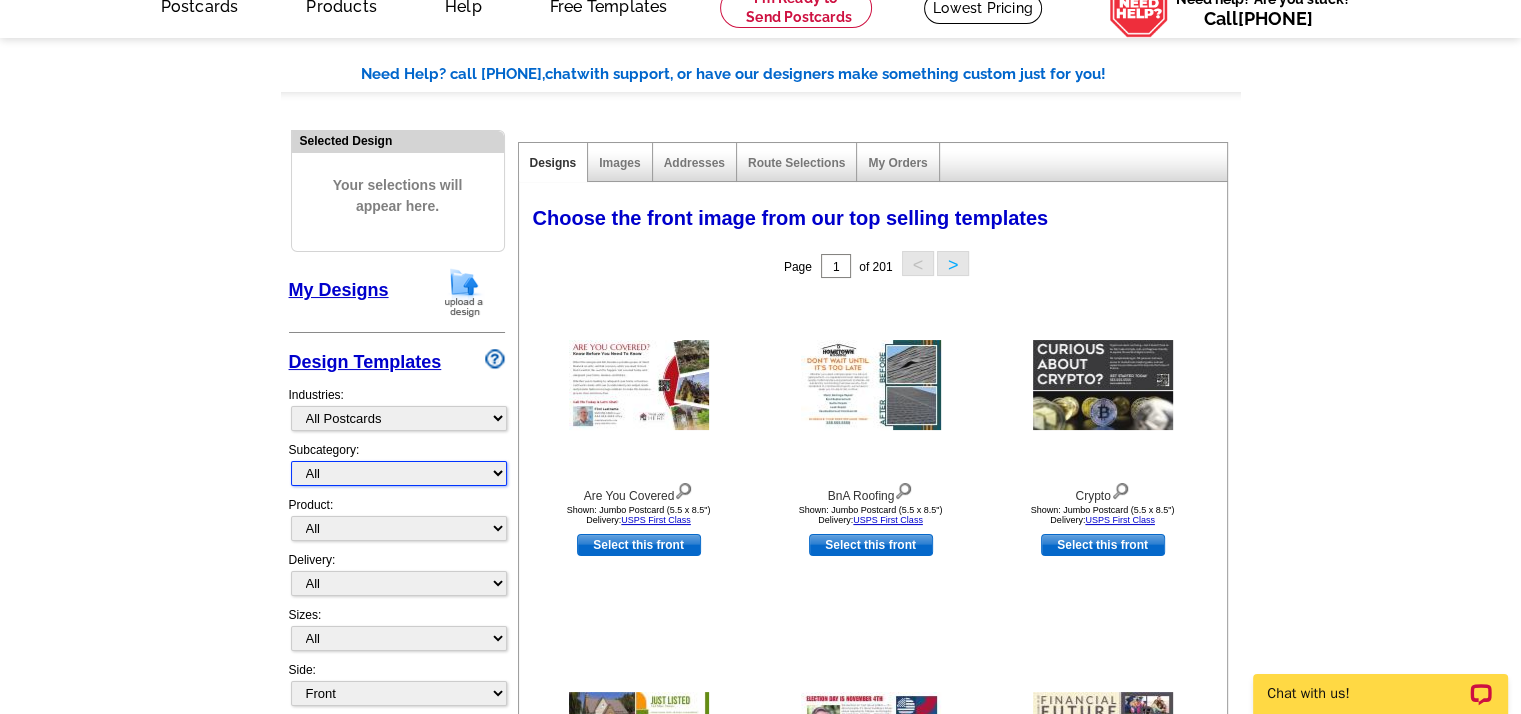 click on "All" at bounding box center (399, 473) 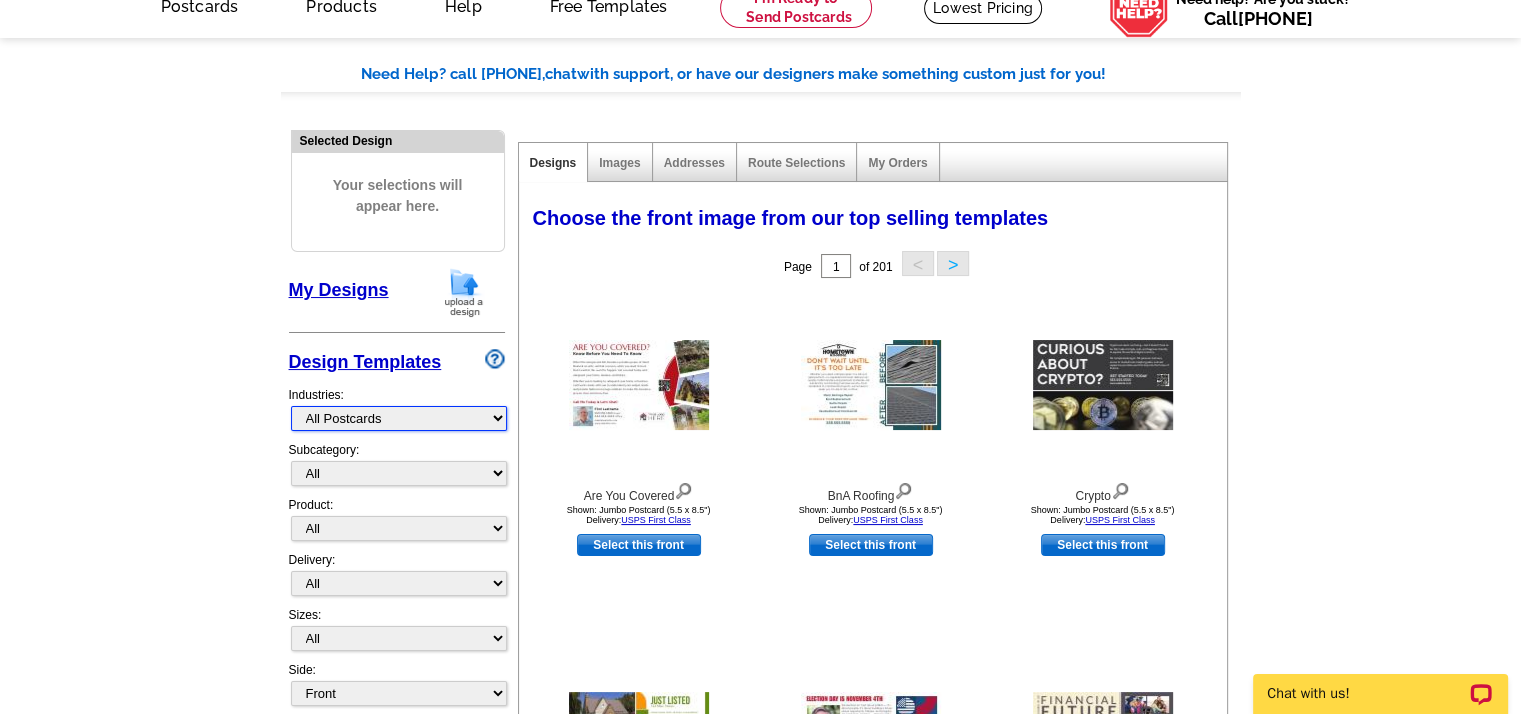 click on "What's New Real Estate Mortgage Insurance HVAC Dental Solar EDDM - NEW! Calendar Postcards Arts & Entertainment Assisted Living Automotive Beauty & Fitness Business Services Education, Camps & Childcare Financial Services Food & Beverage Healthcare Holiday Home Services Keep-in-Touch Legal Non-Profit Personal Projects Pets & Veterinarians Photo Cards Religion & Faith Retail Seasonal Sports & Recreation Sports Schedules Travel Greeting Cards All Postcards All Flyers & Brochures All Business Cards All Door Hangers All Greeting Cards" at bounding box center (399, 418) 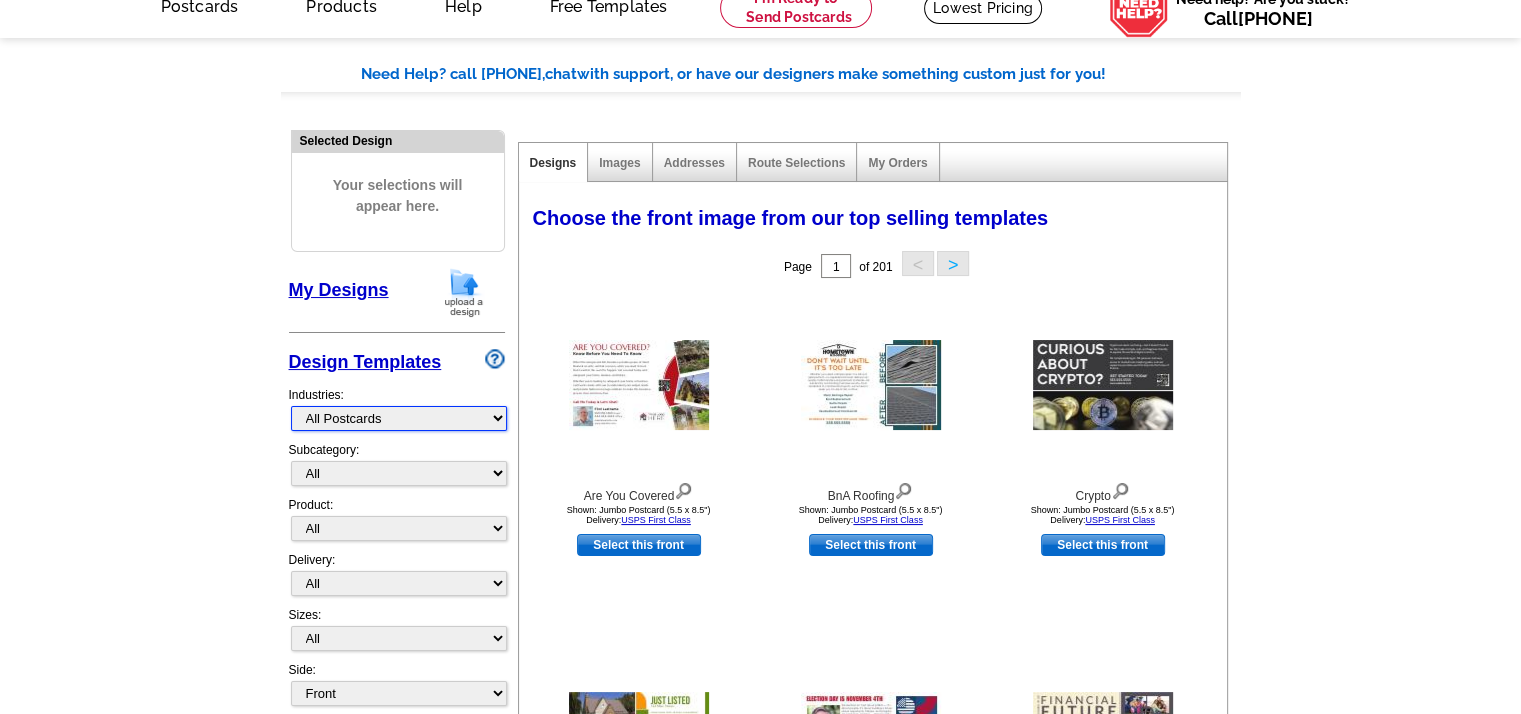 select on "785" 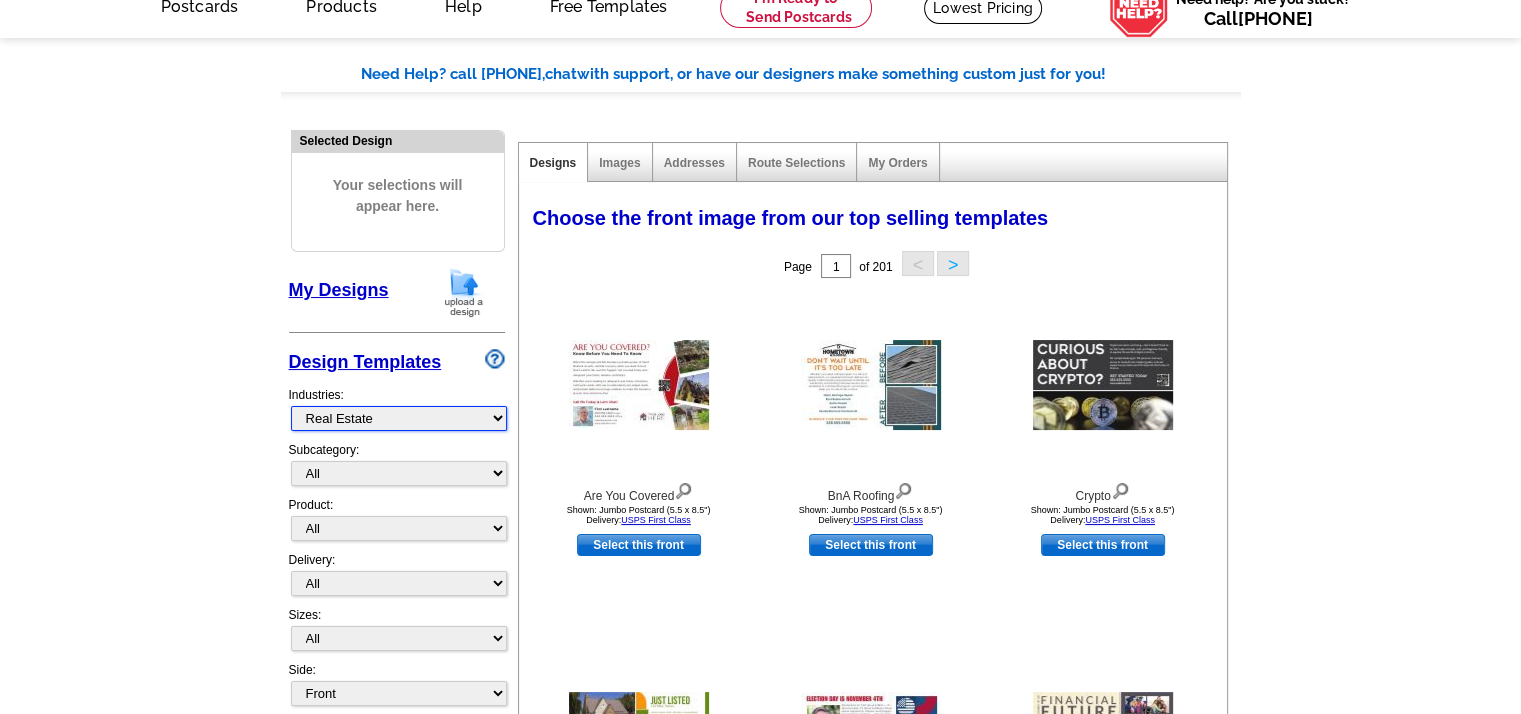 click on "What's New Real Estate Mortgage Insurance HVAC Dental Solar EDDM - NEW! Calendar Postcards Arts & Entertainment Assisted Living Automotive Beauty & Fitness Business Services Education, Camps & Childcare Financial Services Food & Beverage Healthcare Holiday Home Services Keep-in-Touch Legal Non-Profit Personal Projects Pets & Veterinarians Photo Cards Religion & Faith Retail Seasonal Sports & Recreation Sports Schedules Travel Greeting Cards All Postcards All Flyers & Brochures All Business Cards All Door Hangers All Greeting Cards" at bounding box center [399, 418] 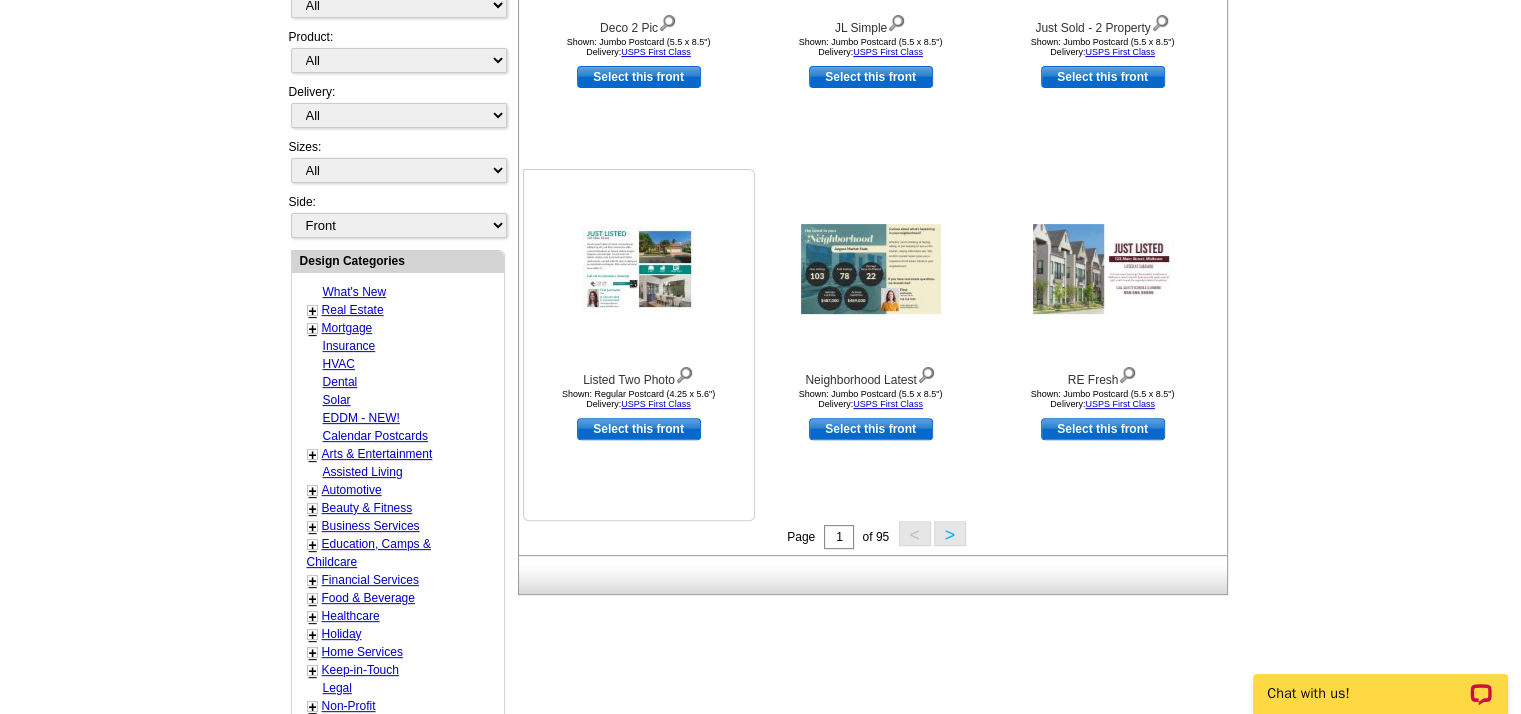 scroll, scrollTop: 400, scrollLeft: 0, axis: vertical 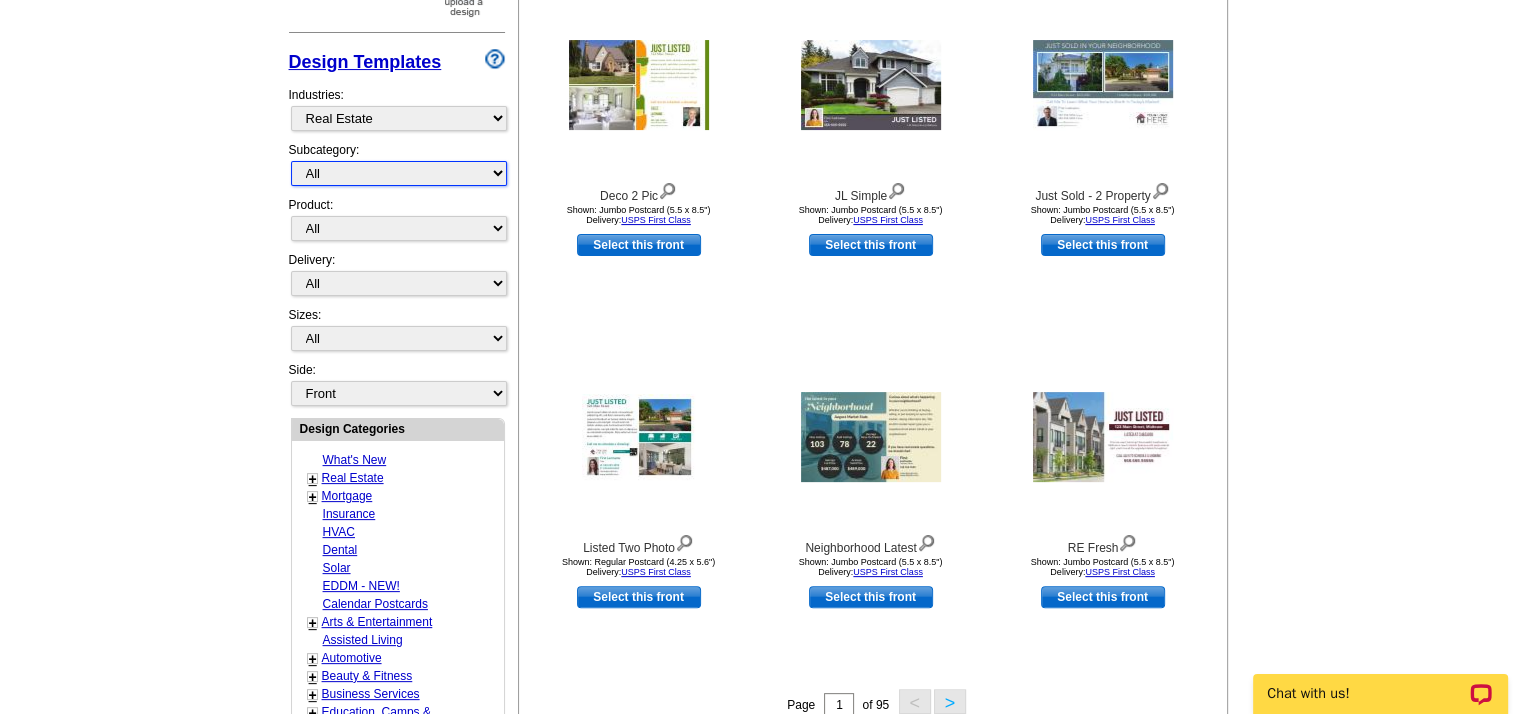 click on "All RE/MAX® Referrals Keller Williams® Berkshire Hathaway Home Services Century 21 Commercial Real Estate QR Code Cards 1st Time Home Buyer Distressed Homeowners Social Networking Farming Just Listed Just Sold Open House Market Report" at bounding box center (399, 173) 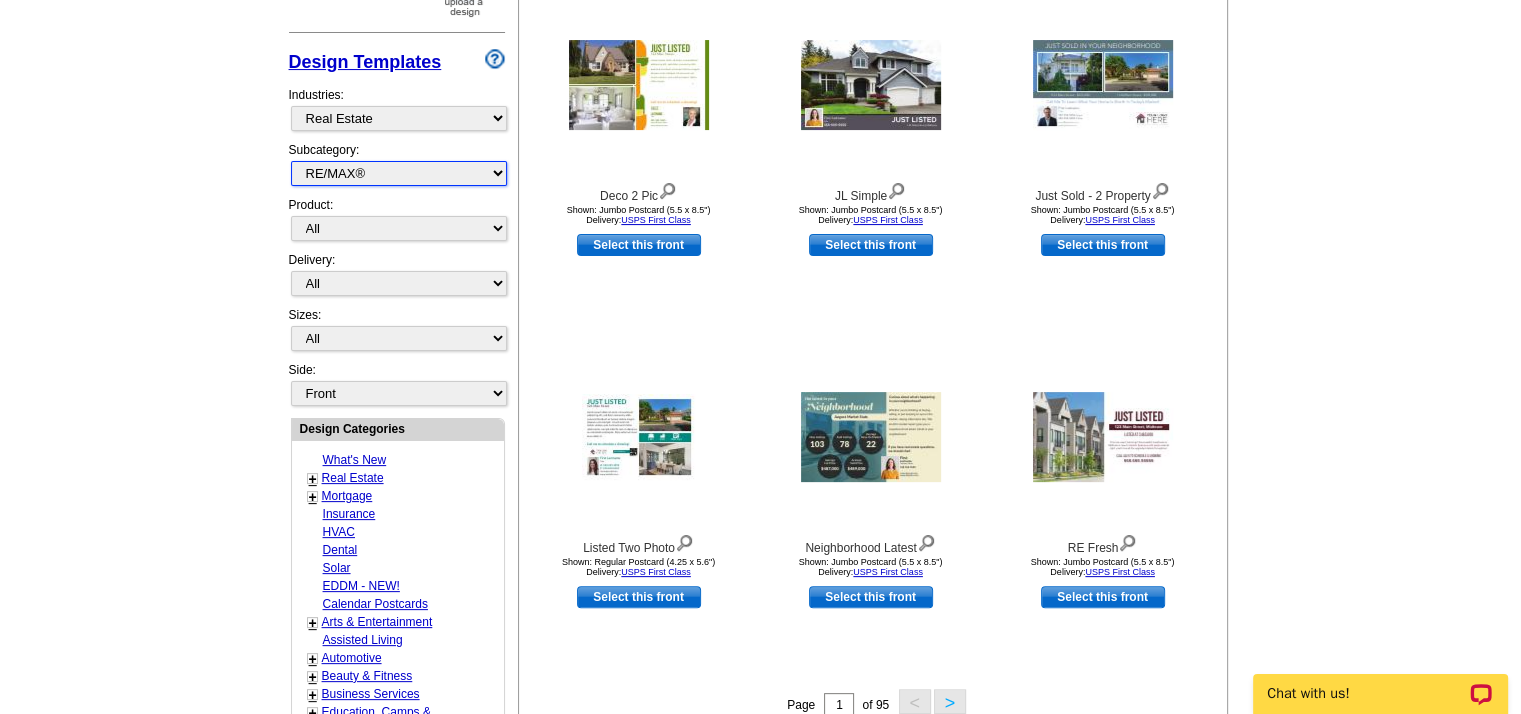 click on "All RE/MAX® Referrals Keller Williams® Berkshire Hathaway Home Services Century 21 Commercial Real Estate QR Code Cards 1st Time Home Buyer Distressed Homeowners Social Networking Farming Just Listed Just Sold Open House Market Report" at bounding box center (399, 173) 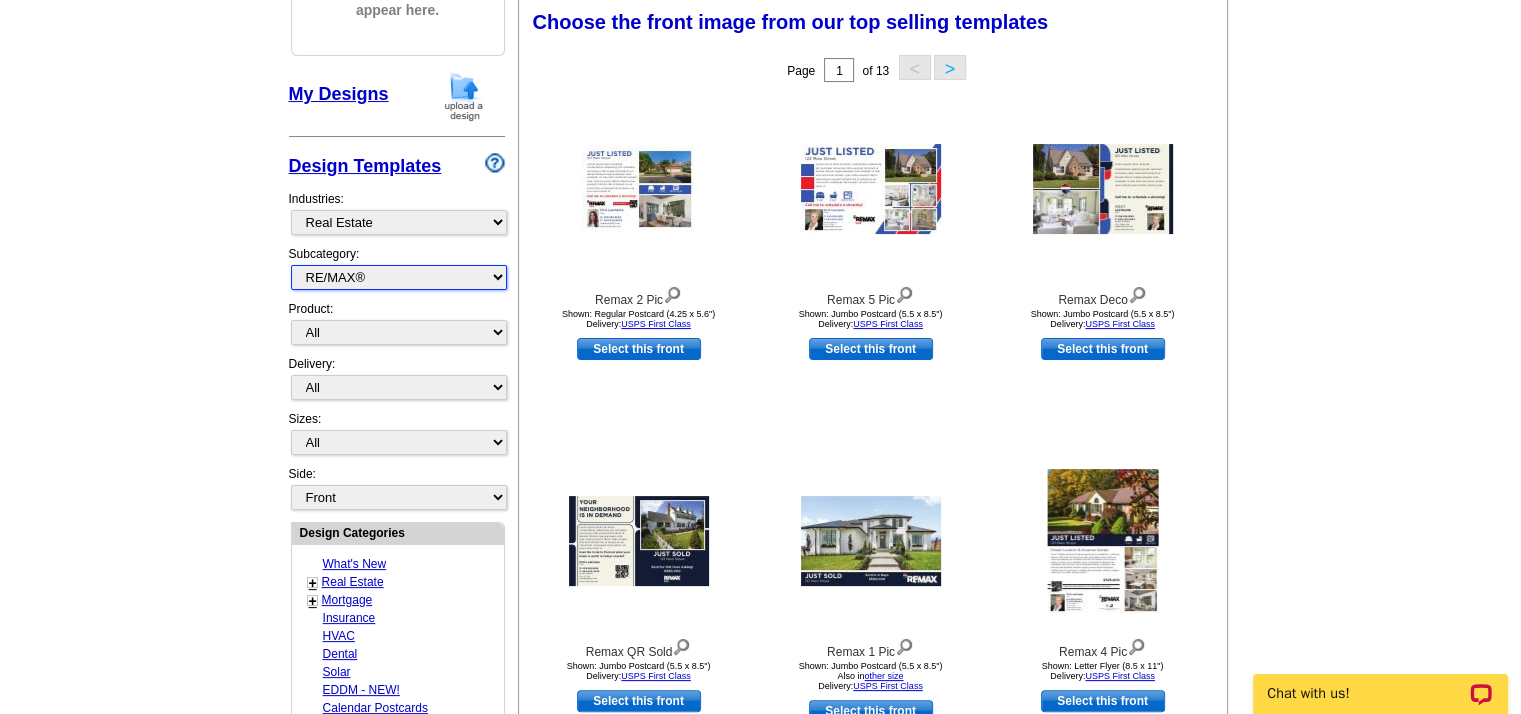 scroll, scrollTop: 295, scrollLeft: 0, axis: vertical 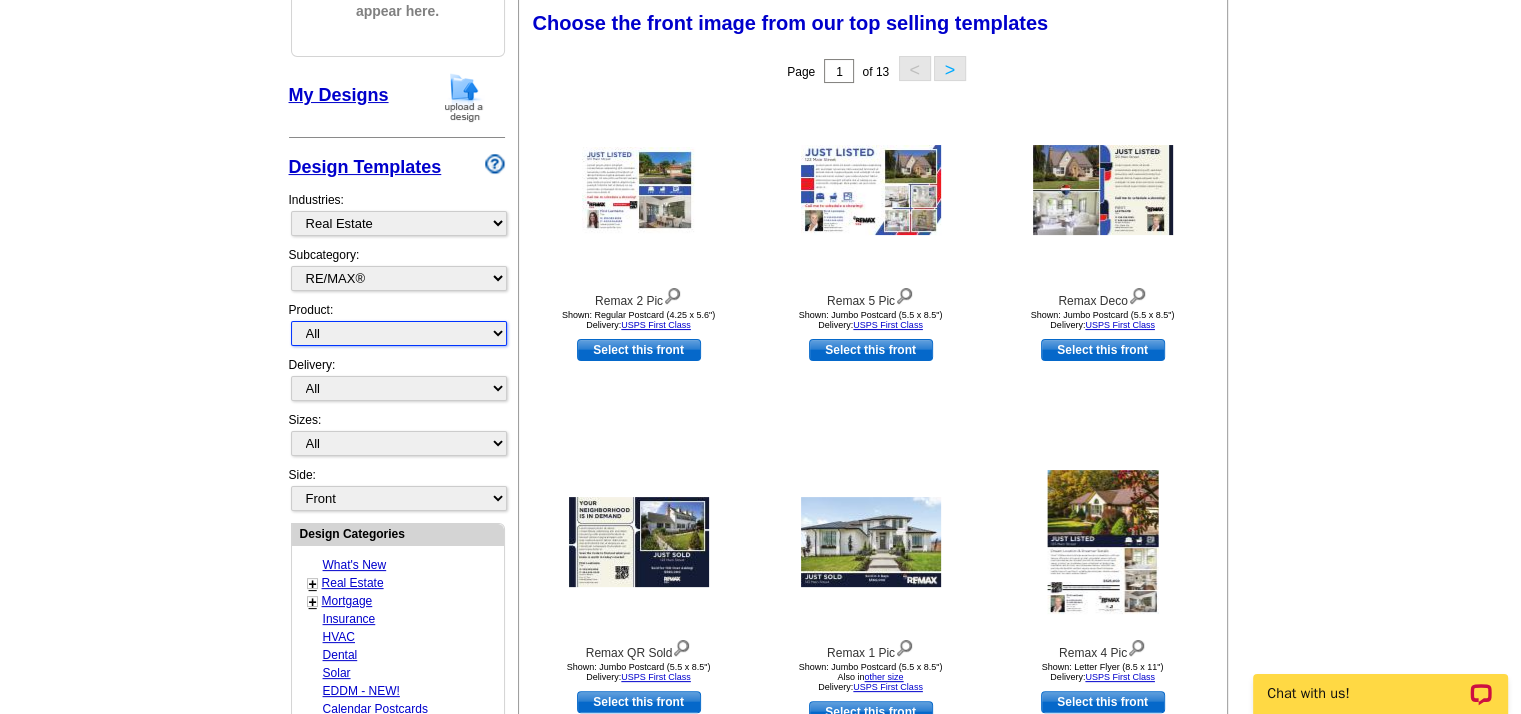 click on "All
Postcards
Letters and flyers
Business Cards
Door Hangers
Greeting Cards" at bounding box center (399, 333) 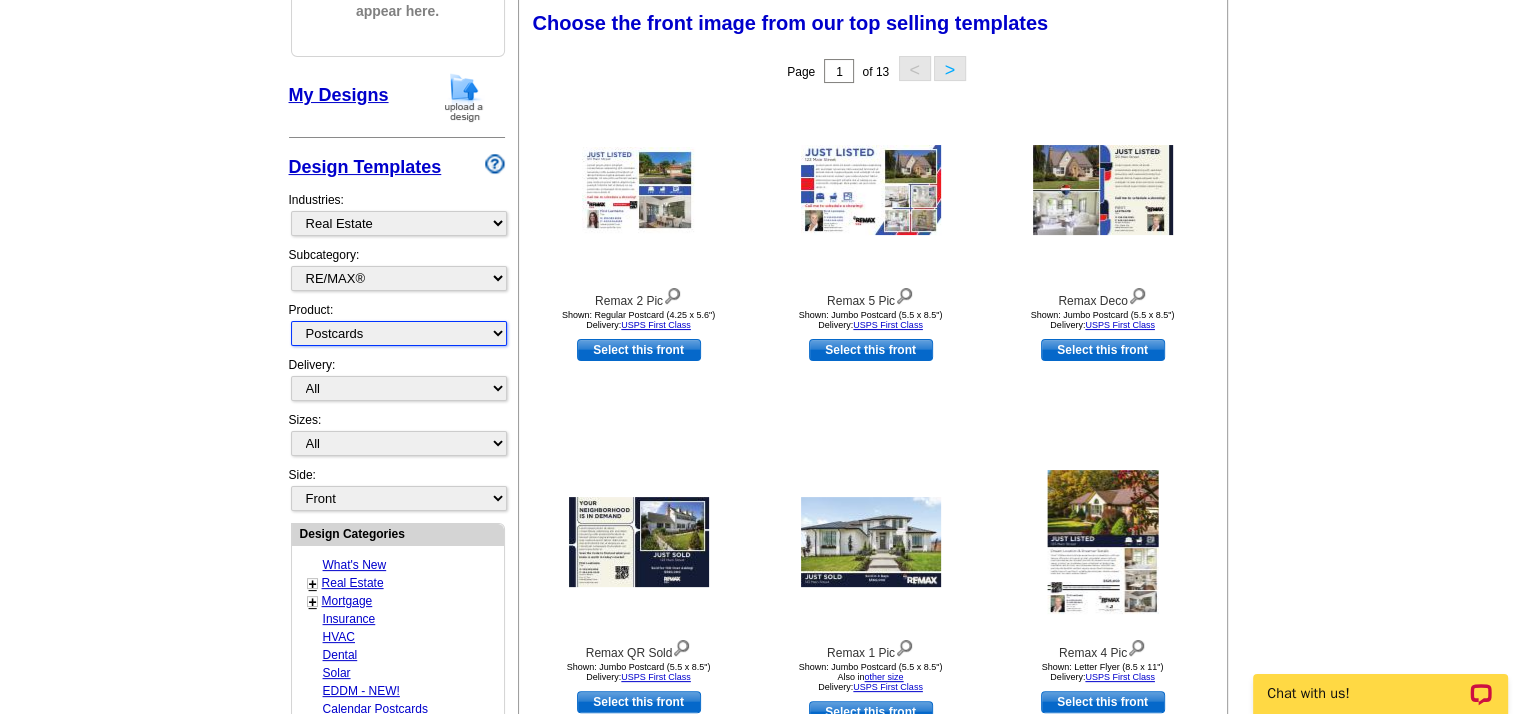 click on "All
Postcards
Letters and flyers
Business Cards
Door Hangers
Greeting Cards" at bounding box center (399, 333) 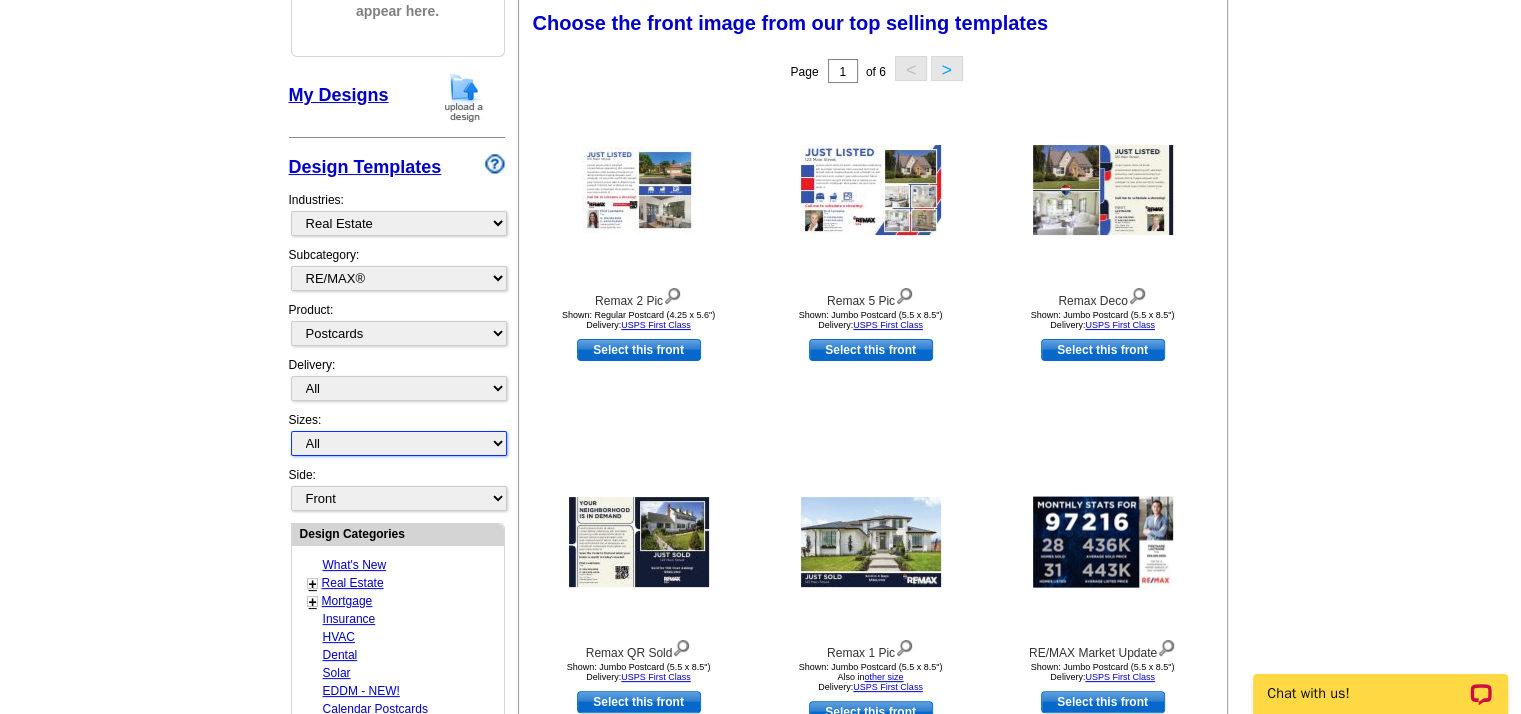 click on "All Jumbo Postcard (5.5" x 8.5") Regular Postcard (4.25" x 5.6") Panoramic Postcard (5.75" x 11.25") Giant Postcard (8.5" x 11") EDDM Postcard (6.125" x 8.25")" at bounding box center (399, 443) 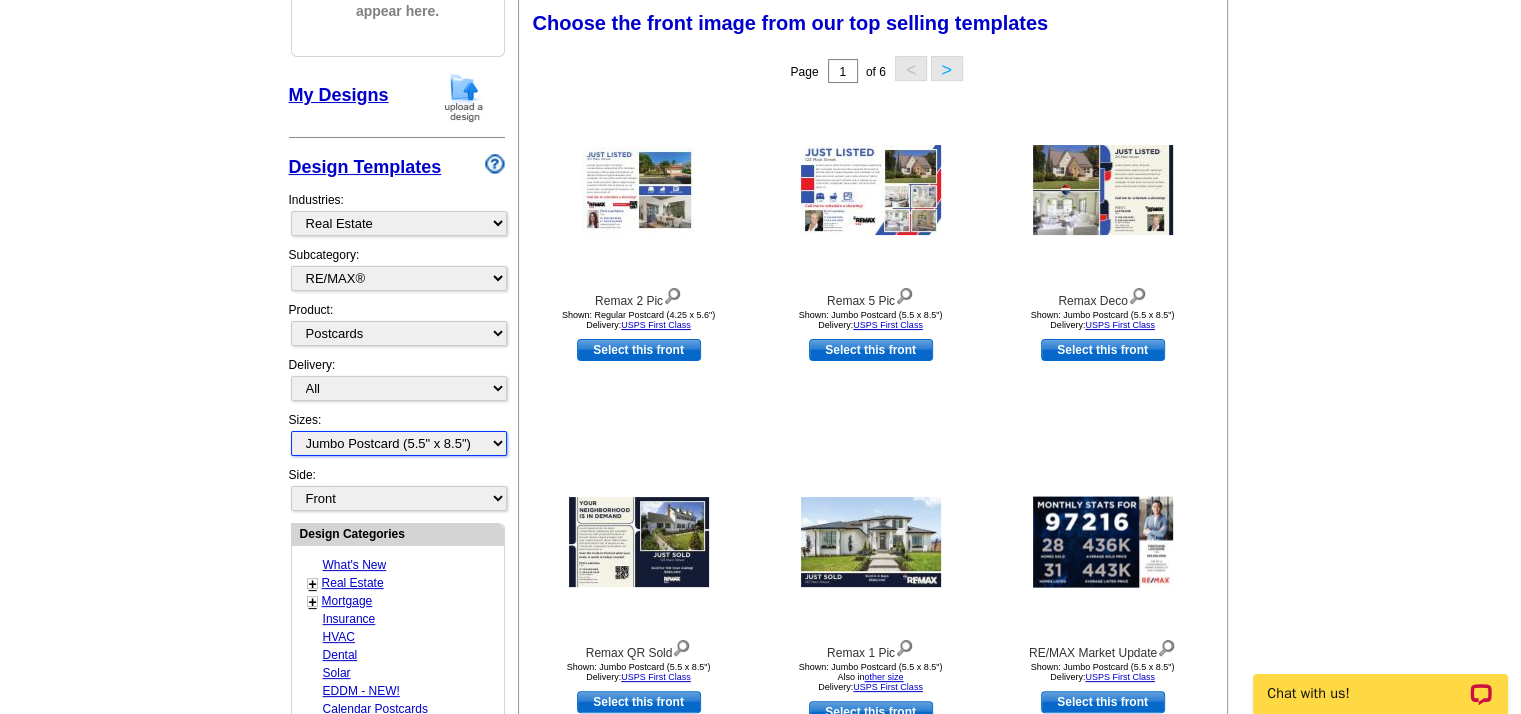 click on "All Jumbo Postcard (5.5" x 8.5") Regular Postcard (4.25" x 5.6") Panoramic Postcard (5.75" x 11.25") Giant Postcard (8.5" x 11") EDDM Postcard (6.125" x 8.25")" at bounding box center (399, 443) 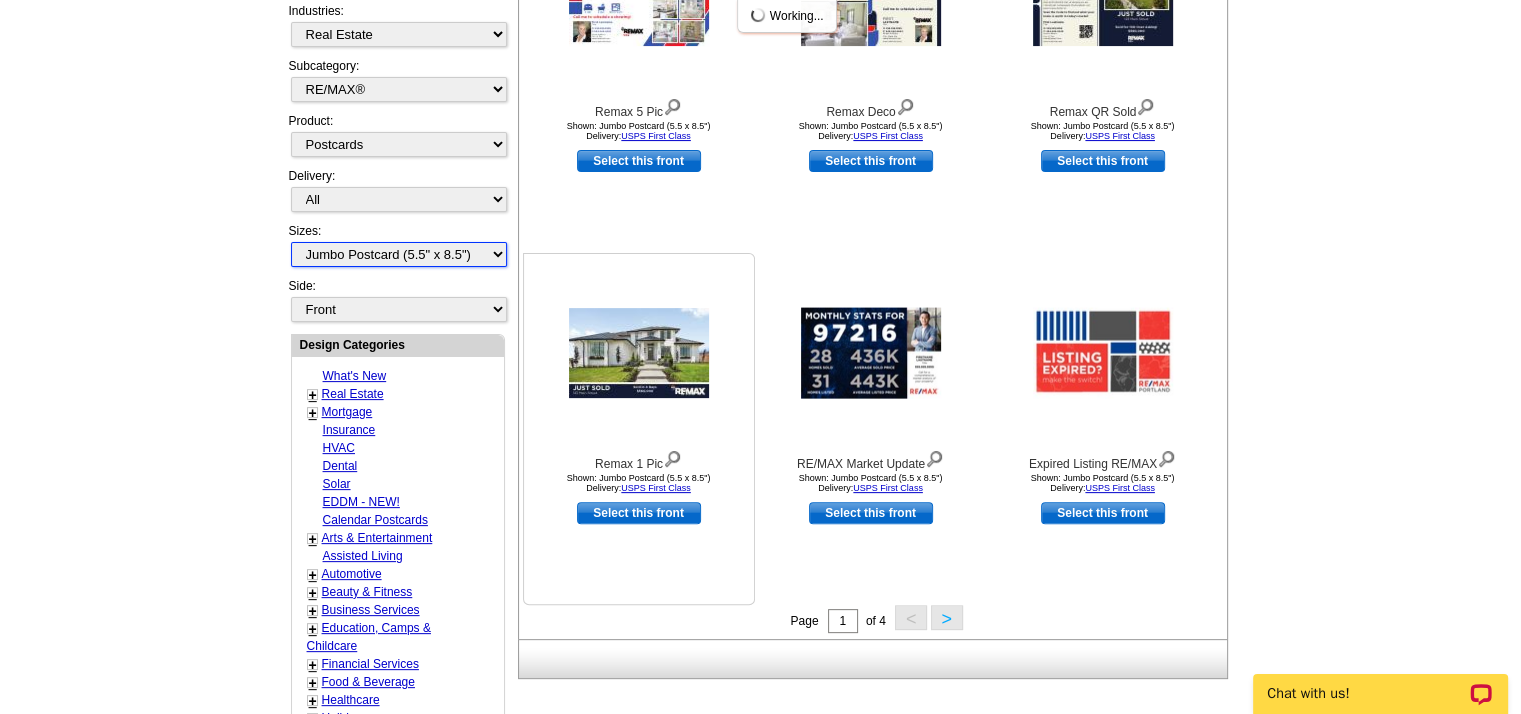 scroll, scrollTop: 495, scrollLeft: 0, axis: vertical 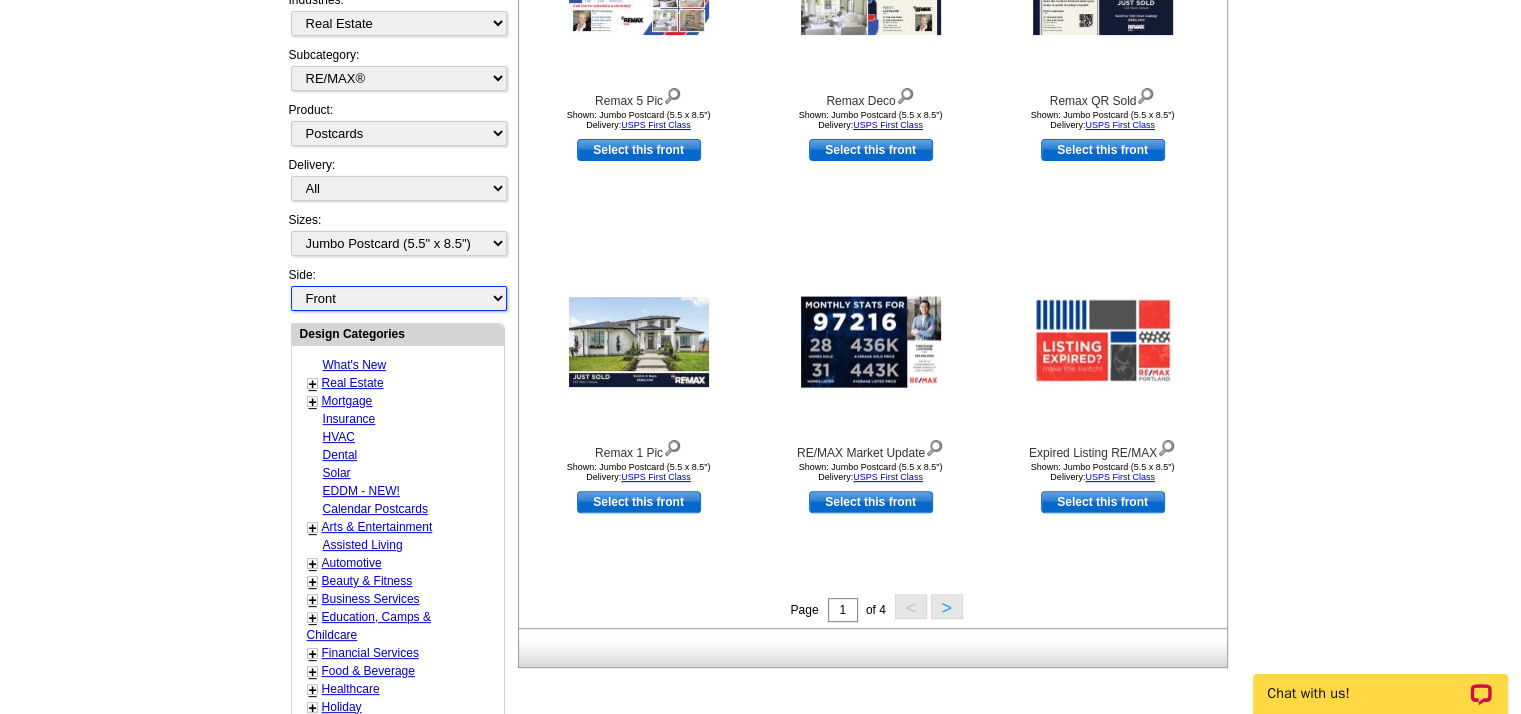 click on "Front Back" at bounding box center (399, 298) 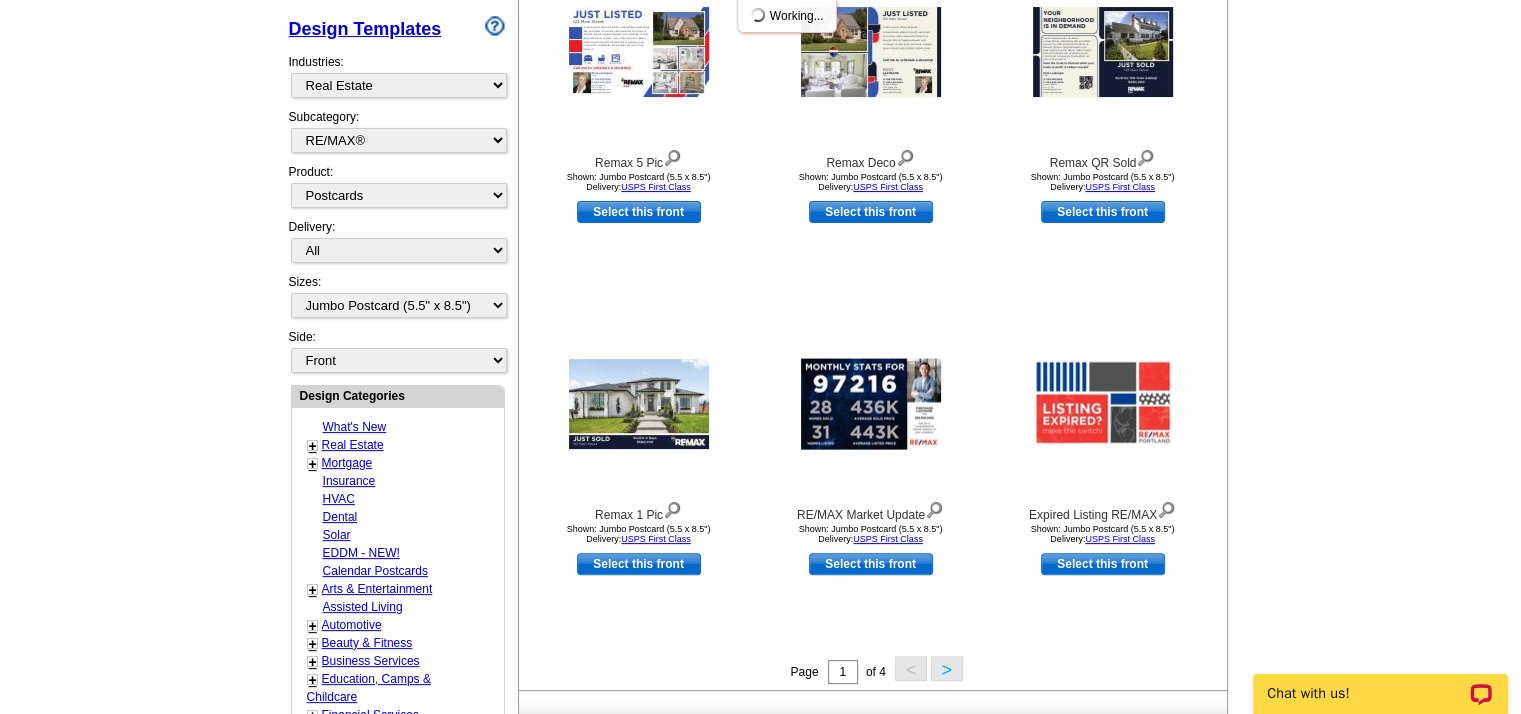 click on "My Designs
Design Templates
Industries:
What's New Real Estate Mortgage Insurance HVAC Dental Solar EDDM - NEW! Calendar Postcards Arts & Entertainment Assisted Living Automotive Beauty & Fitness Business Services Education, Camps & Childcare Financial Services Food & Beverage Healthcare Holiday Home Services Keep-in-Touch Legal Non-Profit Personal Projects Pets & Veterinarians Photo Cards Religion & Faith Retail Seasonal Sports & Recreation Sports Schedules Travel Greeting Cards All Postcards All Flyers & Brochures All Business Cards All Door Hangers All Greeting Cards
All RE/MAX® All" at bounding box center (397, 154) 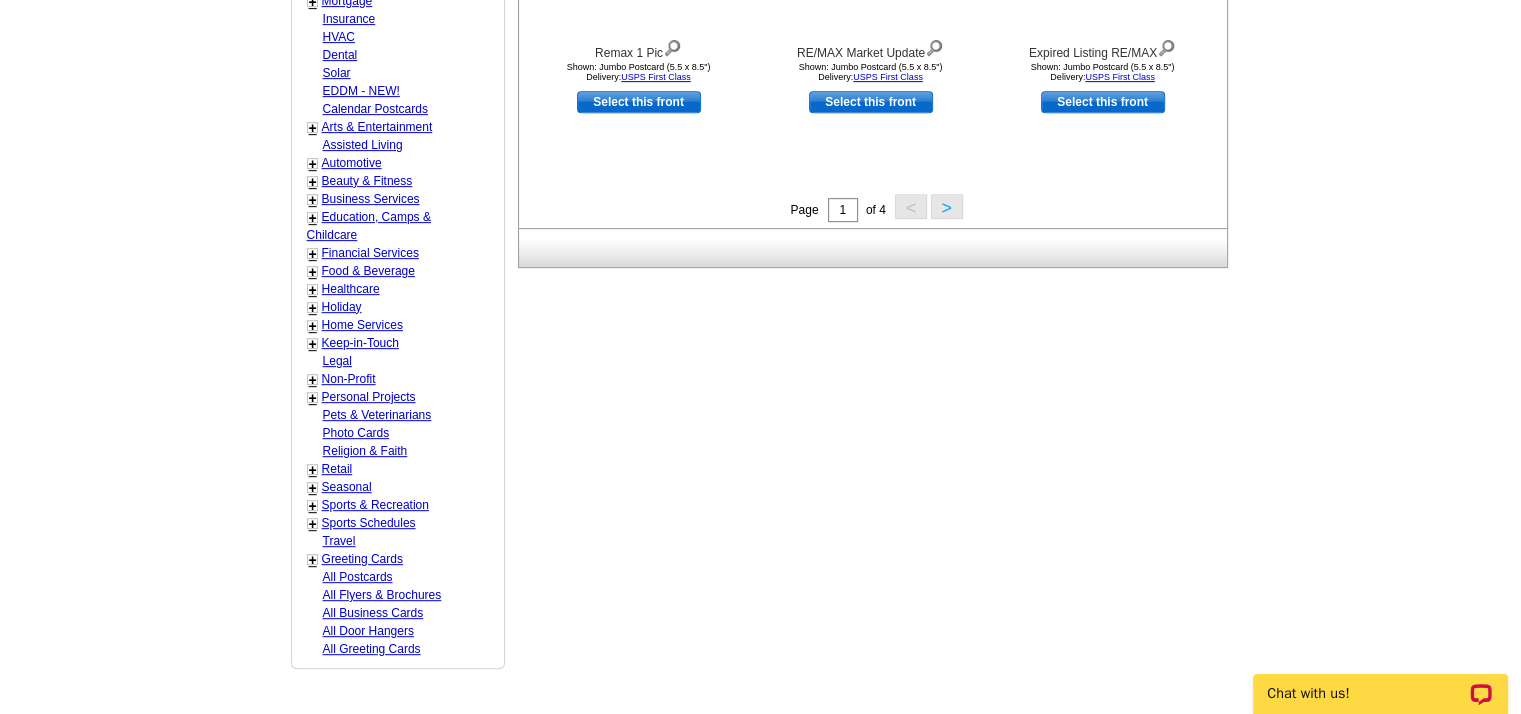 scroll, scrollTop: 795, scrollLeft: 0, axis: vertical 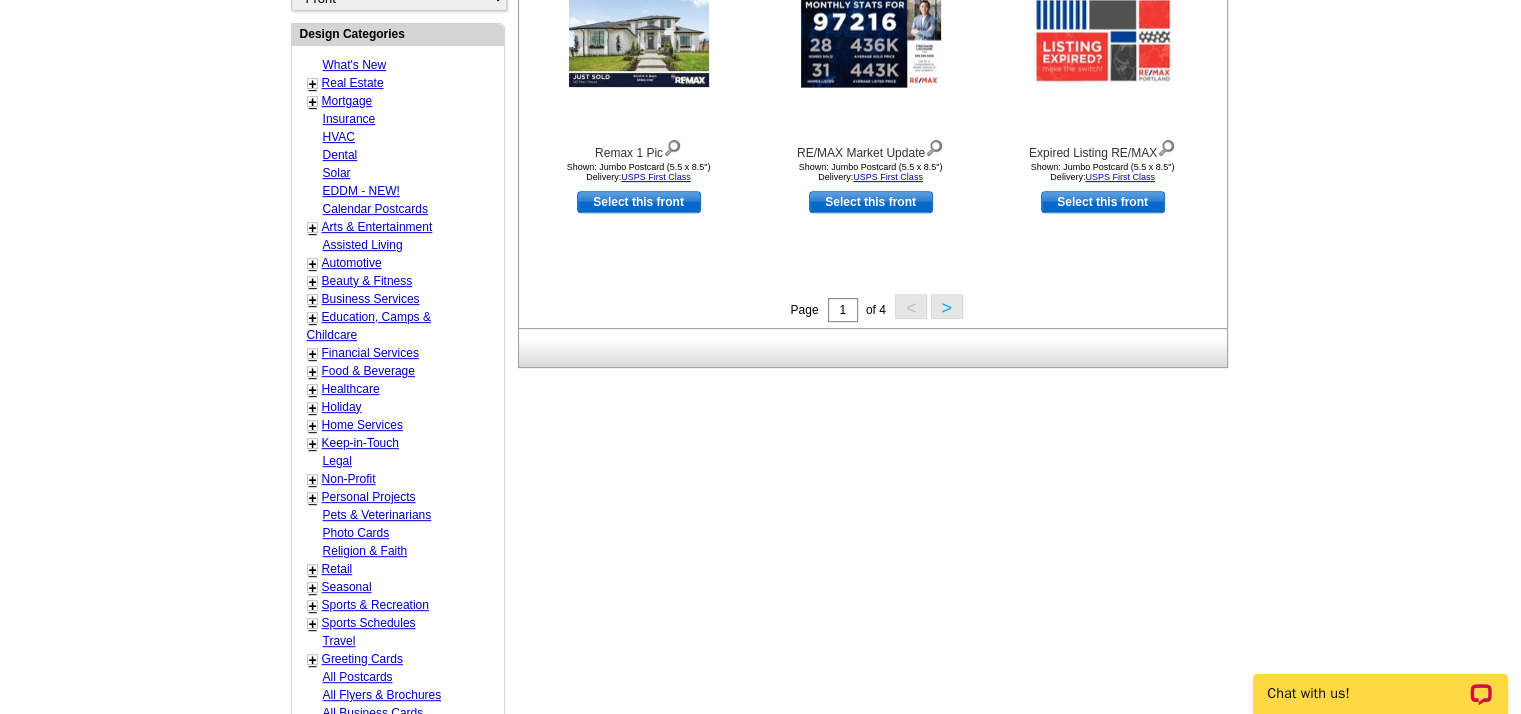 click on "Real Estate" at bounding box center [353, 83] 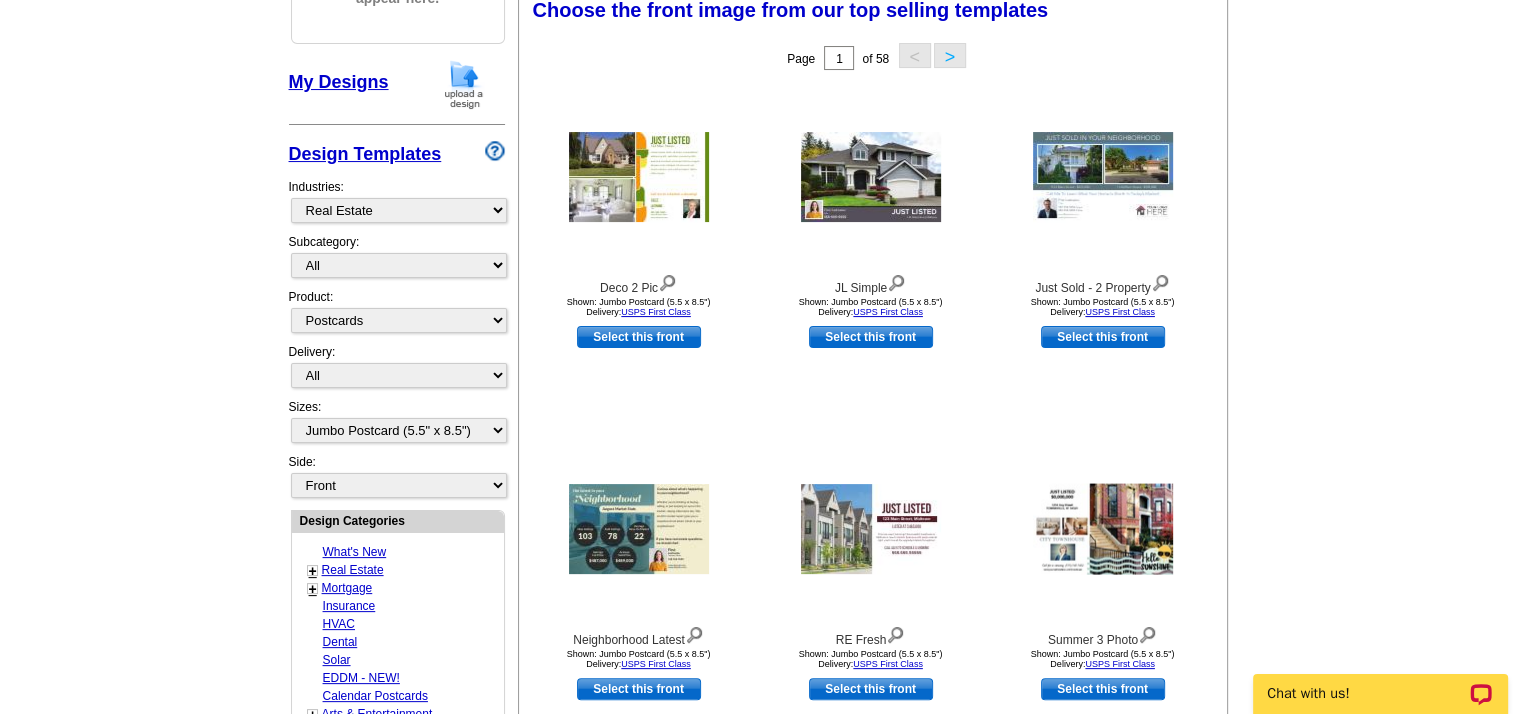 scroll, scrollTop: 295, scrollLeft: 0, axis: vertical 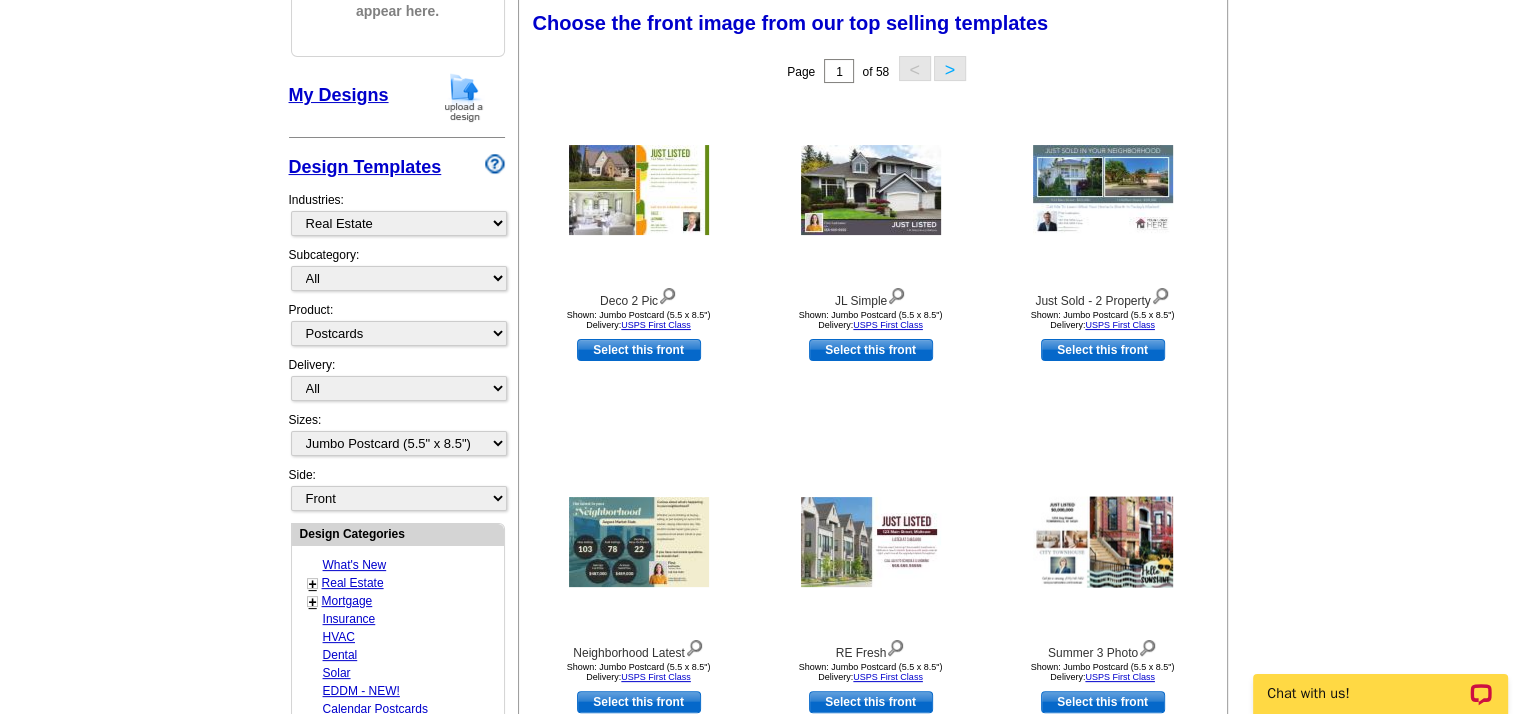 click on "+" at bounding box center [313, 584] 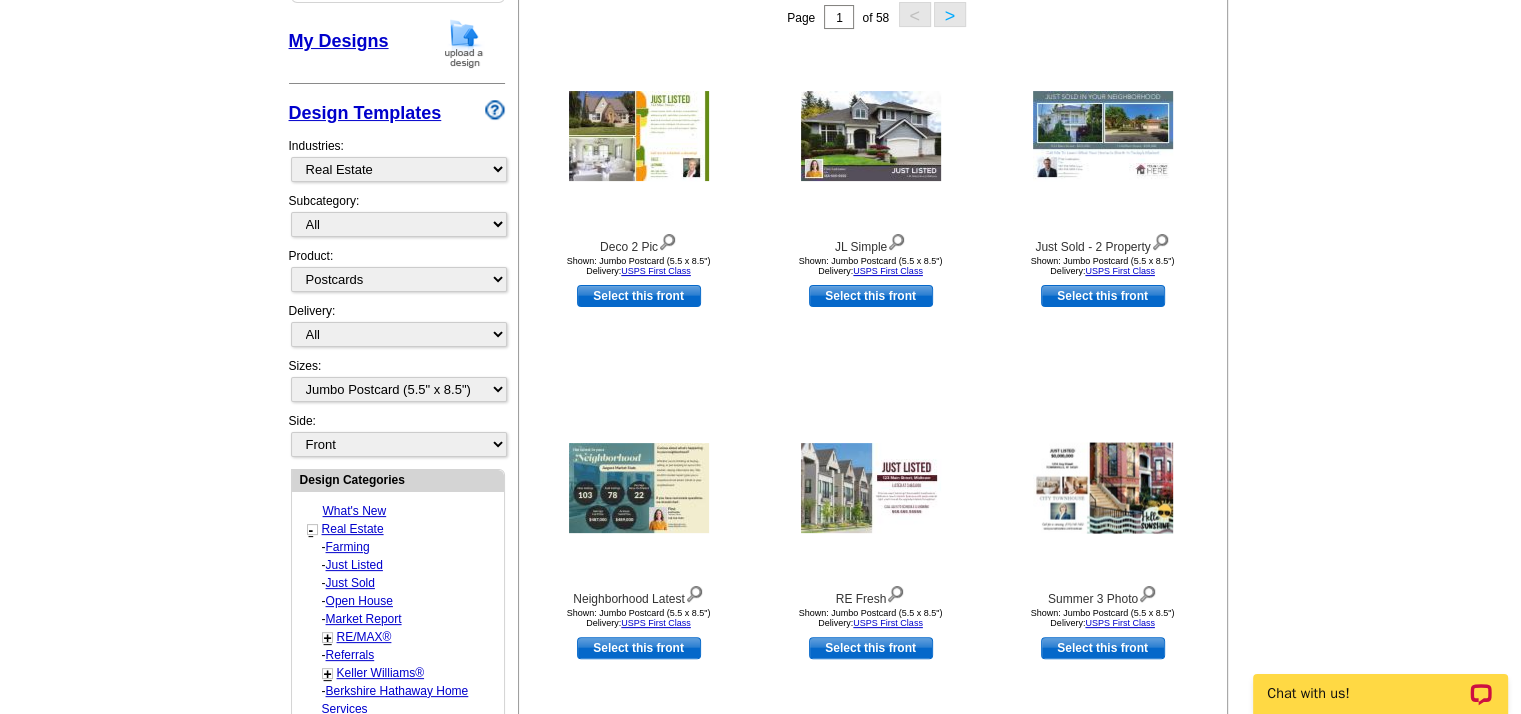 scroll, scrollTop: 495, scrollLeft: 0, axis: vertical 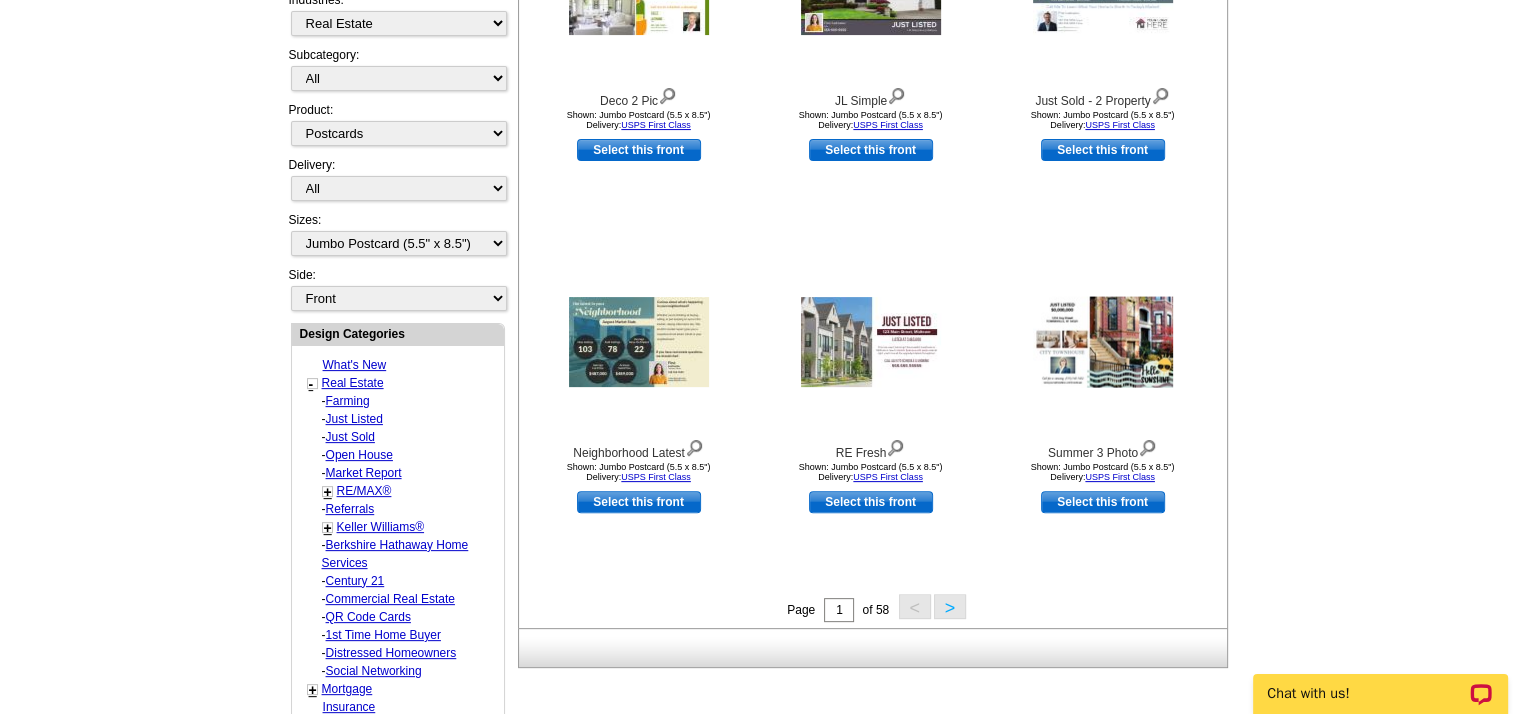 click on "Just Sold" at bounding box center [348, 401] 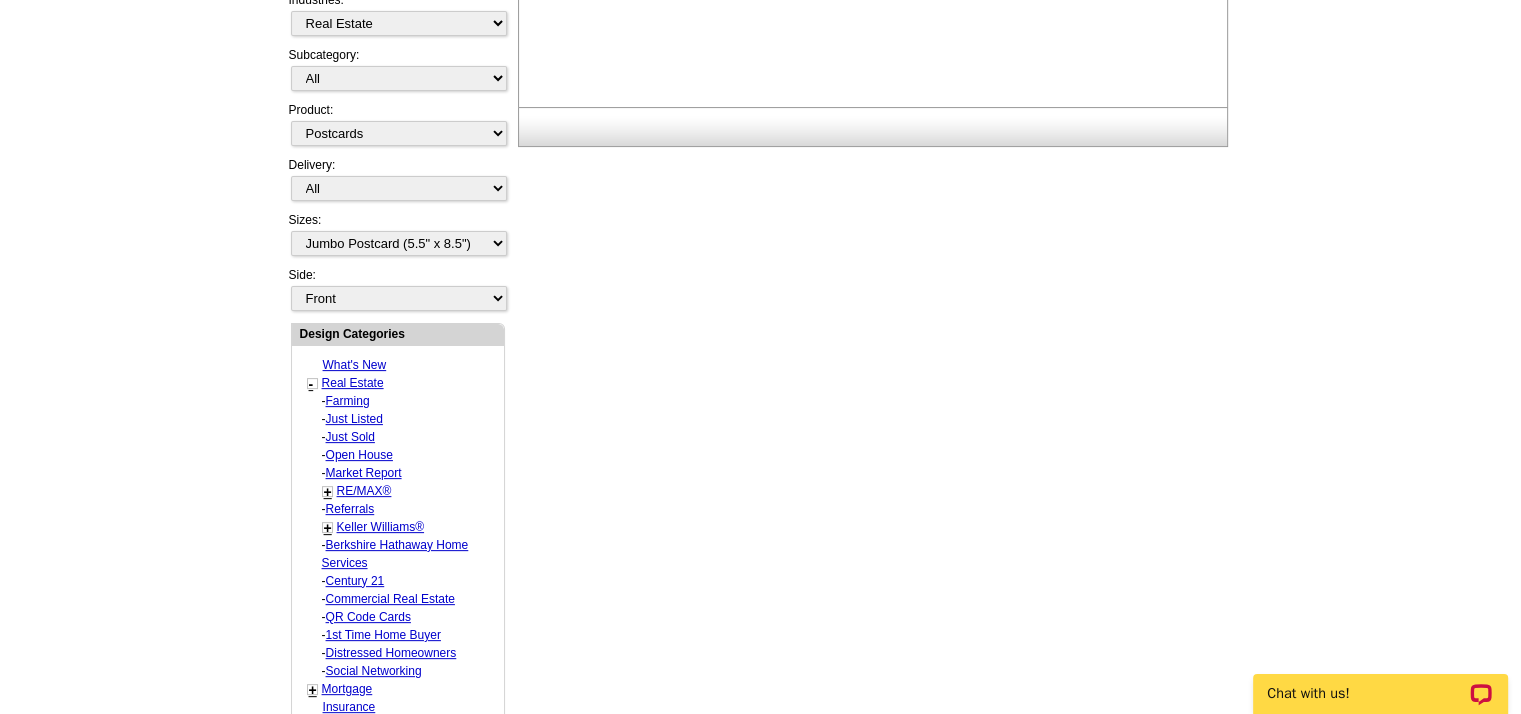 select on "789" 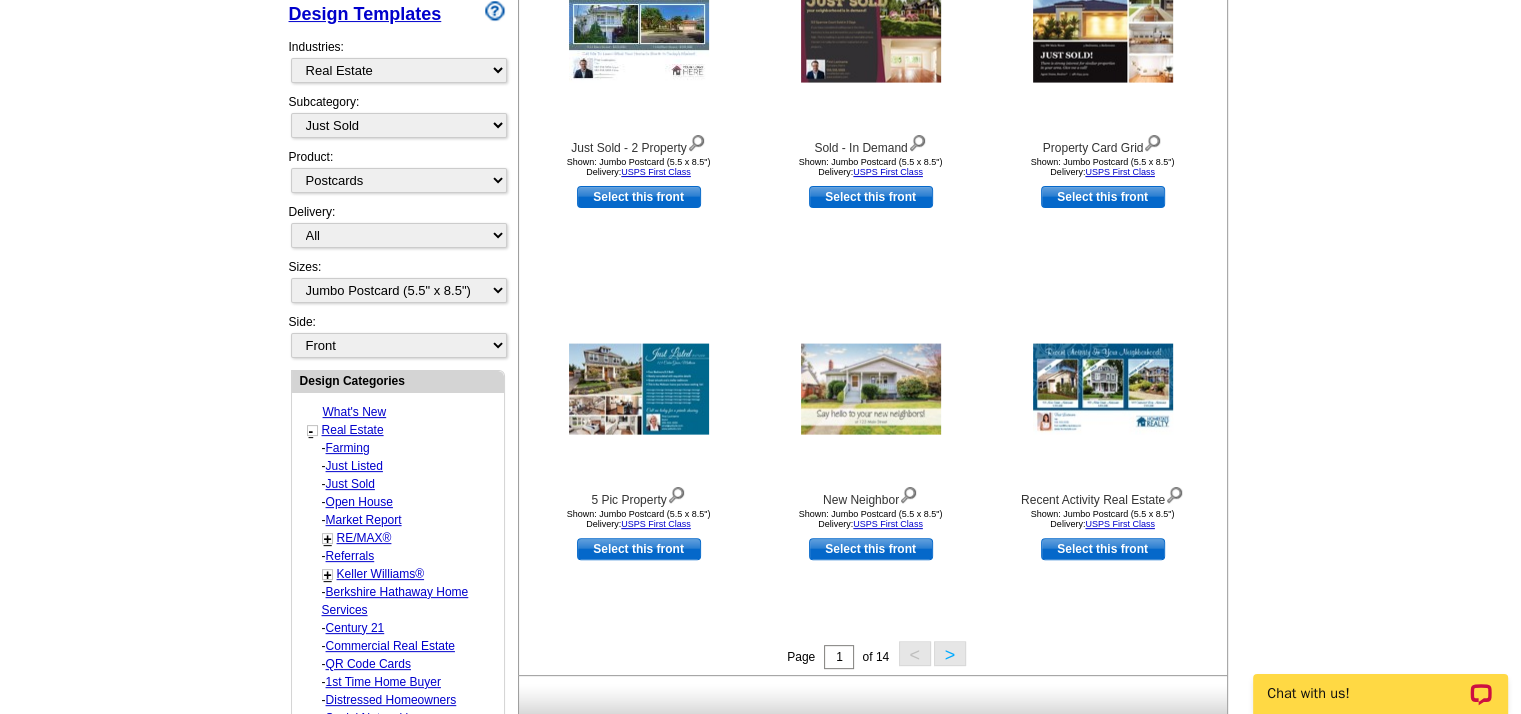 scroll, scrollTop: 495, scrollLeft: 0, axis: vertical 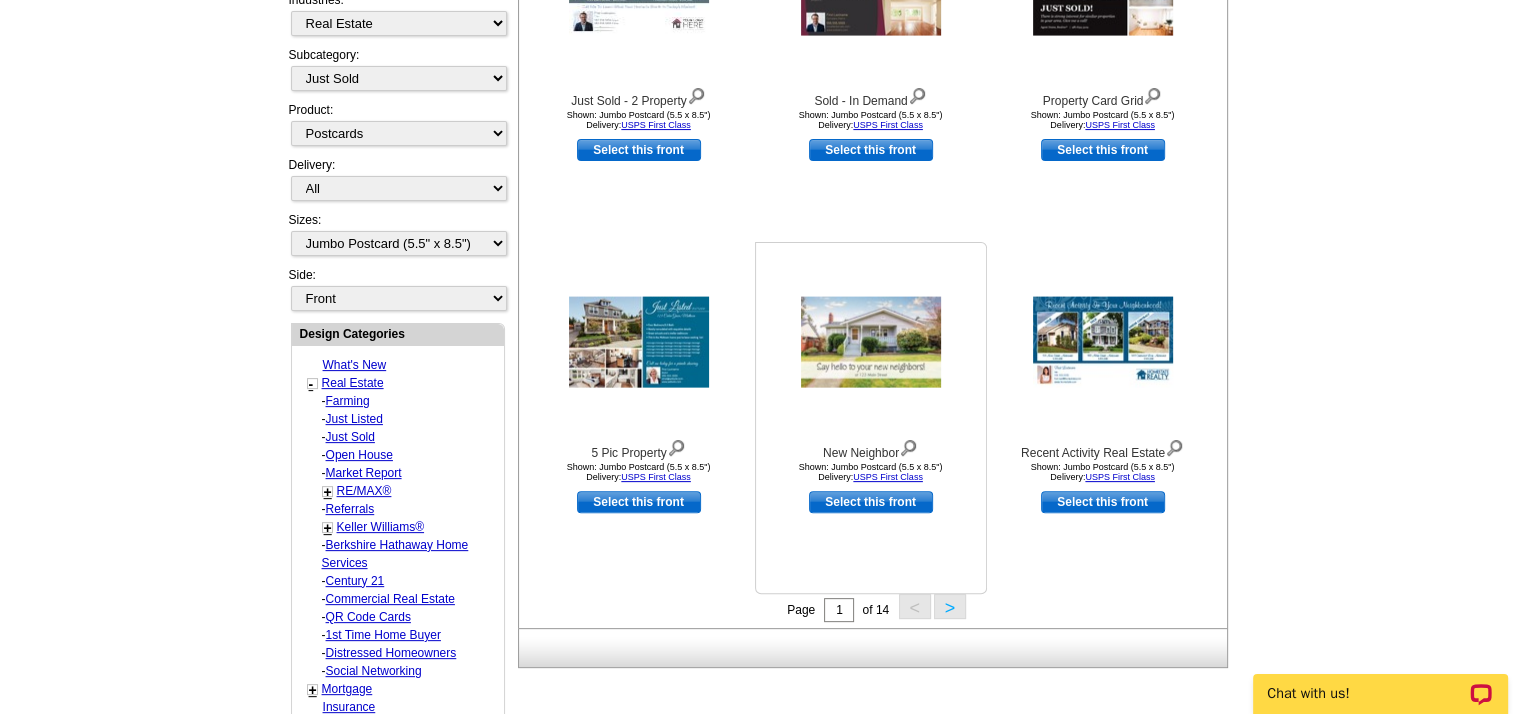 click at bounding box center [871, 342] 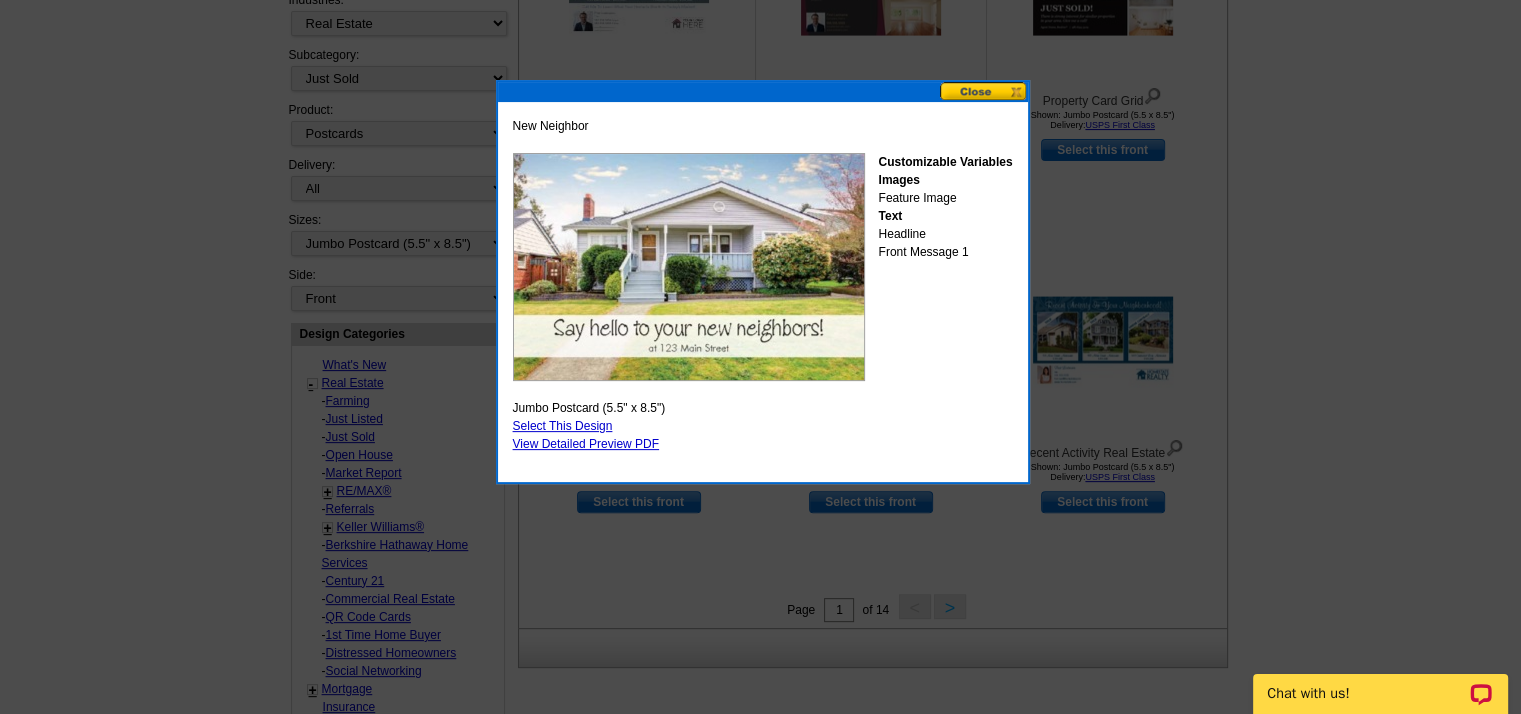 click at bounding box center (984, 91) 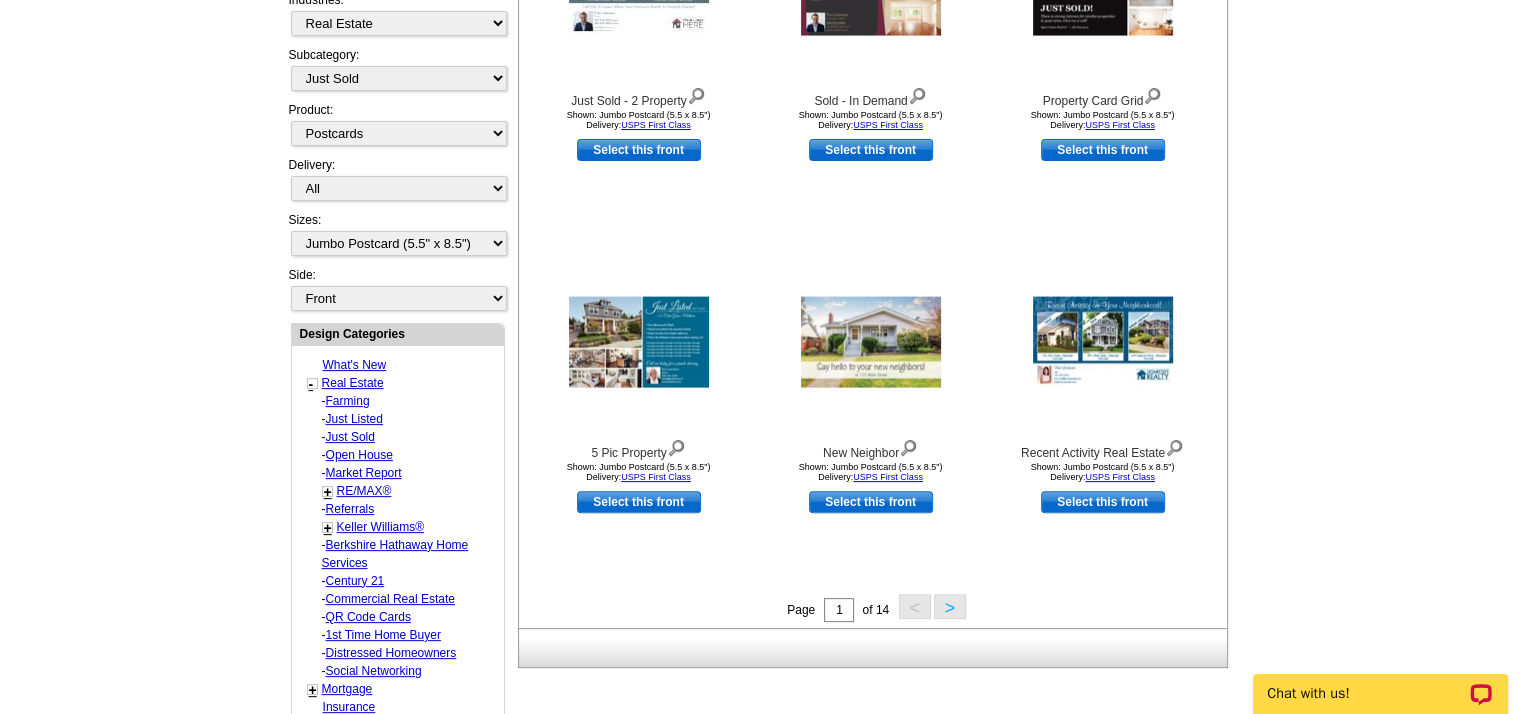 click on ">" at bounding box center [950, 606] 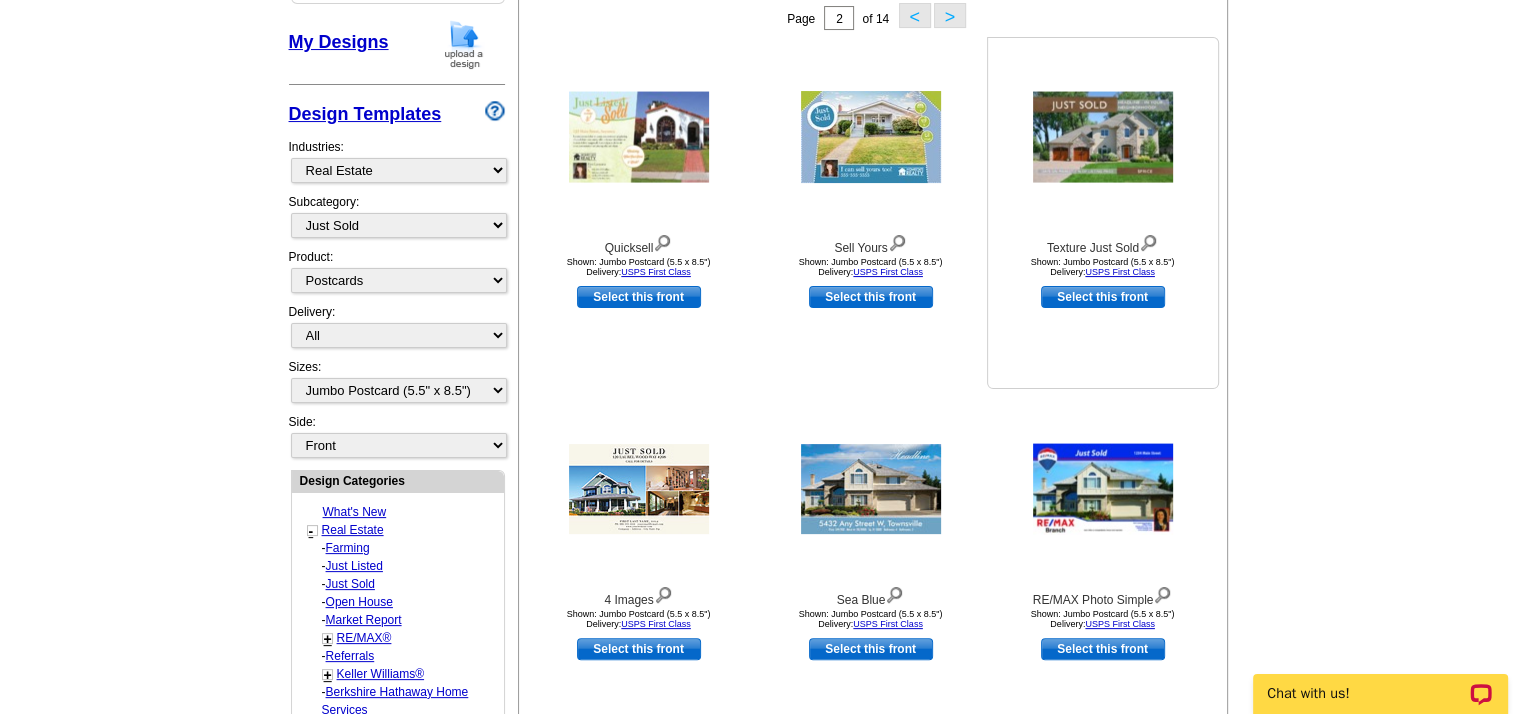 scroll, scrollTop: 495, scrollLeft: 0, axis: vertical 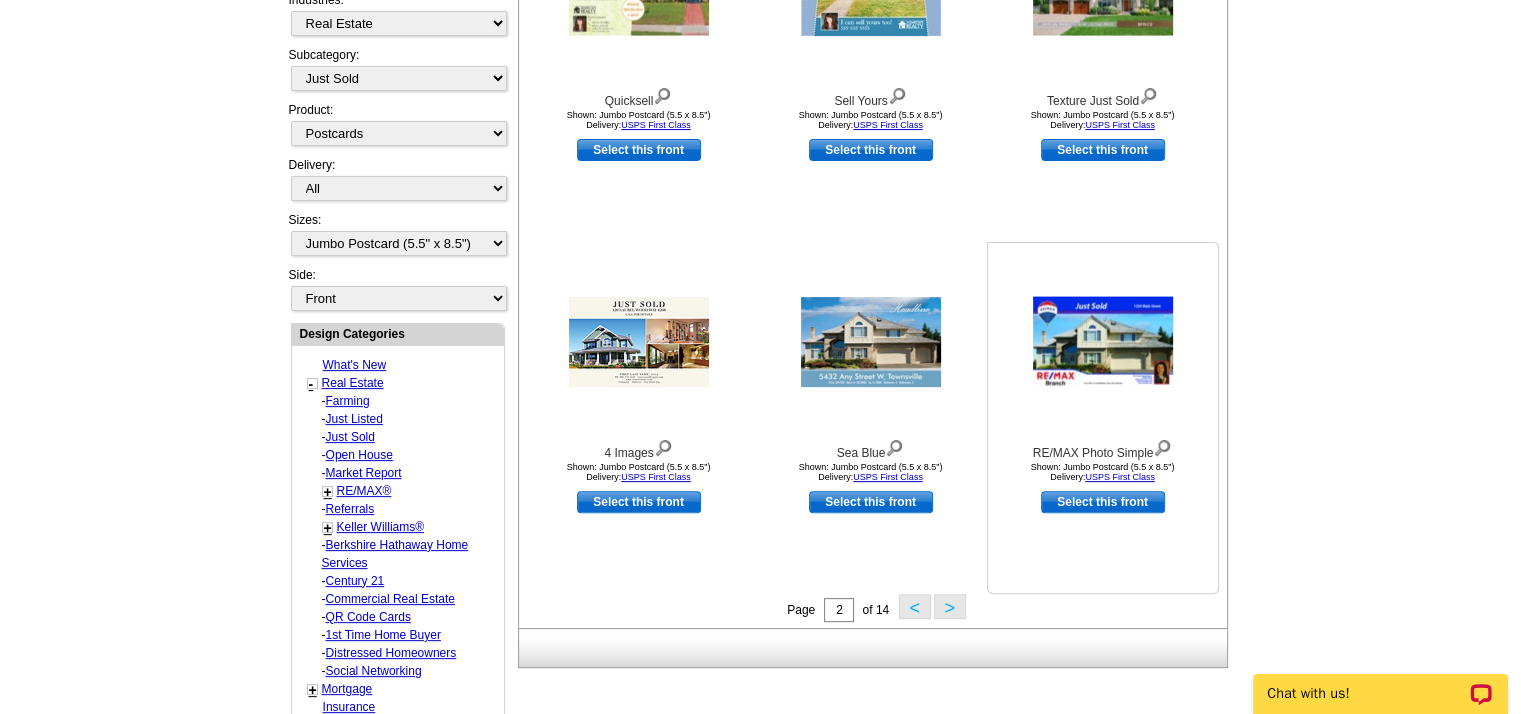 click on "Select this front" at bounding box center [1103, 502] 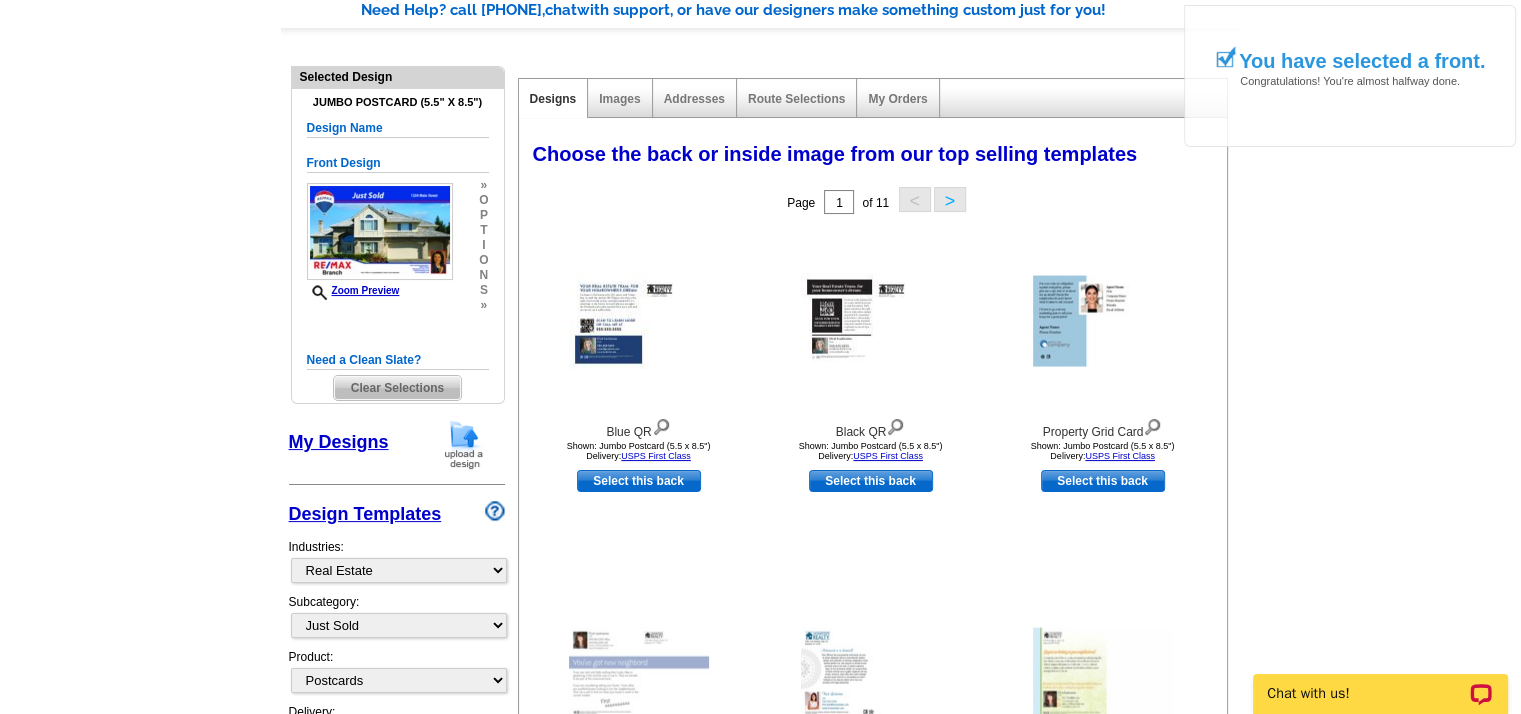 scroll, scrollTop: 200, scrollLeft: 0, axis: vertical 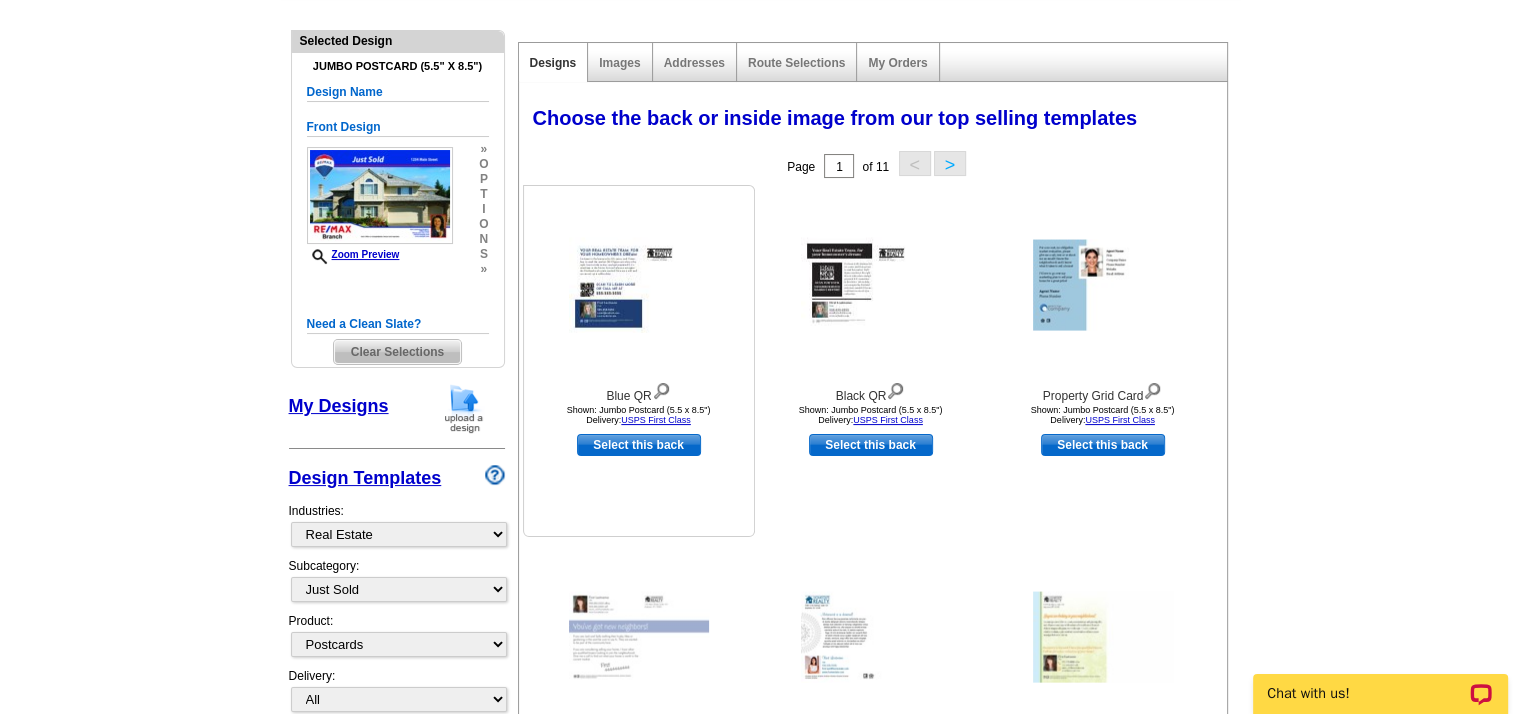 click on "Select this back" at bounding box center (639, 445) 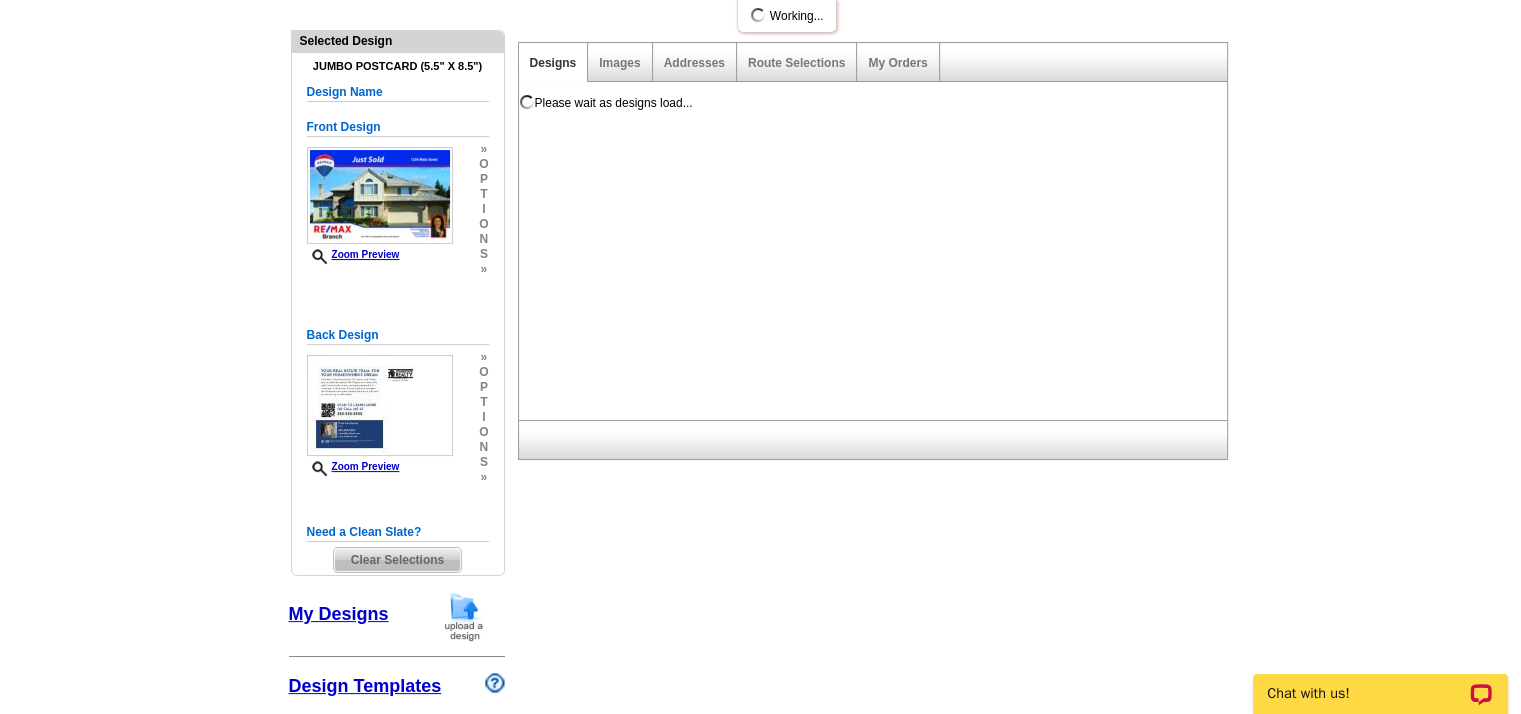 scroll, scrollTop: 0, scrollLeft: 0, axis: both 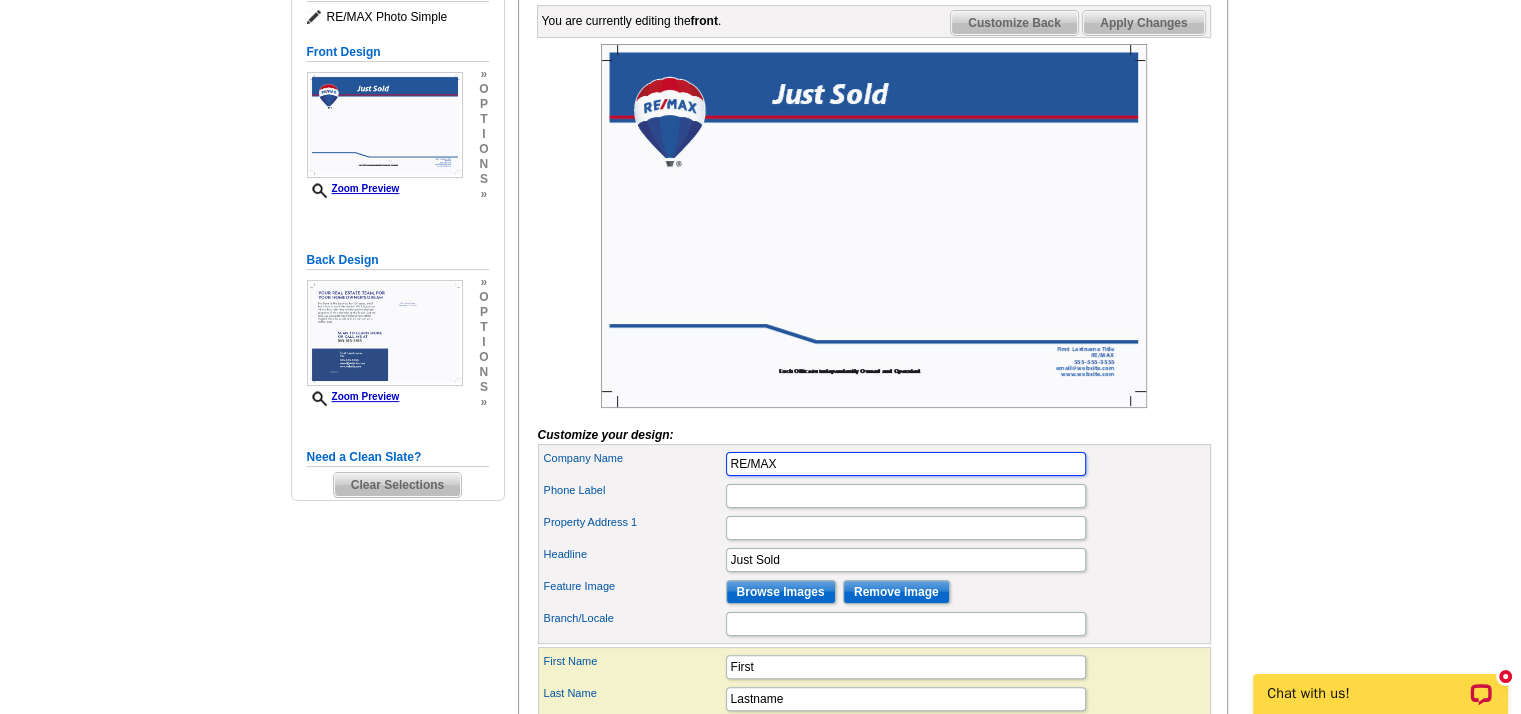 click on "RE/MAX" at bounding box center [906, 464] 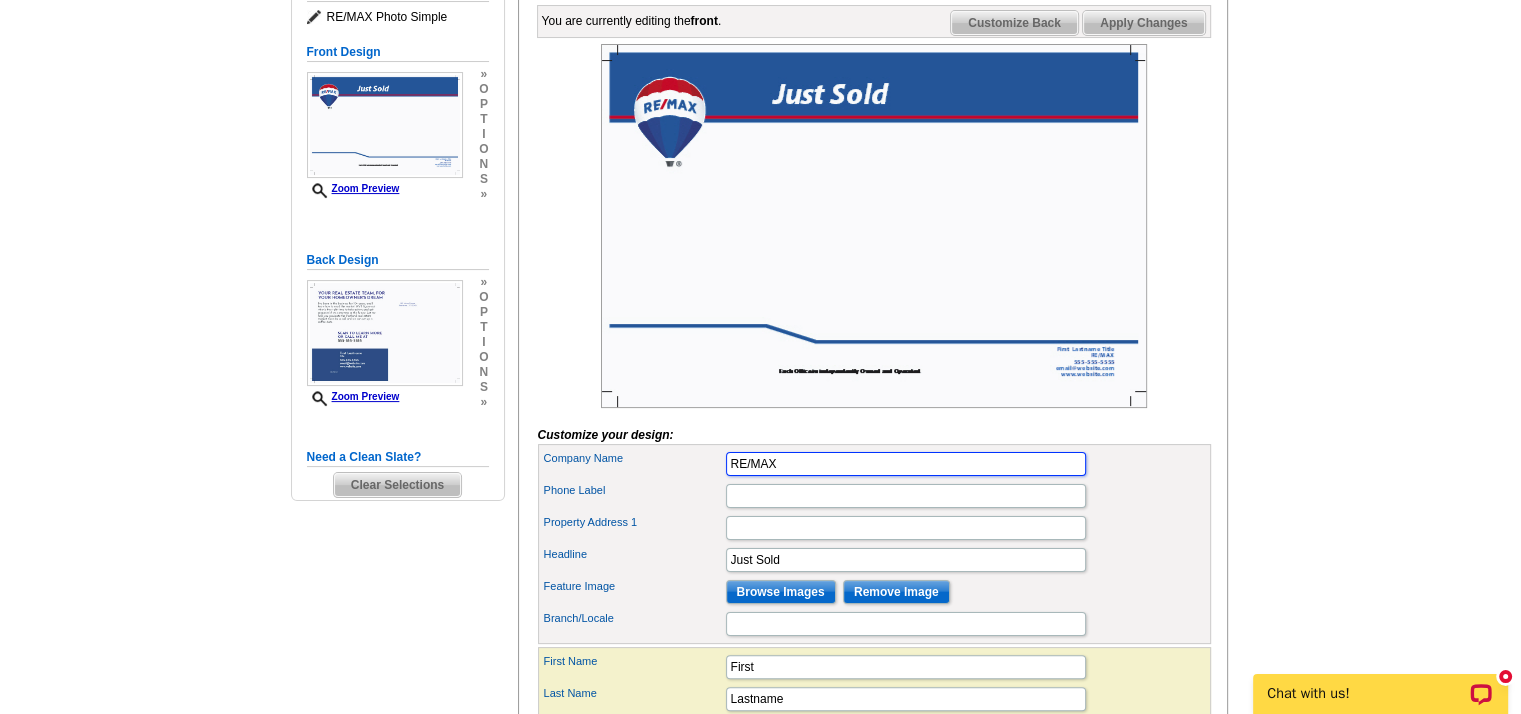 type on "RE/MAX Around Atlanta" 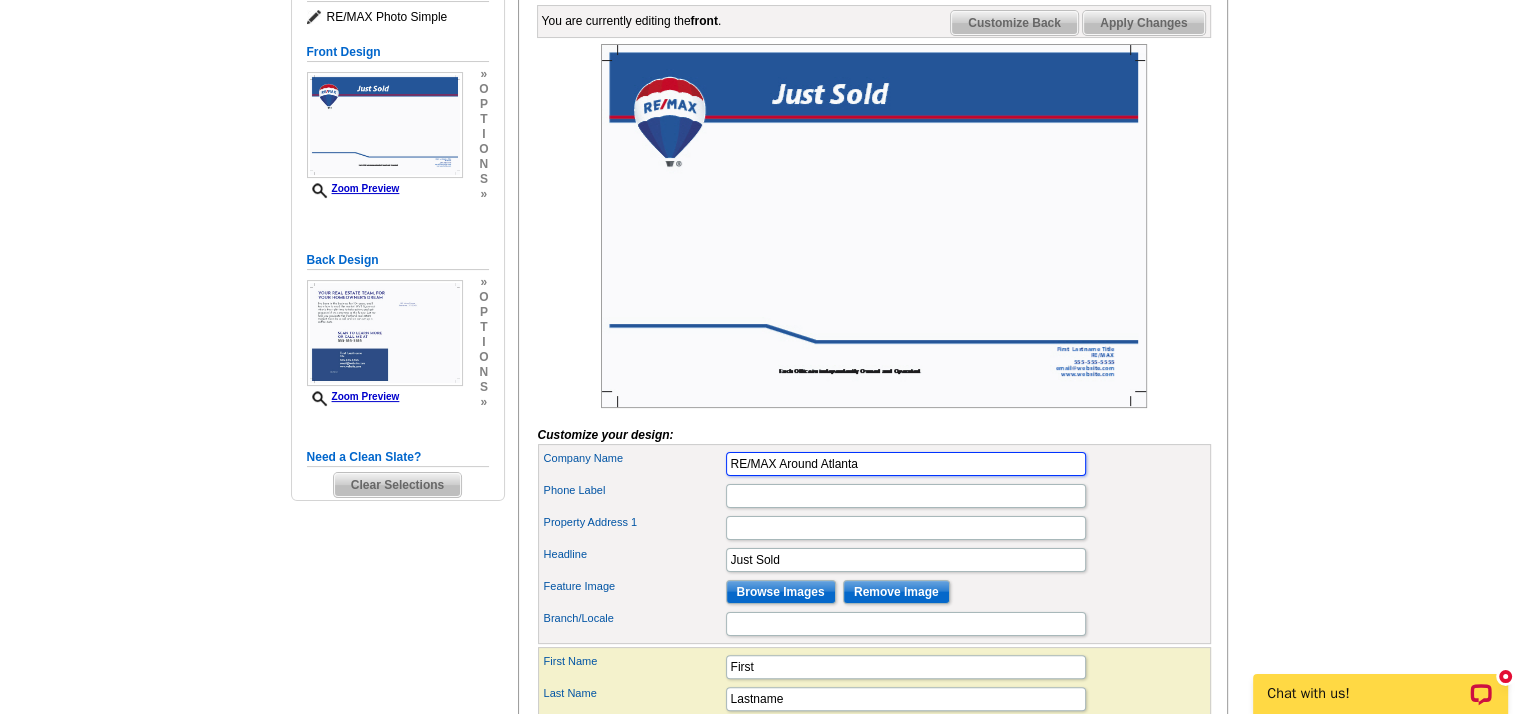 type on "[PHONE]" 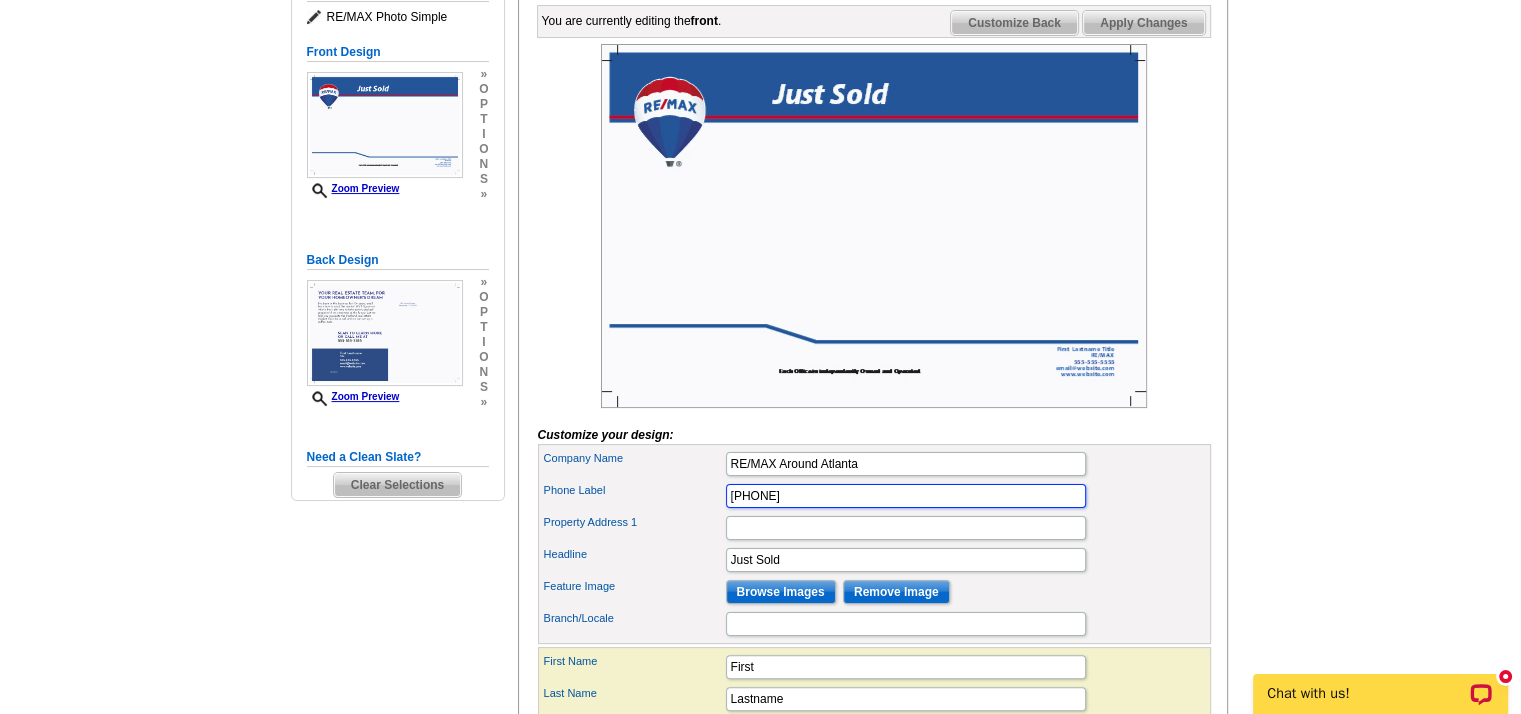 type on "5205 Stilesboro Road Northwest, Suite 110" 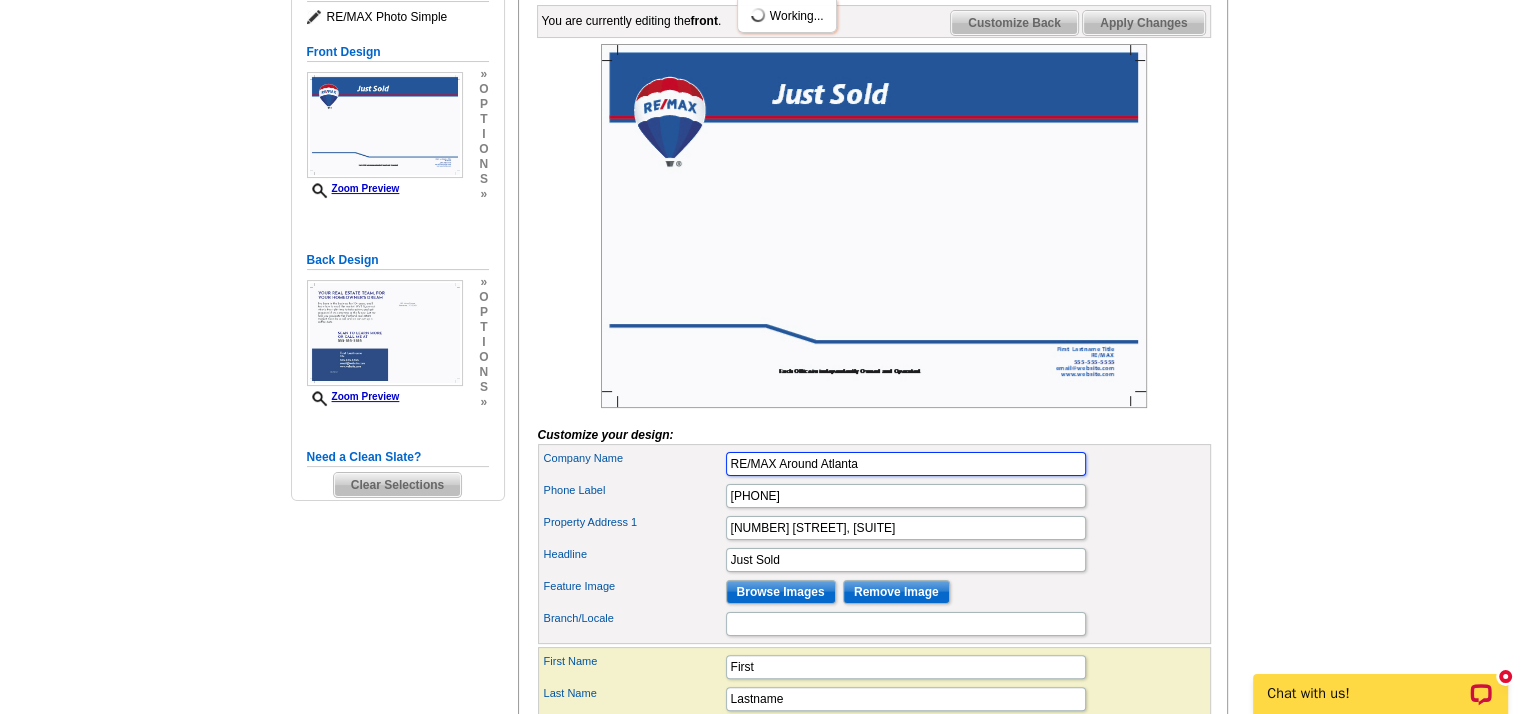 scroll, scrollTop: 0, scrollLeft: 0, axis: both 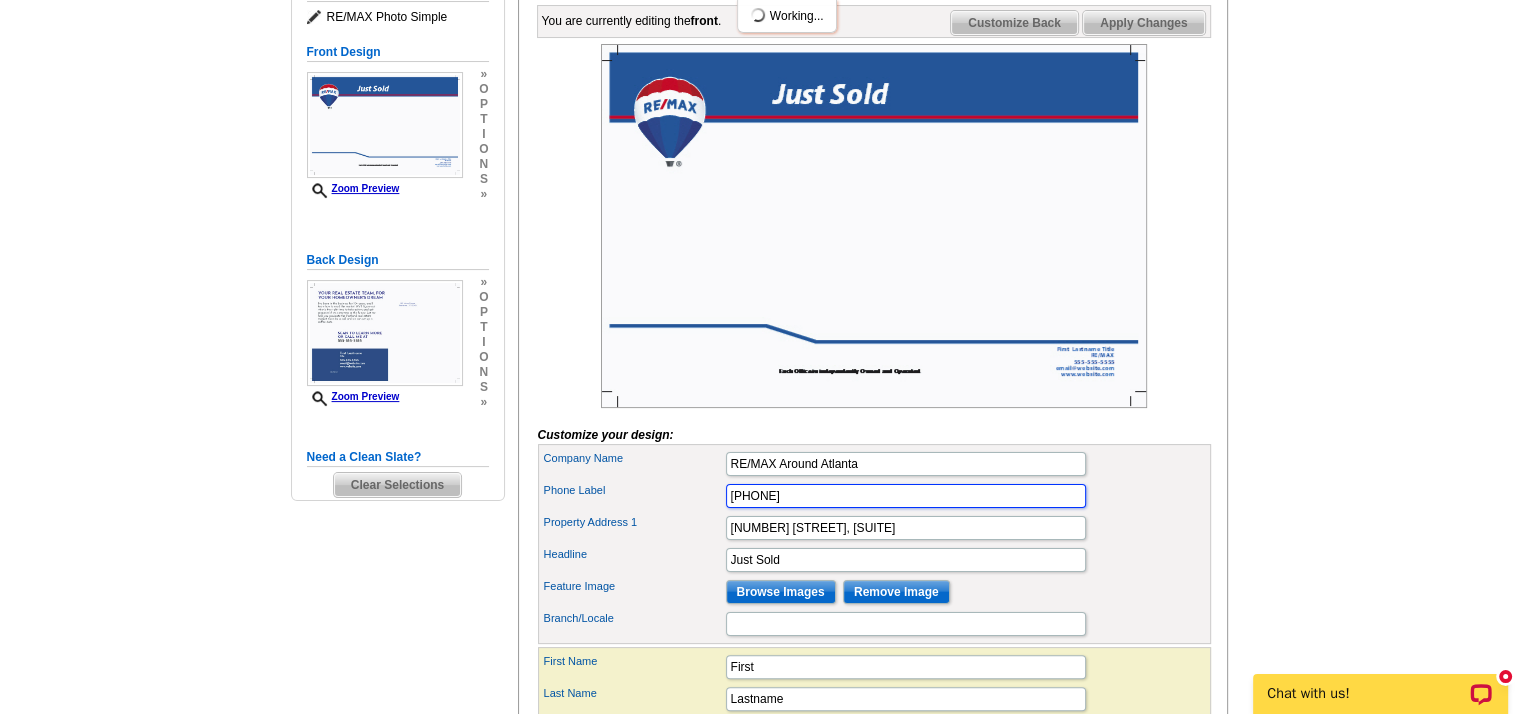 drag, startPoint x: 782, startPoint y: 524, endPoint x: 706, endPoint y: 528, distance: 76.105194 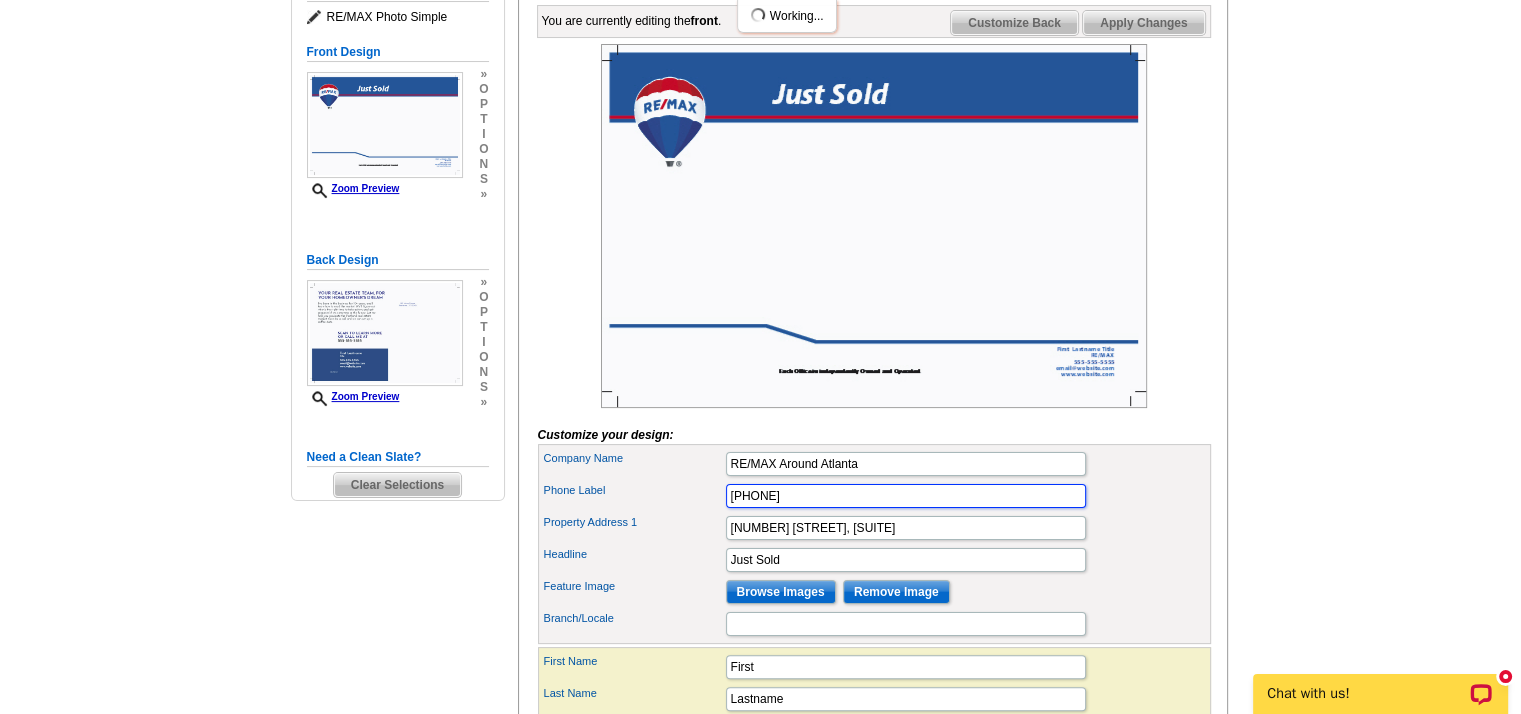 click on "Phone Label
4046611354" at bounding box center (874, 496) 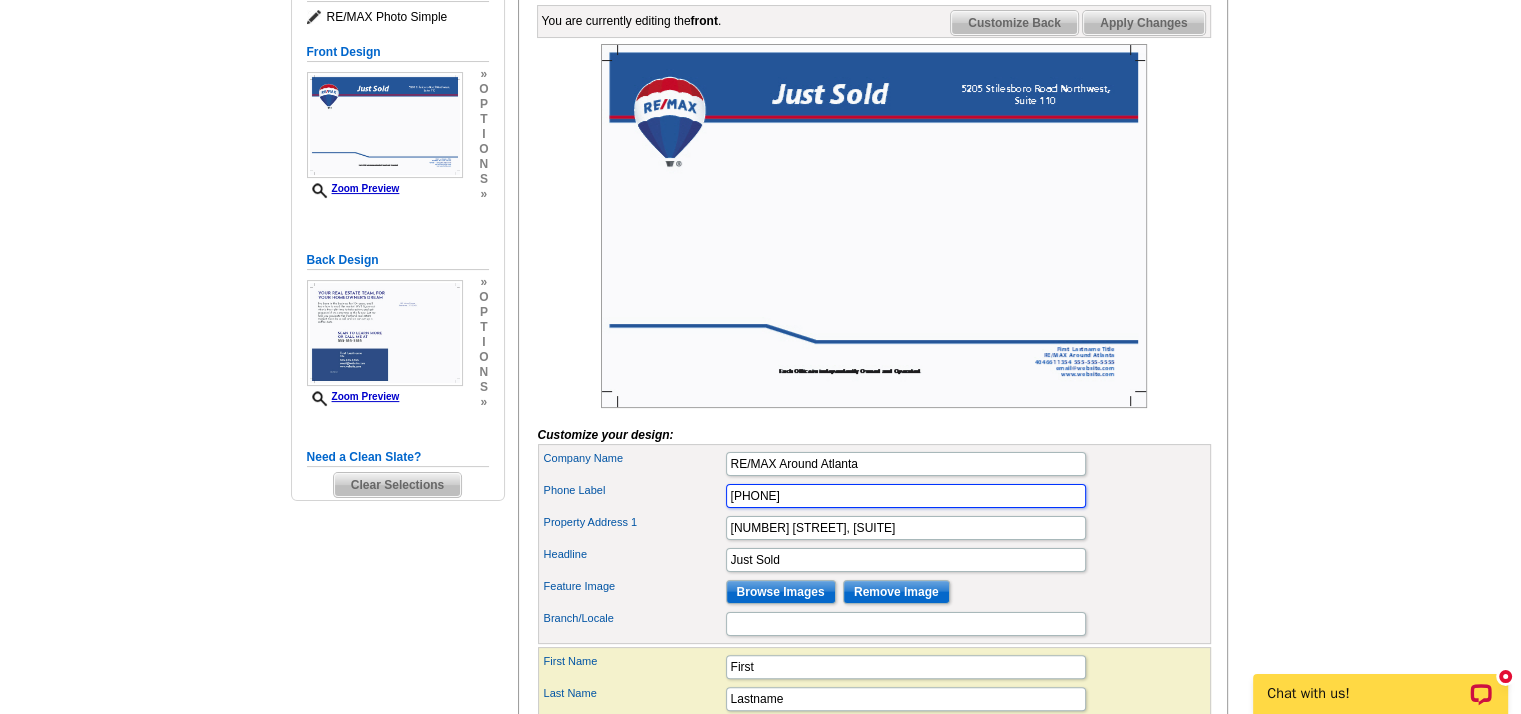 type on "404-409-0377" 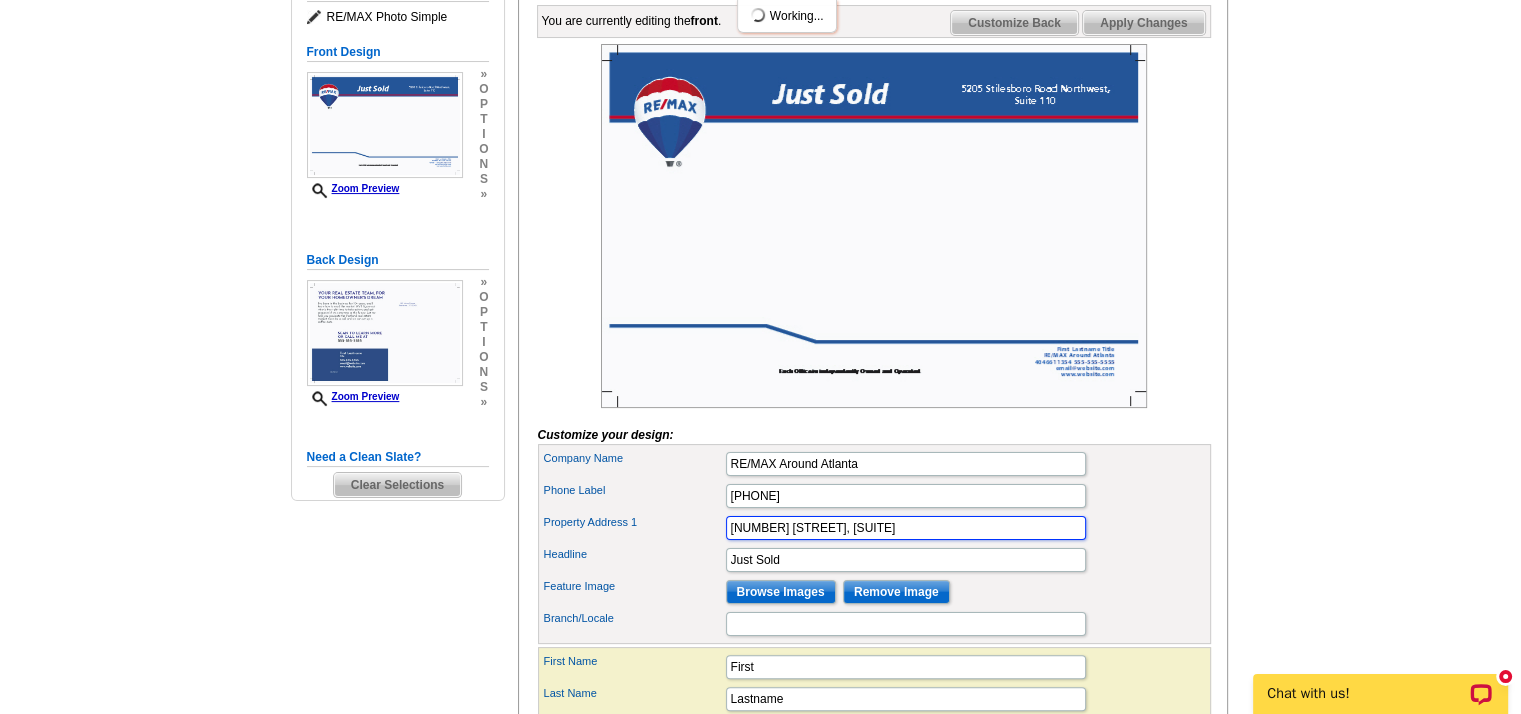 drag, startPoint x: 980, startPoint y: 554, endPoint x: 671, endPoint y: 582, distance: 310.26602 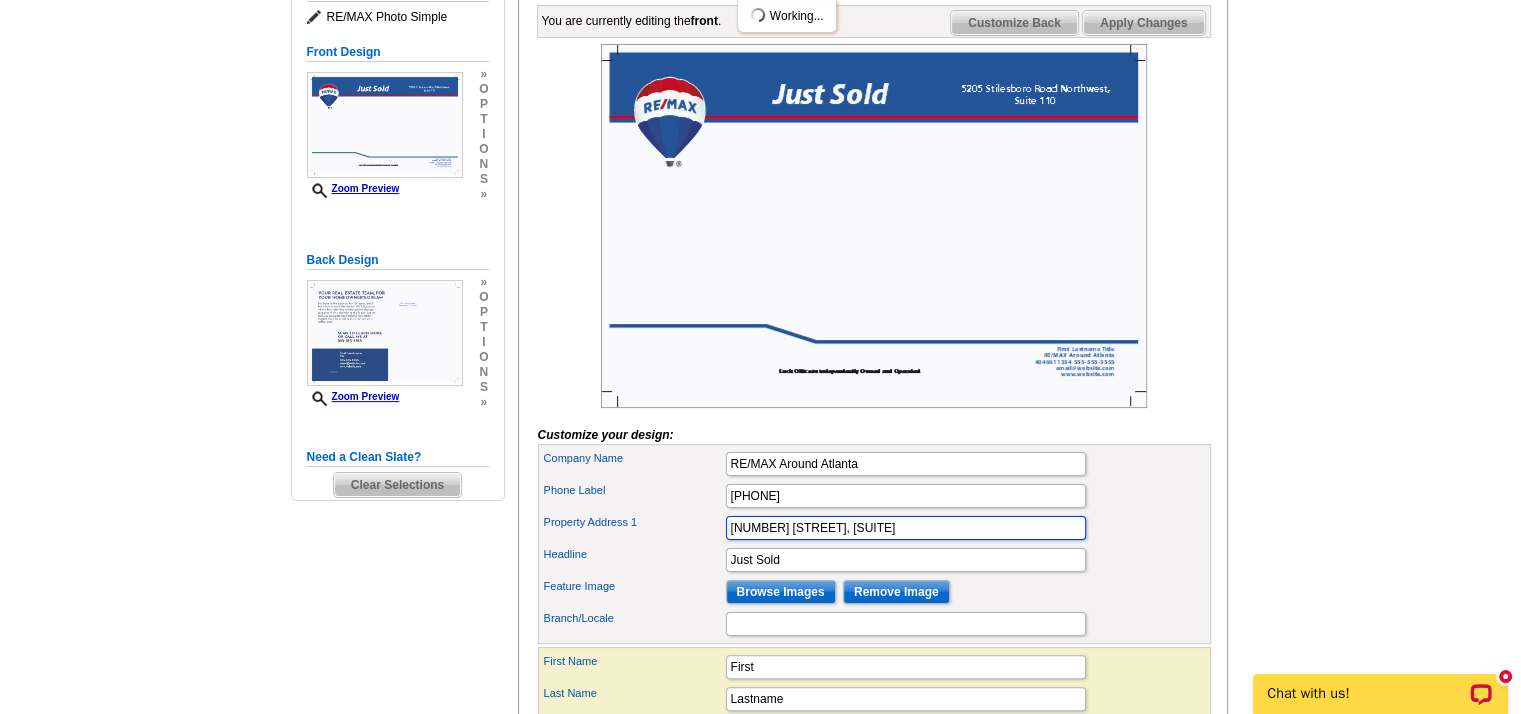 click on "Company Name
RE/MAX Around Atlanta
Phone Label
404-409-0377
Headline" at bounding box center (874, 544) 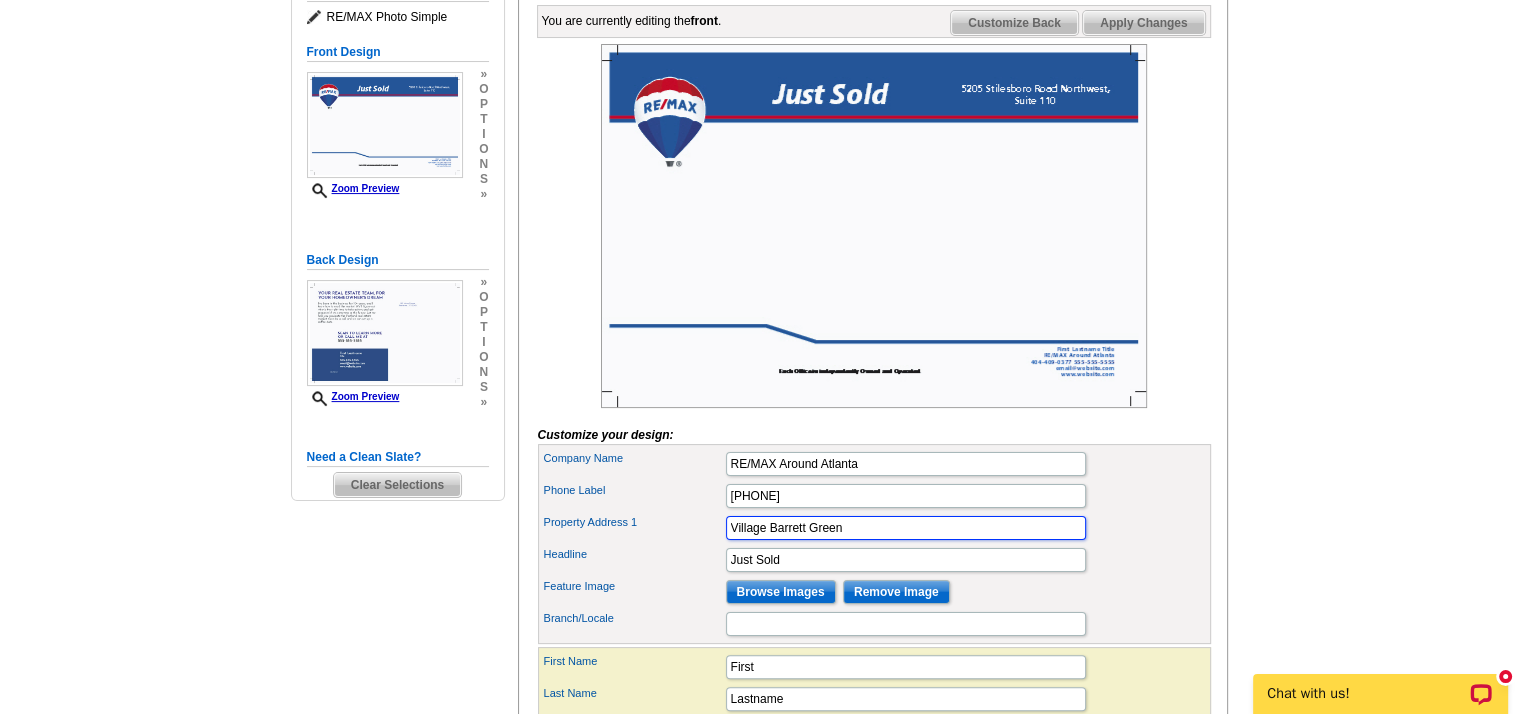type on "Village Barrett Greene" 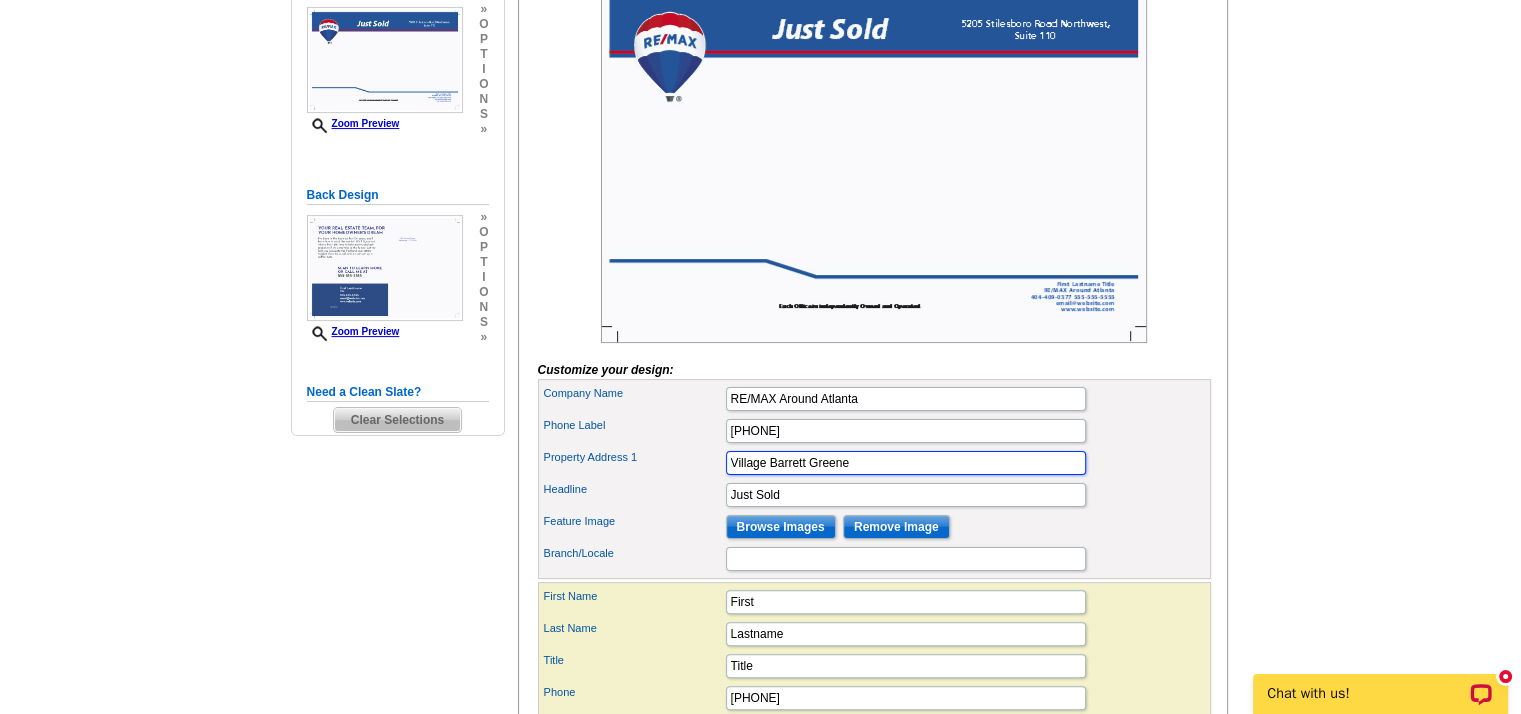 scroll, scrollTop: 600, scrollLeft: 0, axis: vertical 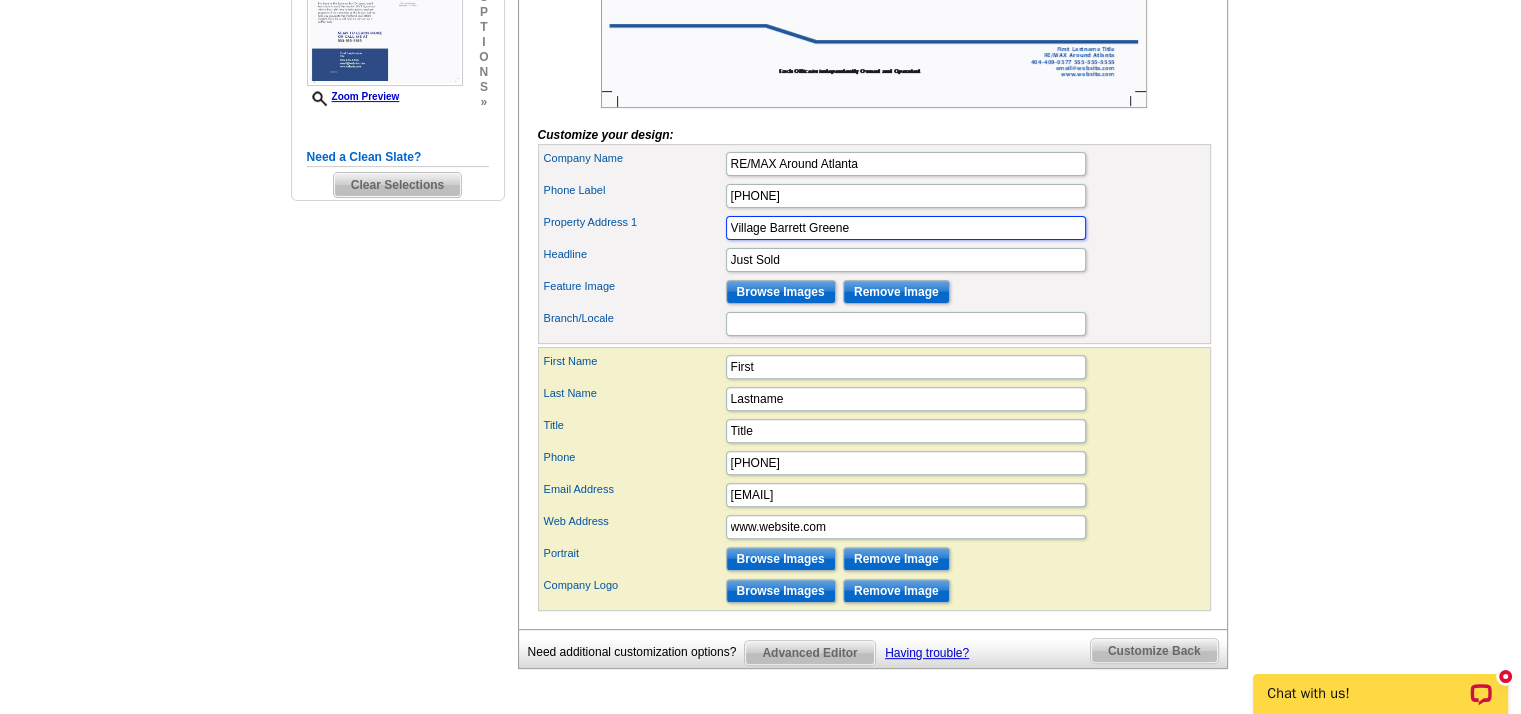 drag, startPoint x: 884, startPoint y: 258, endPoint x: 618, endPoint y: 298, distance: 268.9907 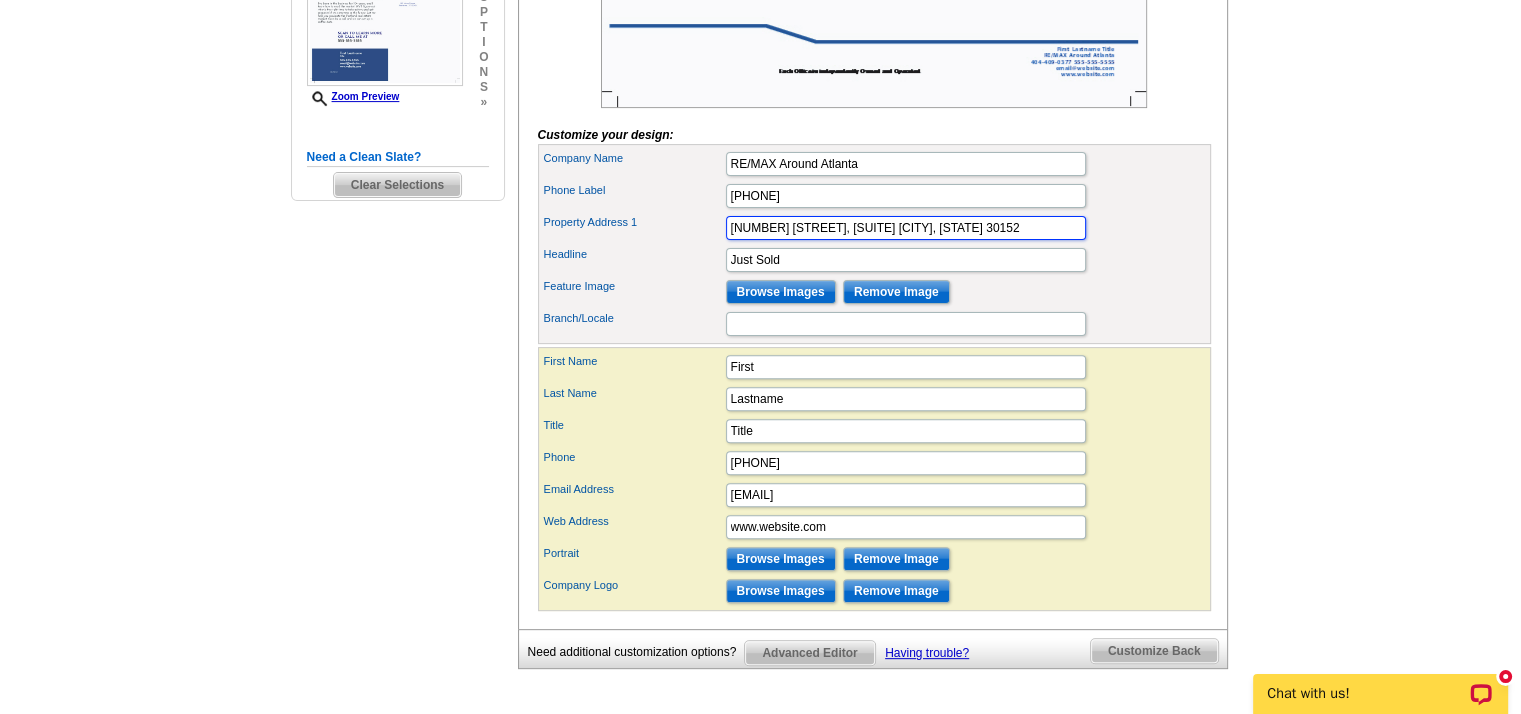 type on "5205 Stilesboro Road Northwest, Suite 110 Kennesaw, Ga 30152" 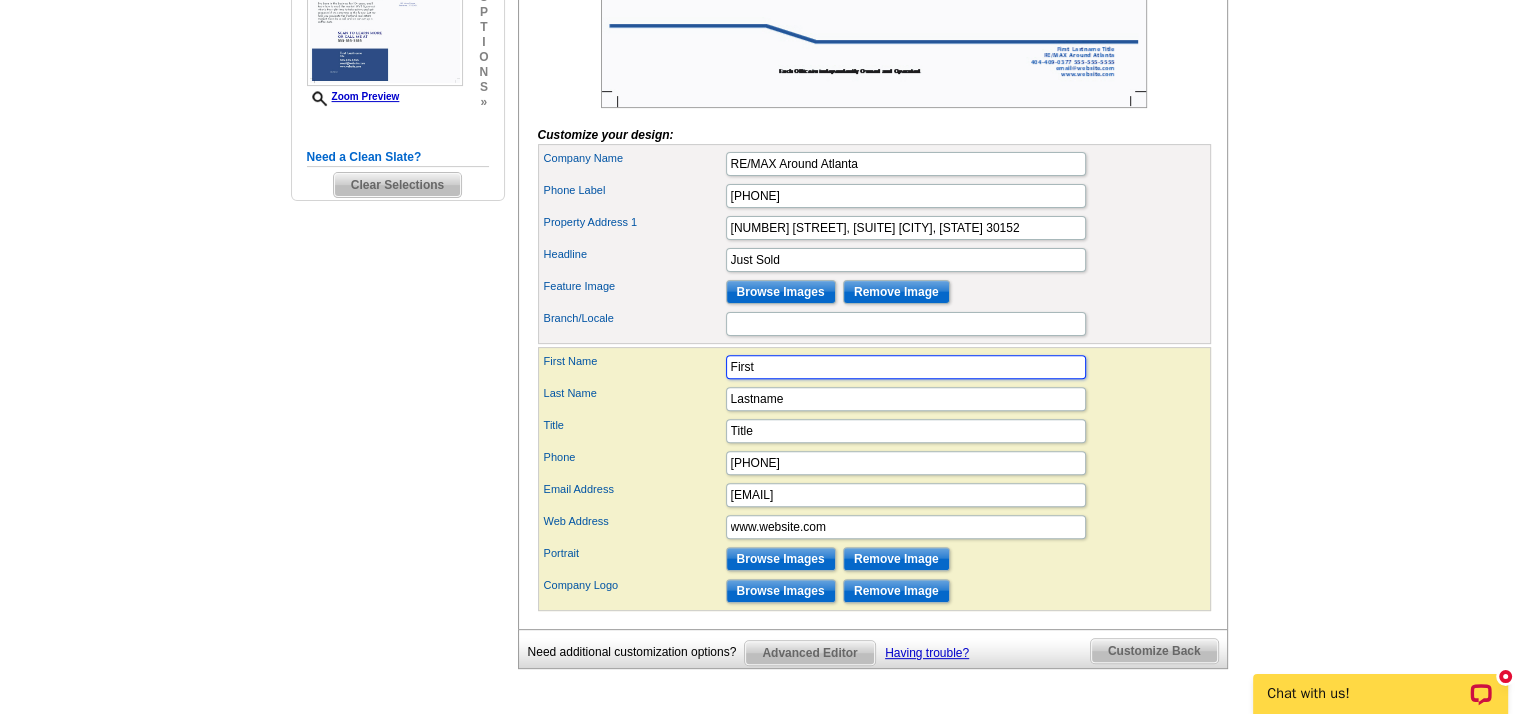 click on "First" at bounding box center (906, 367) 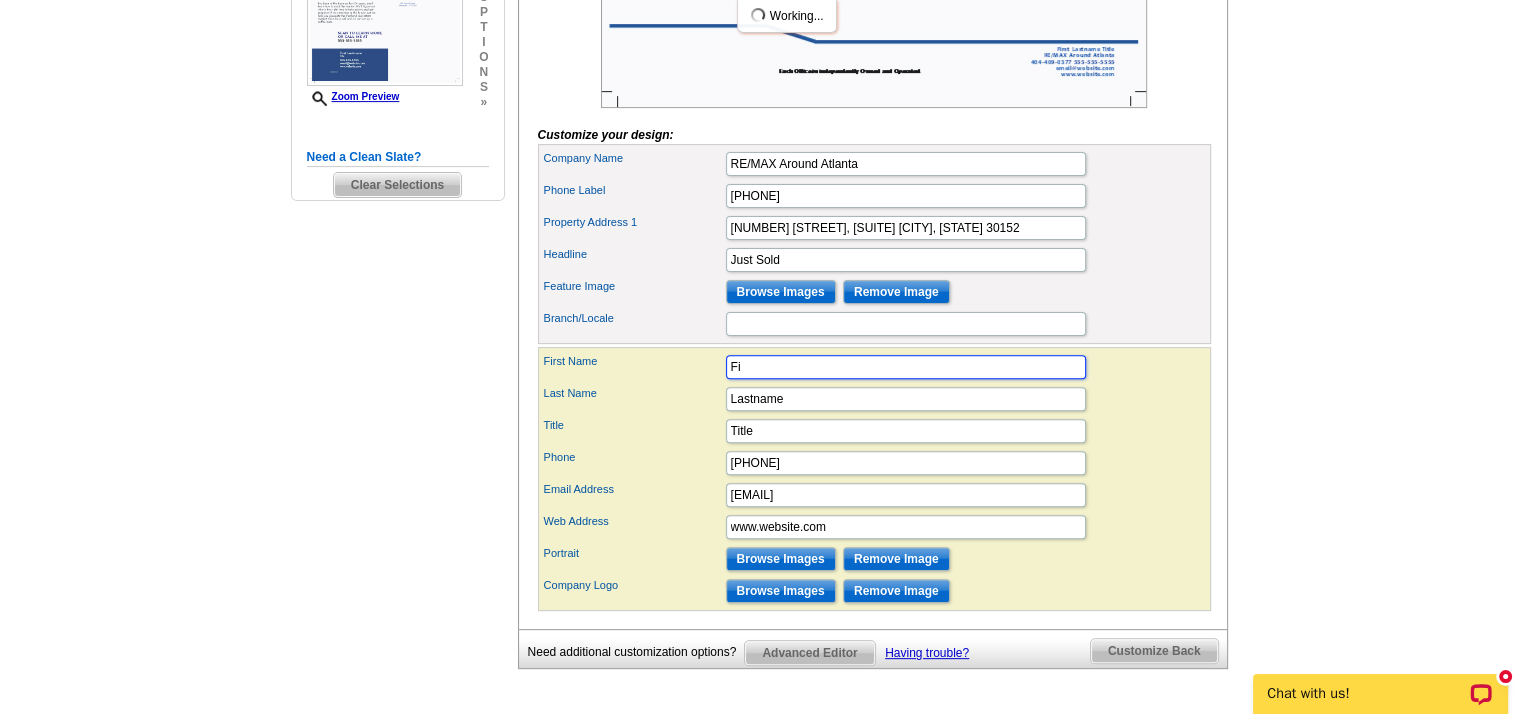 type on "F" 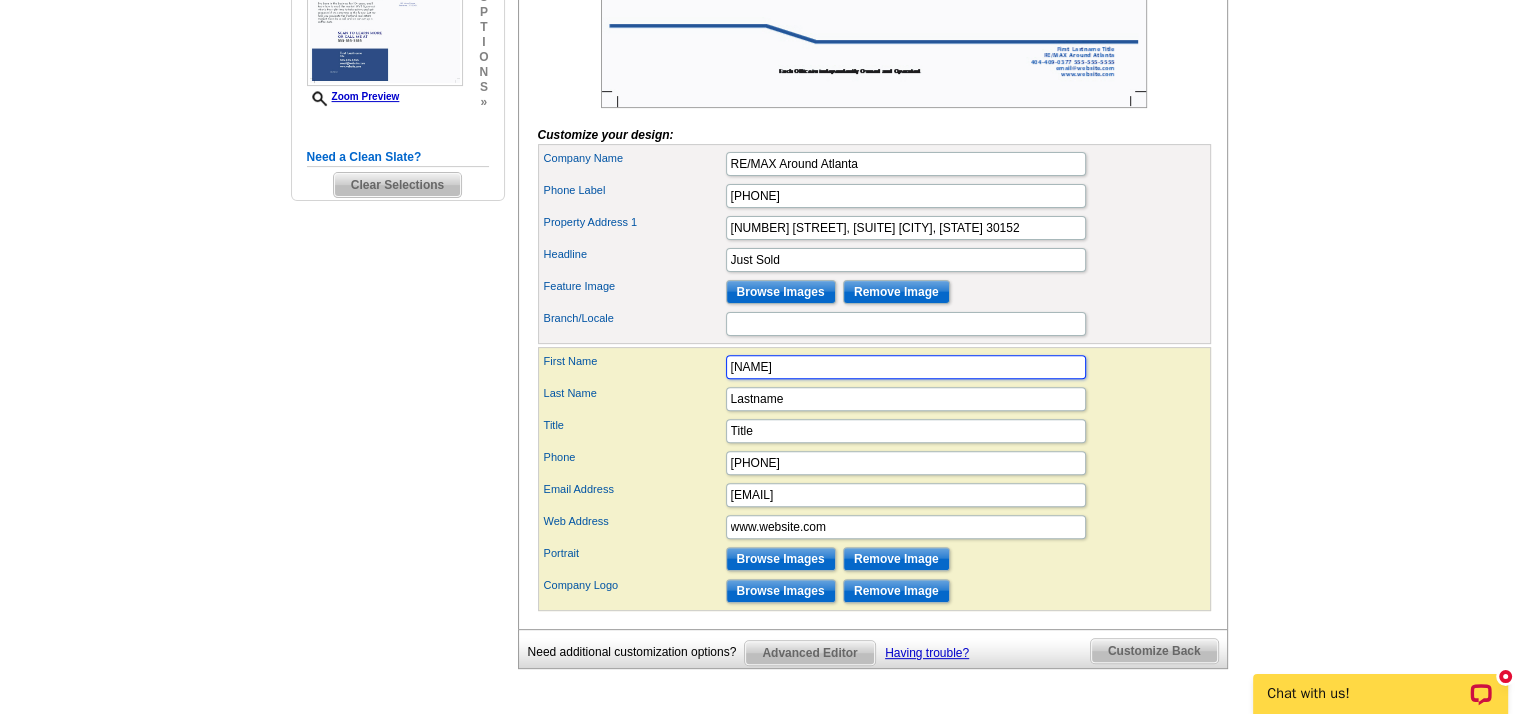 type on "Debbie" 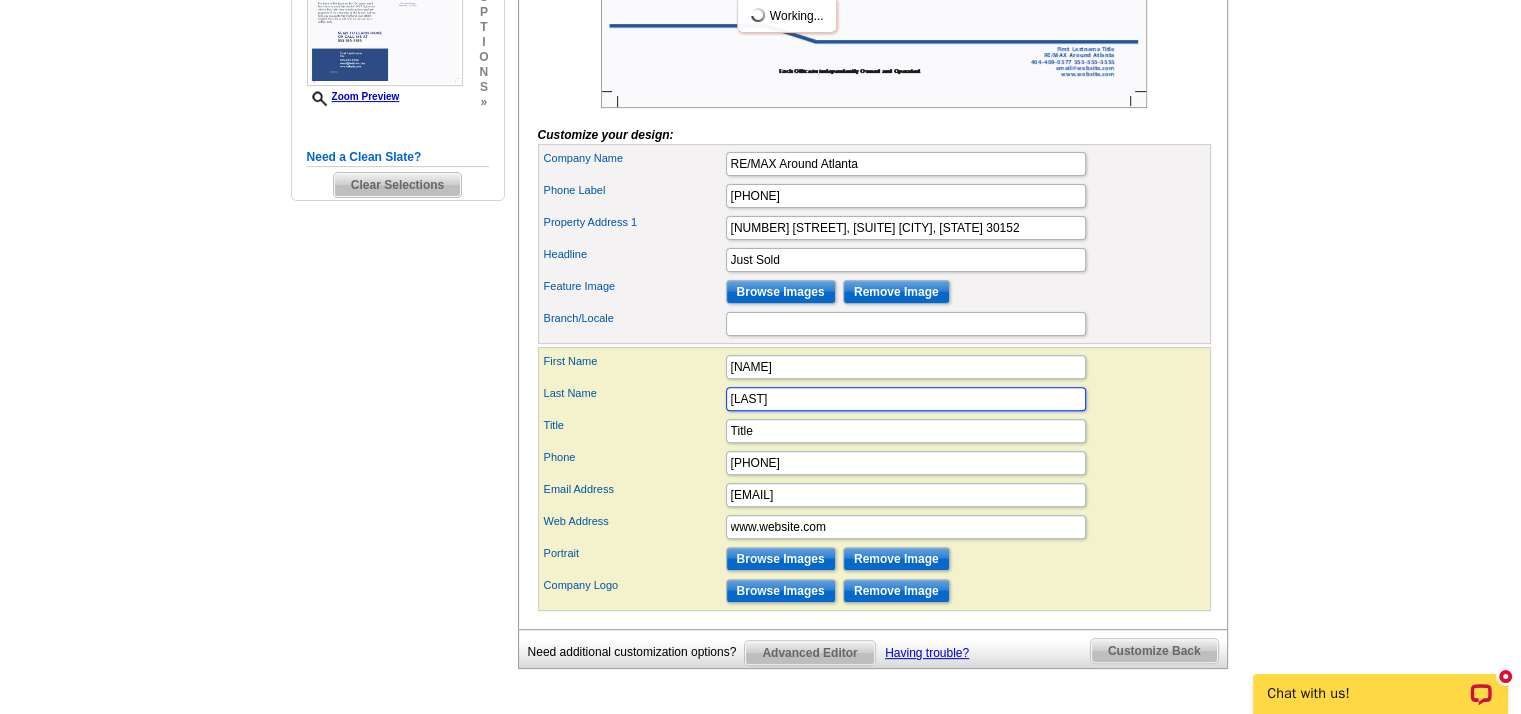type on "Forrester" 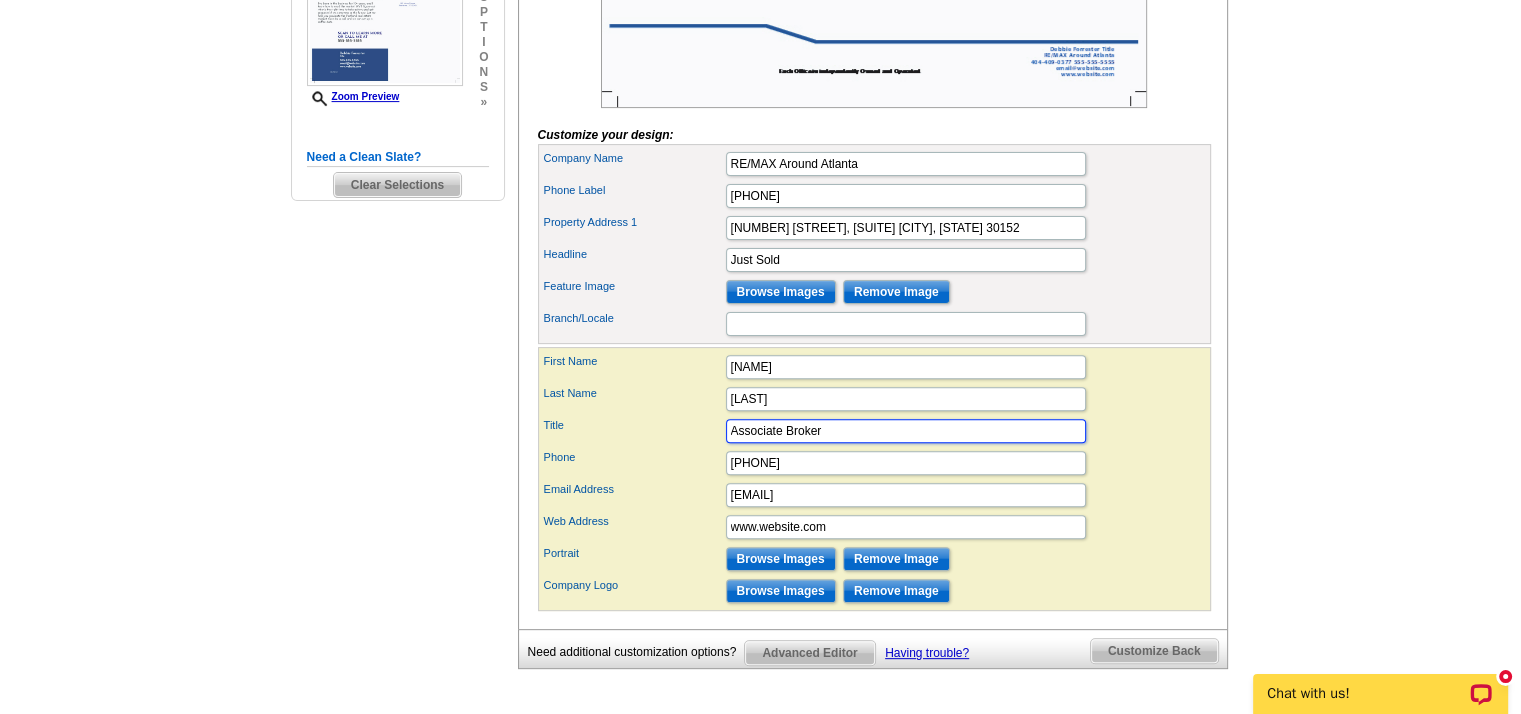 type on "Associate Broker" 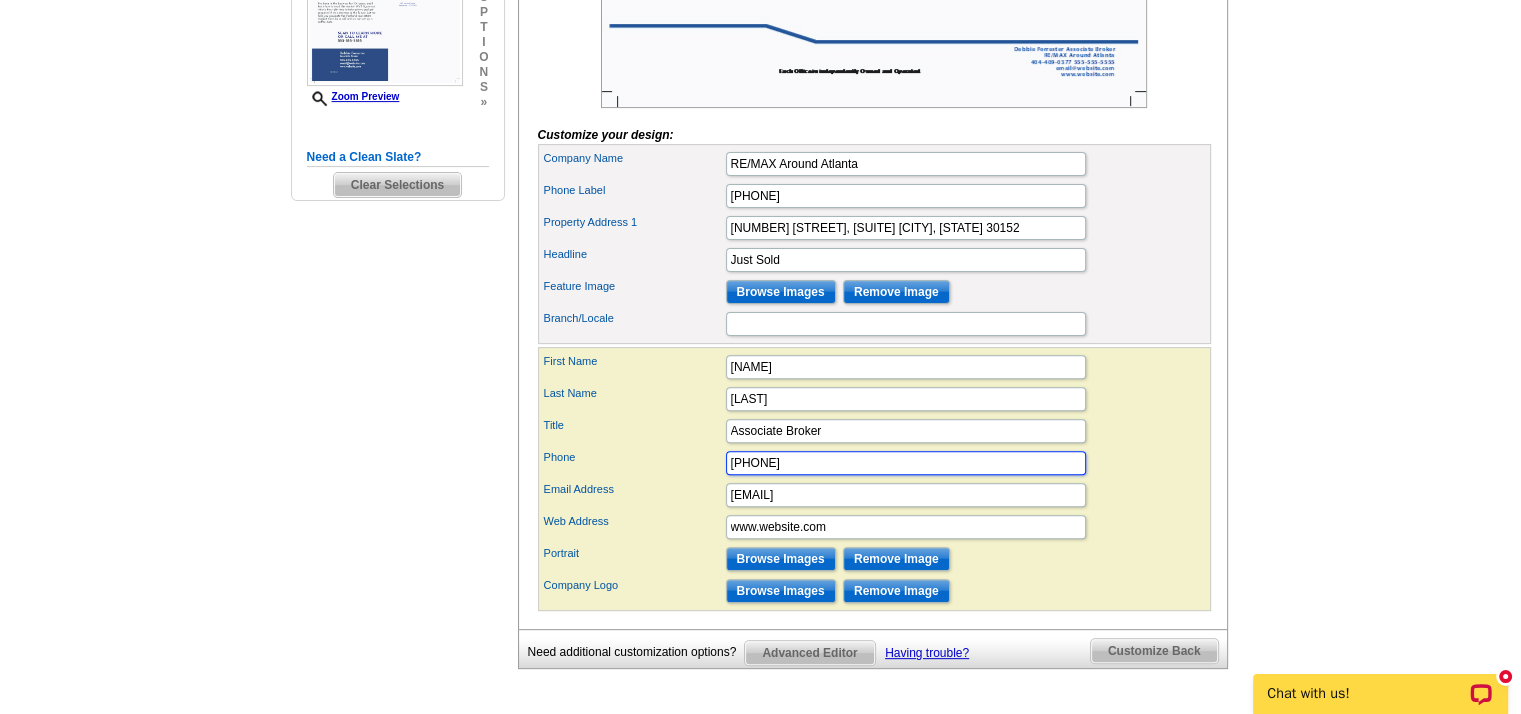 type on "404-409-0377" 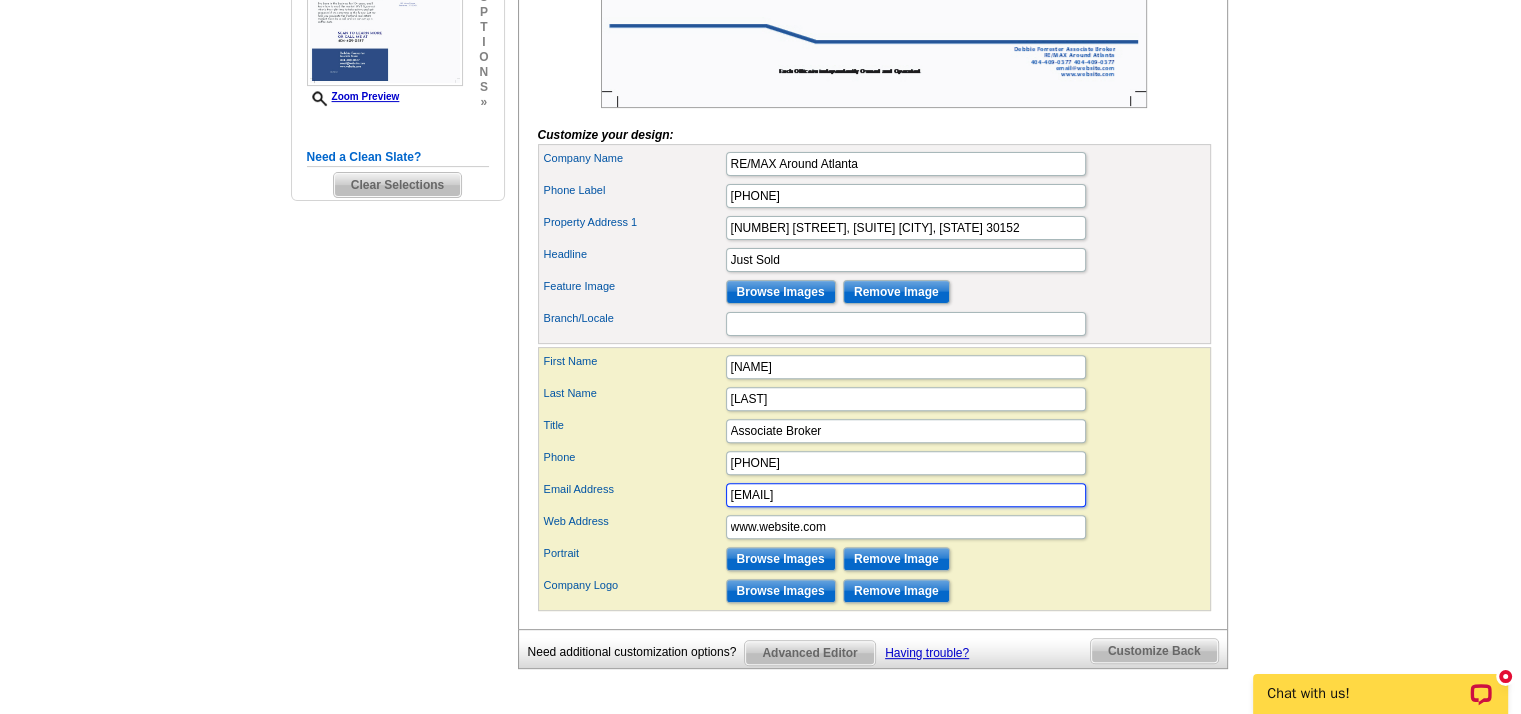 type on "[USERNAME]@example.com" 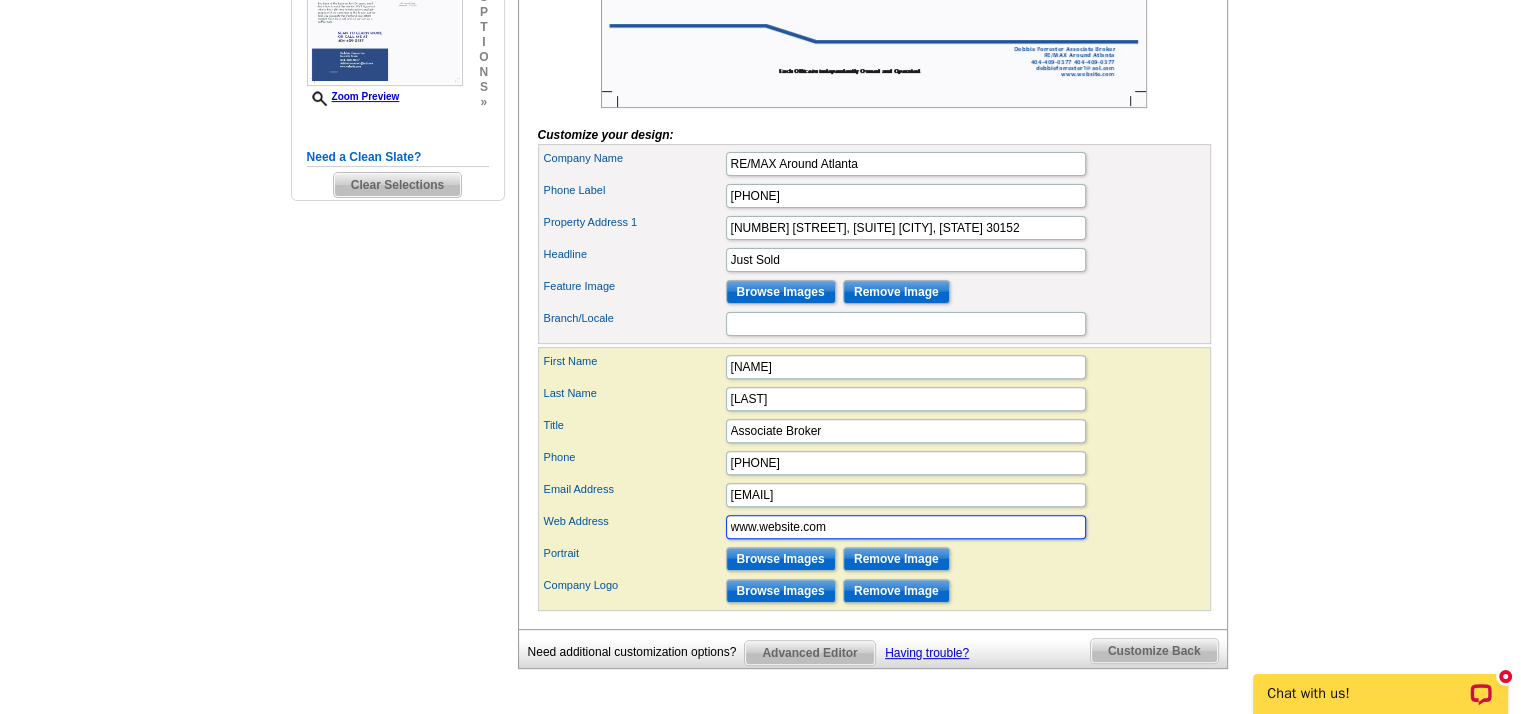 paste on "https://debbie-forrester-team-kennesaw-ga.remax.com/" 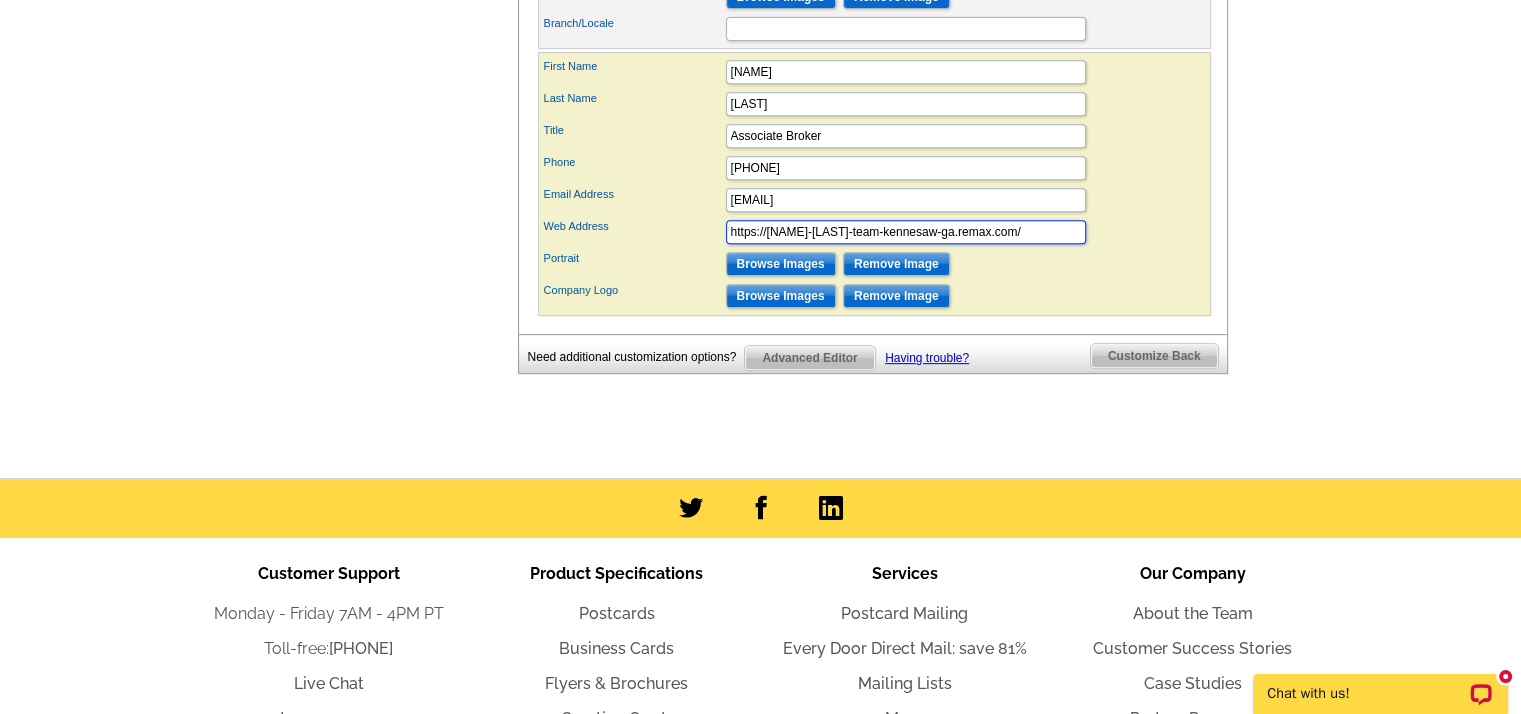scroll, scrollTop: 900, scrollLeft: 0, axis: vertical 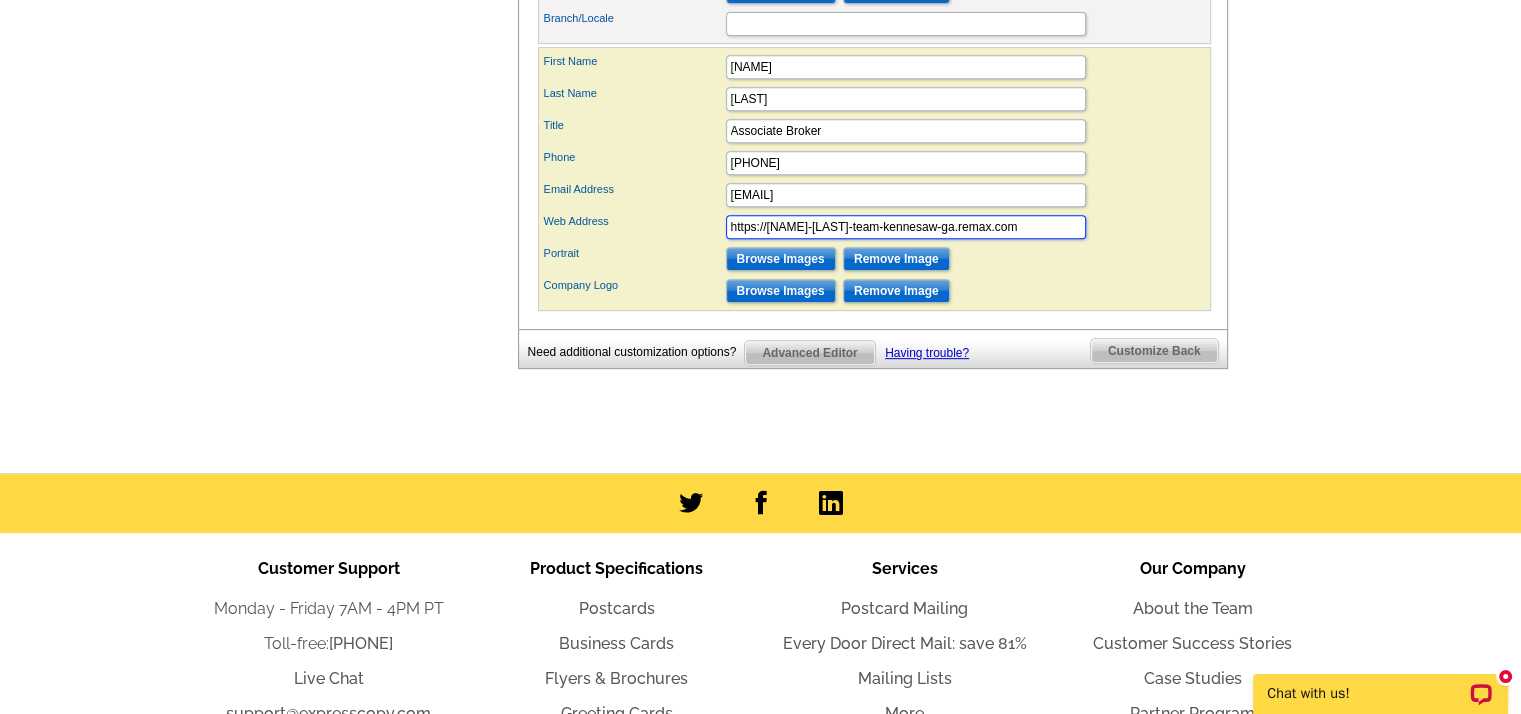 type on "https://debbie-forrester-team-kennesaw-ga.remax.com" 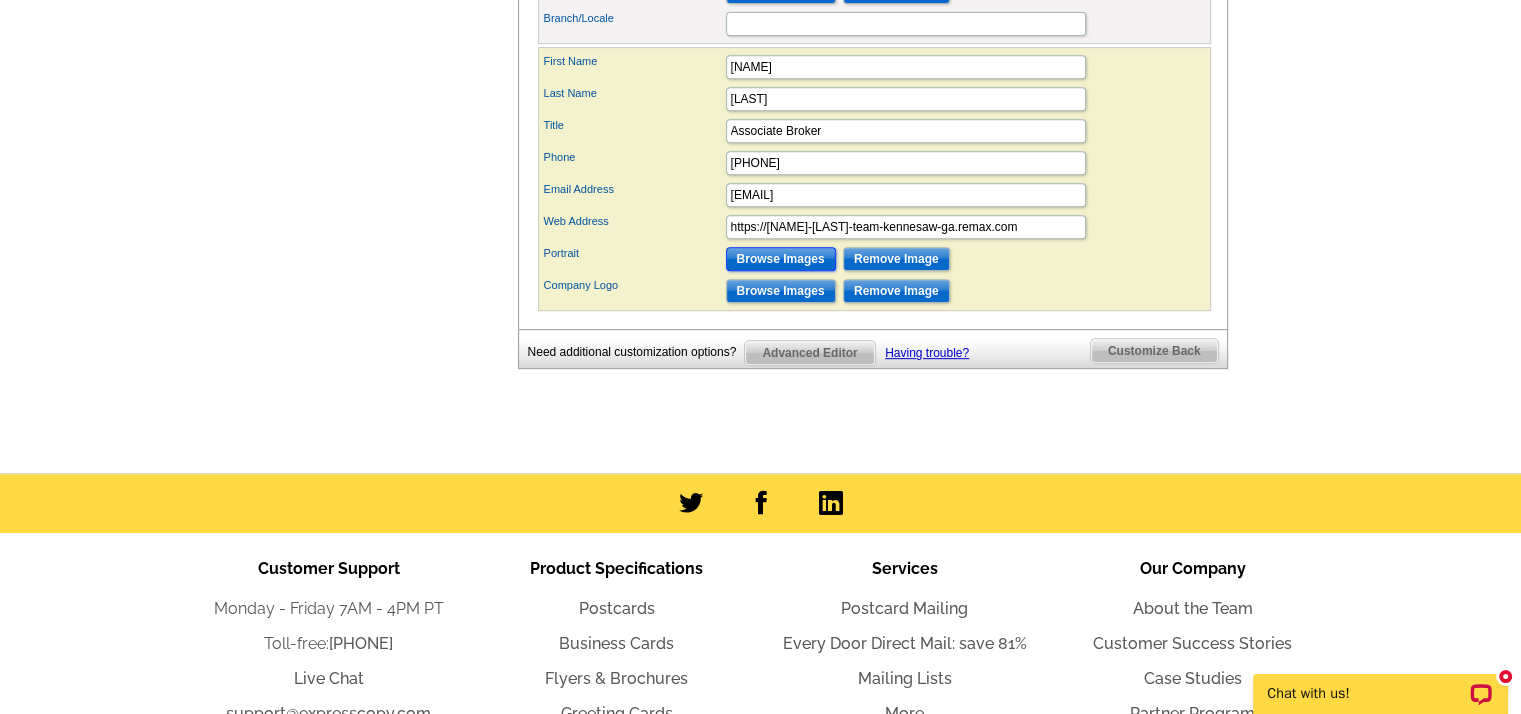 click on "Browse Images" at bounding box center [781, 259] 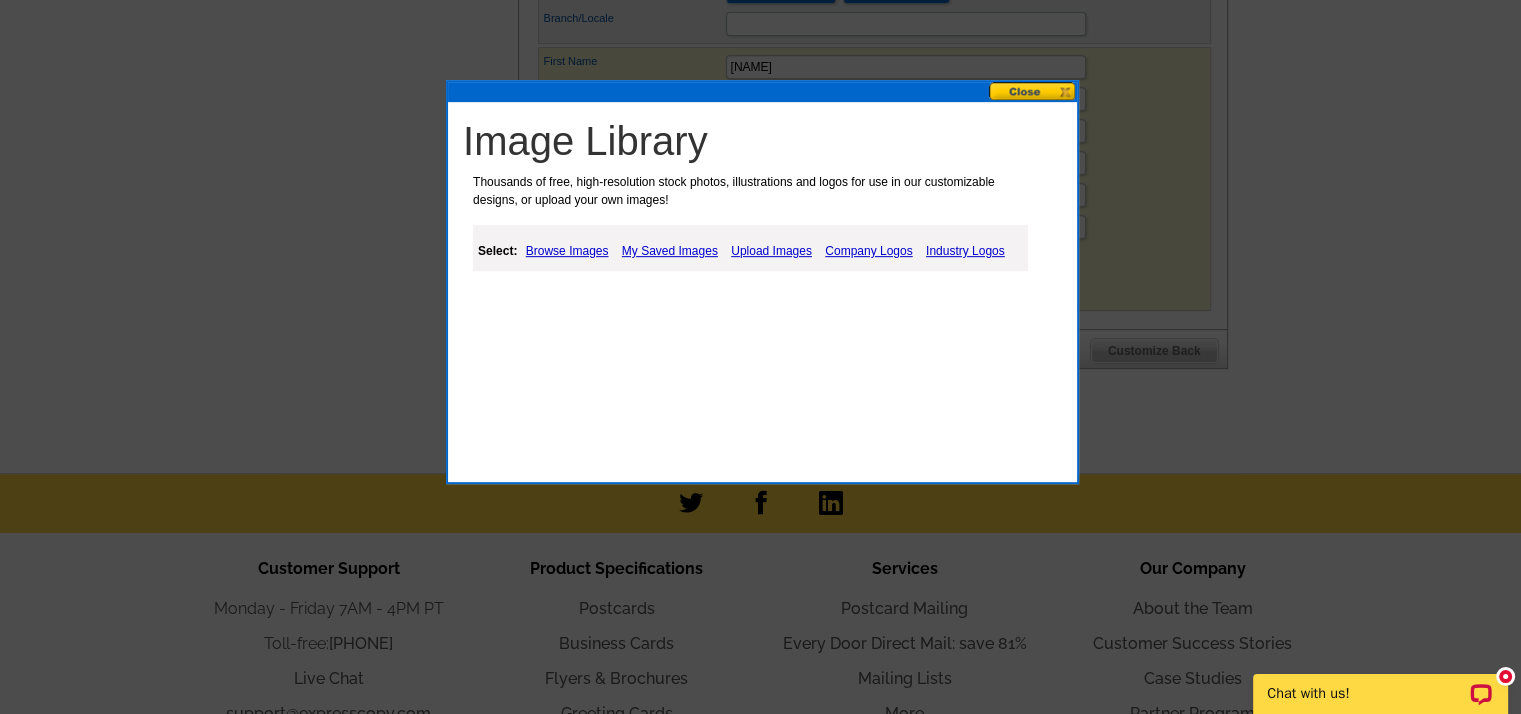 click on "Upload Images" at bounding box center [771, 251] 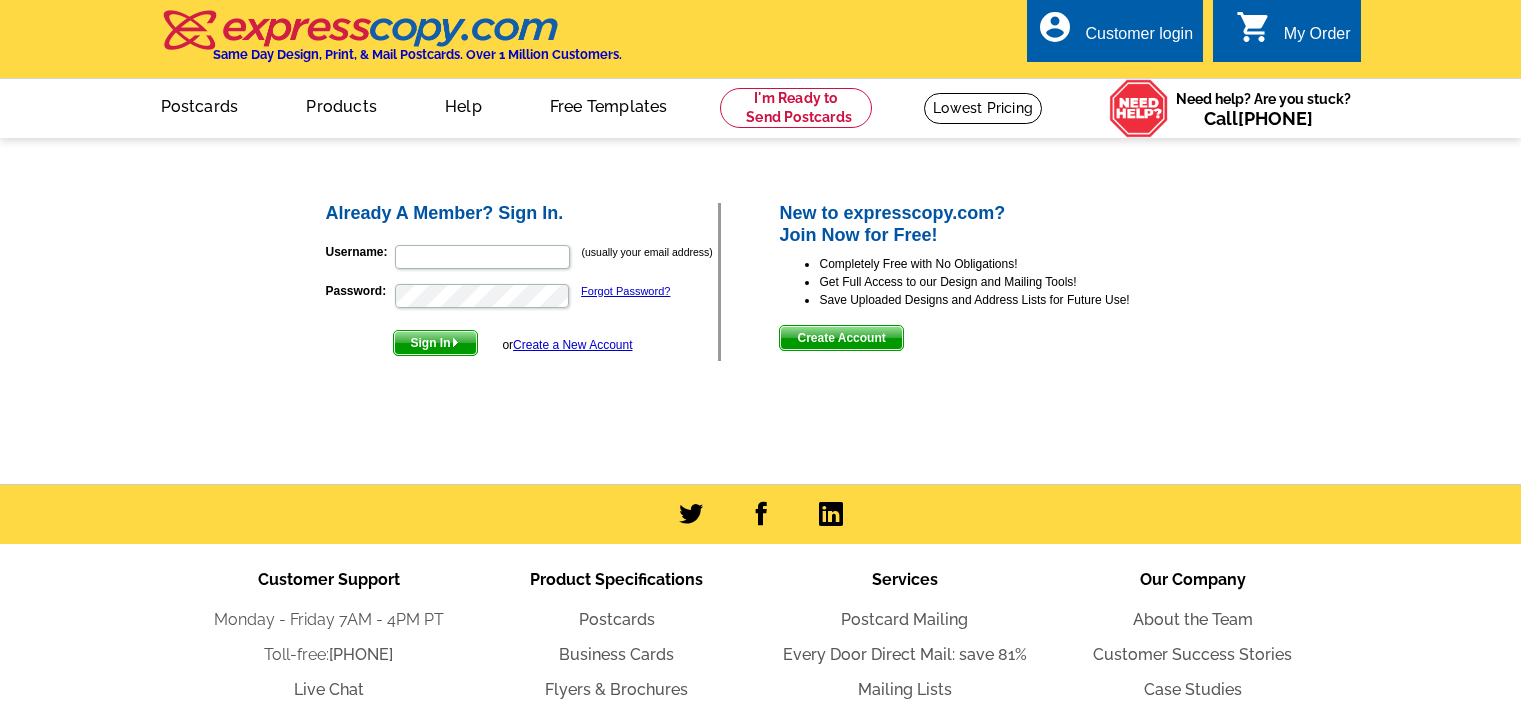 scroll, scrollTop: 0, scrollLeft: 0, axis: both 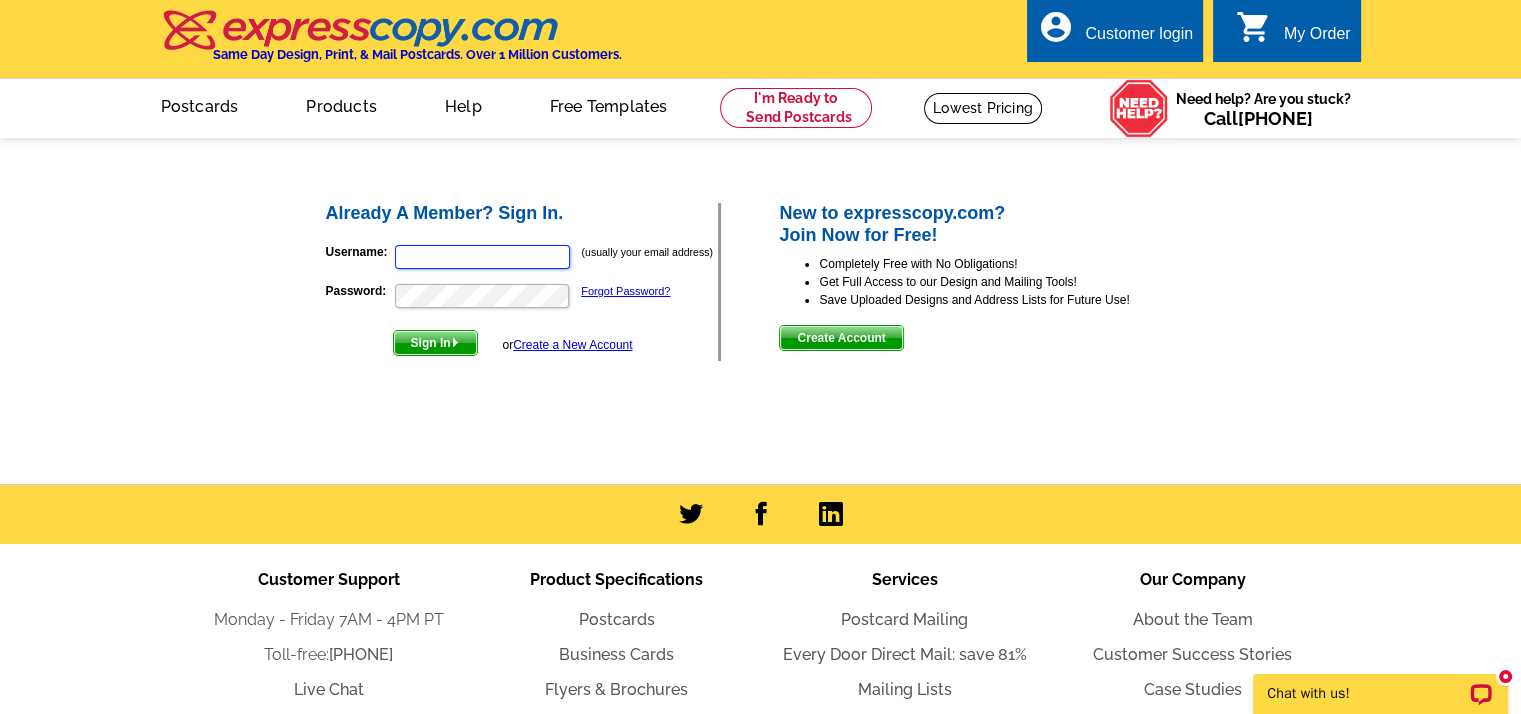 click on "Username:" at bounding box center (482, 257) 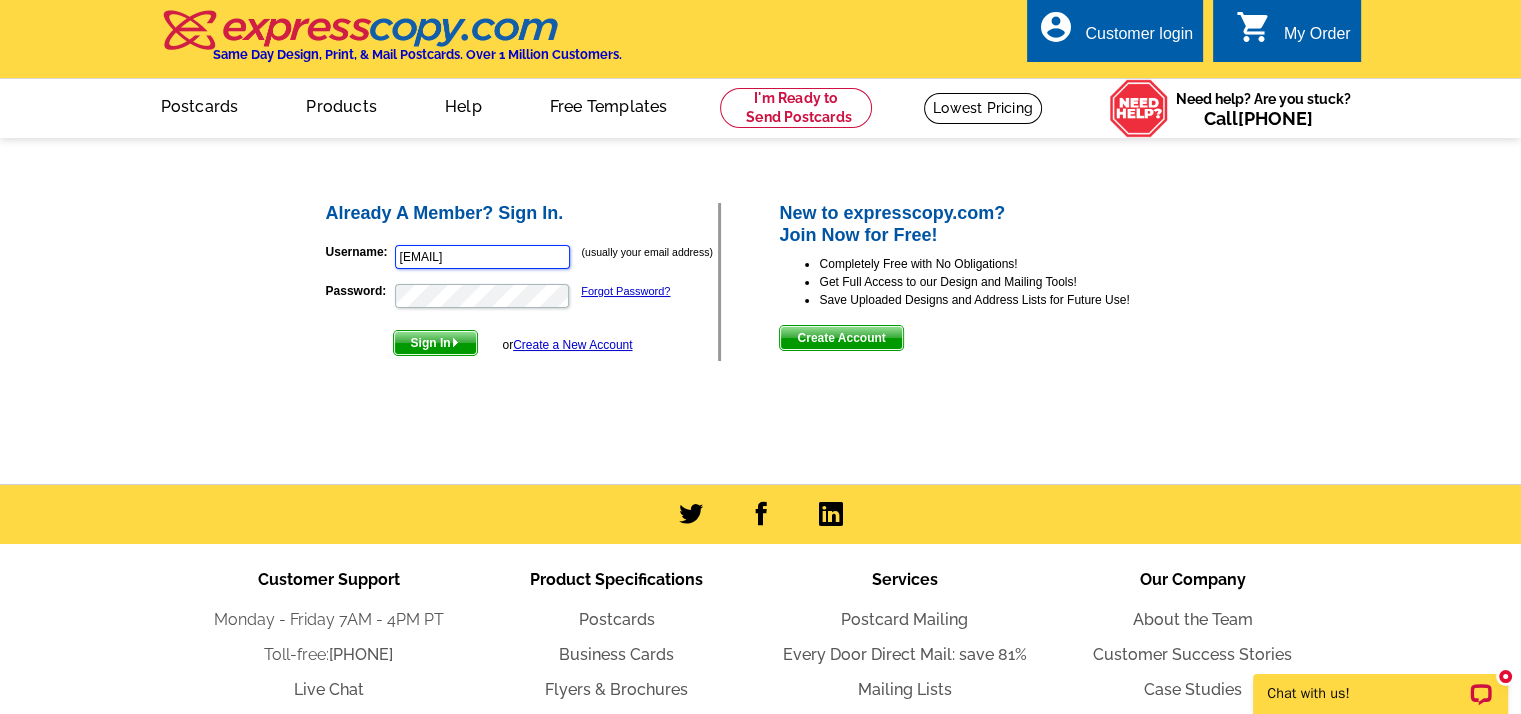 scroll, scrollTop: 0, scrollLeft: 0, axis: both 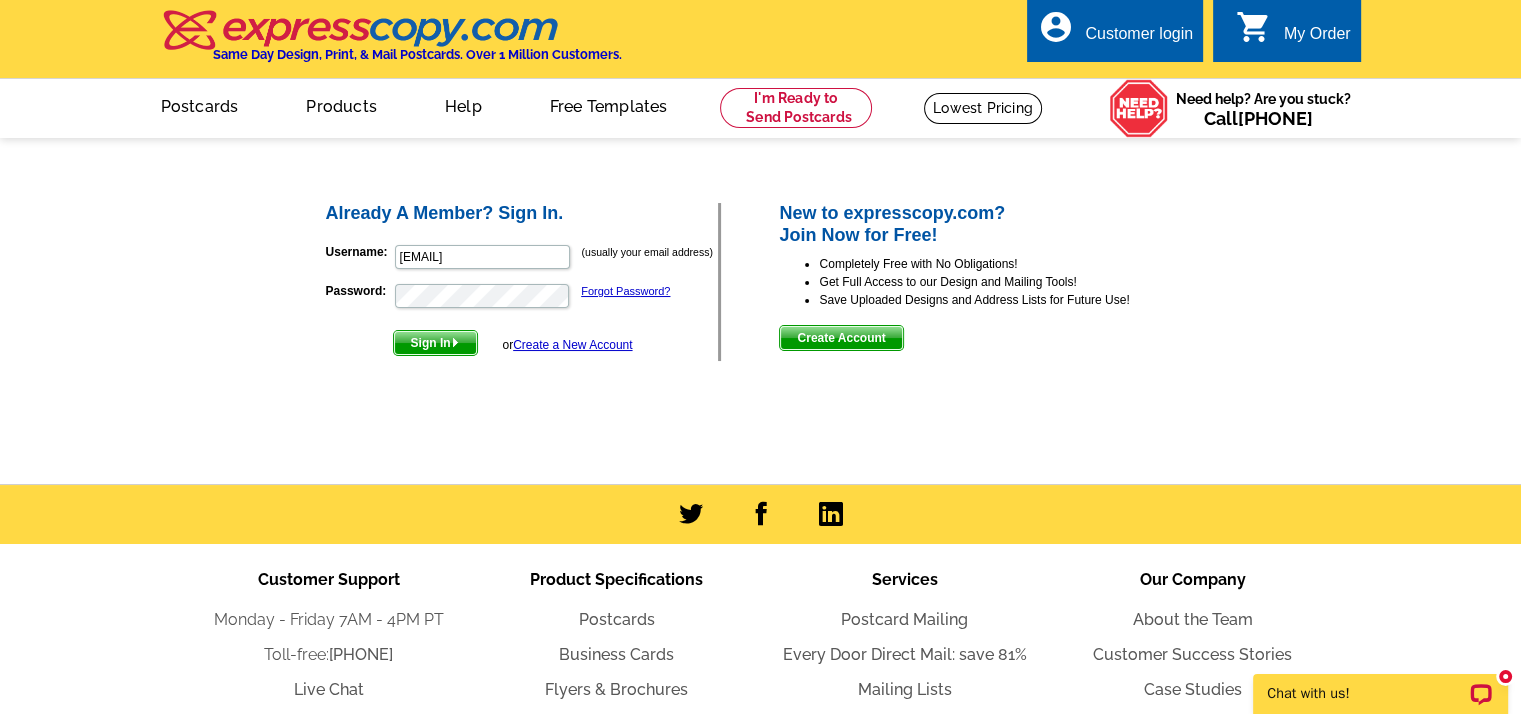 click on "Customer login" at bounding box center (1139, 39) 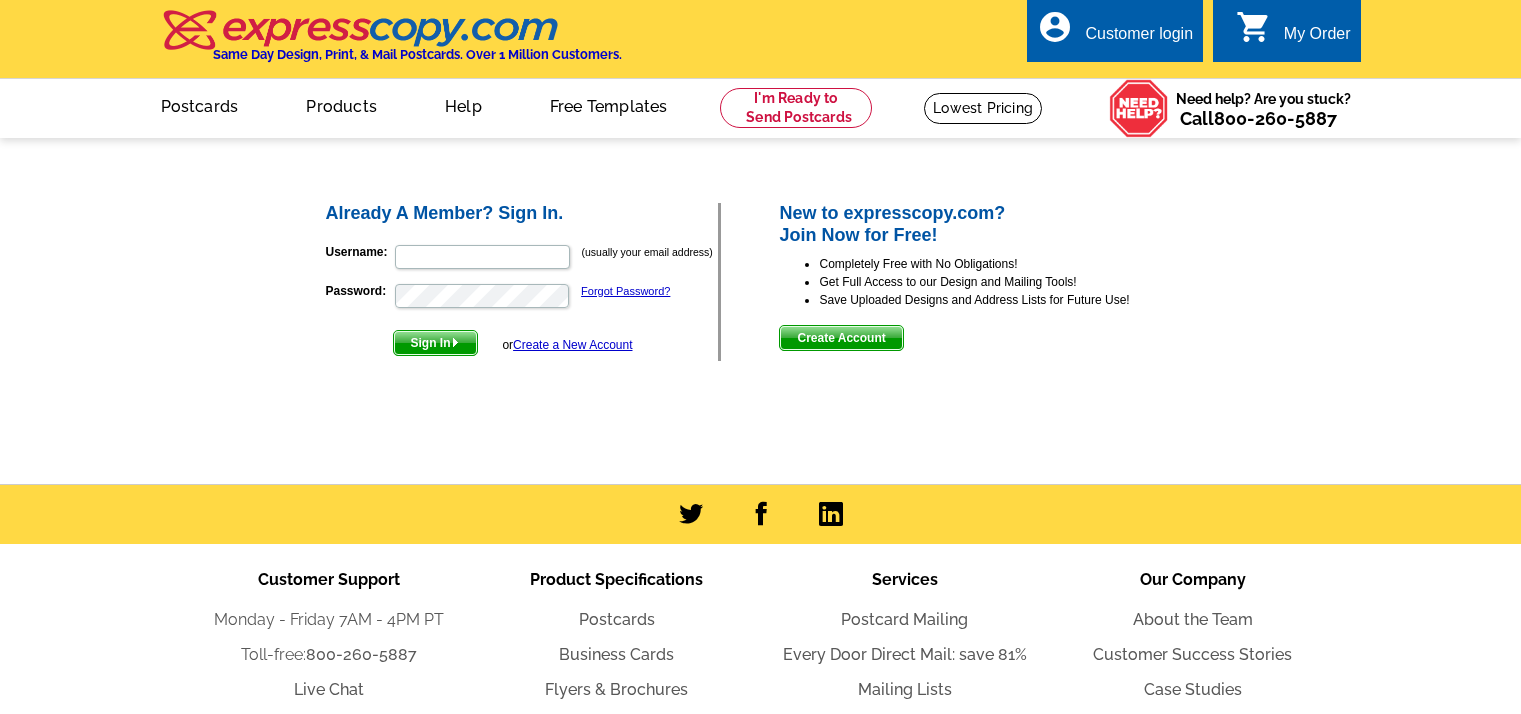 scroll, scrollTop: 0, scrollLeft: 0, axis: both 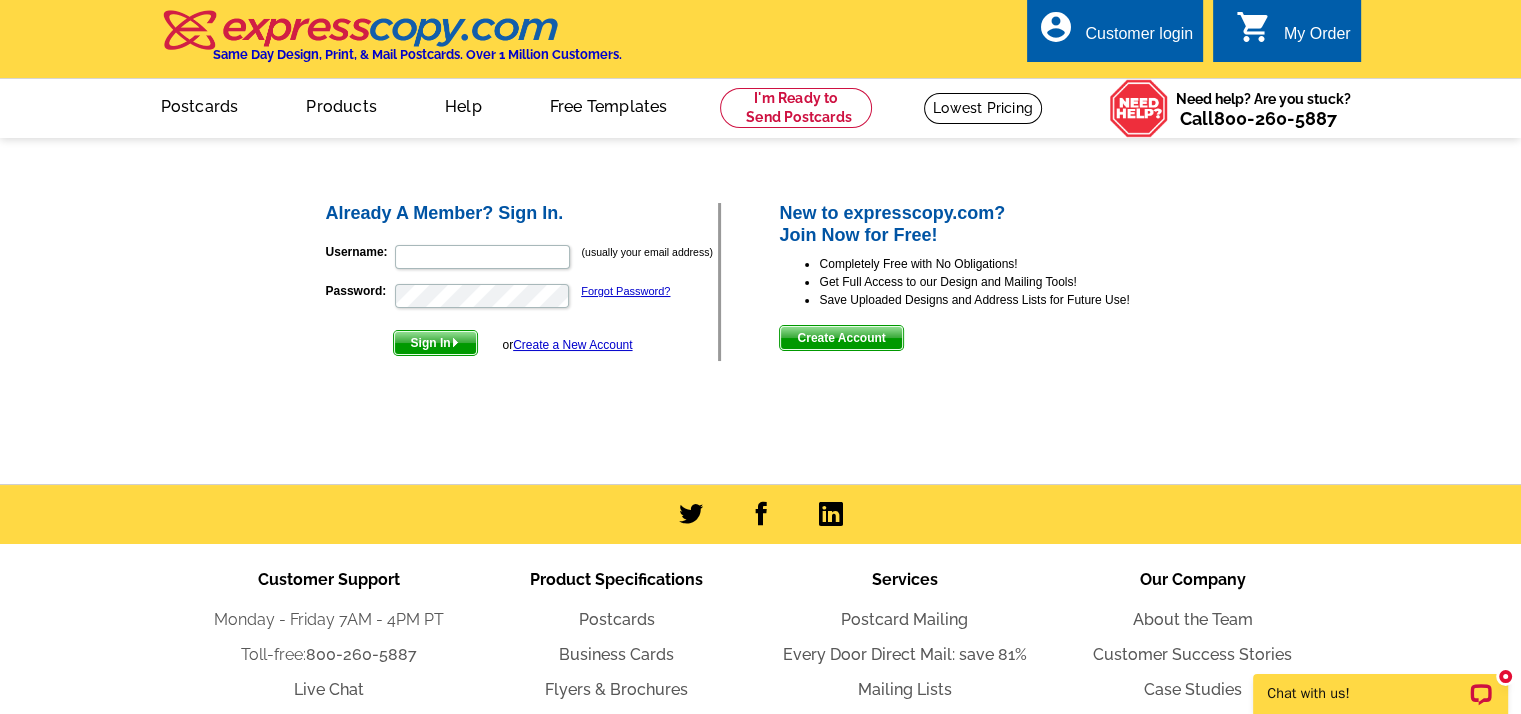click on "Customer login" at bounding box center [1139, 39] 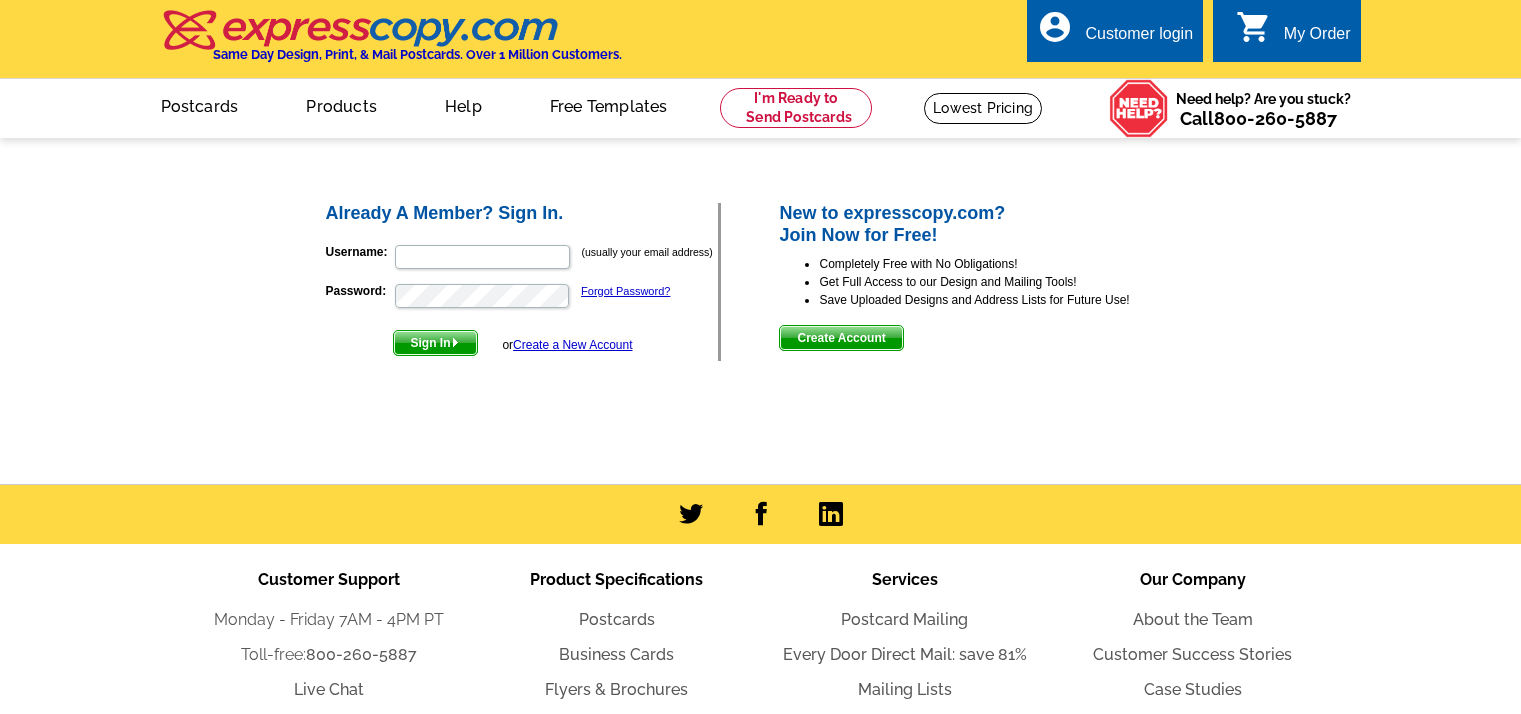 scroll, scrollTop: 0, scrollLeft: 0, axis: both 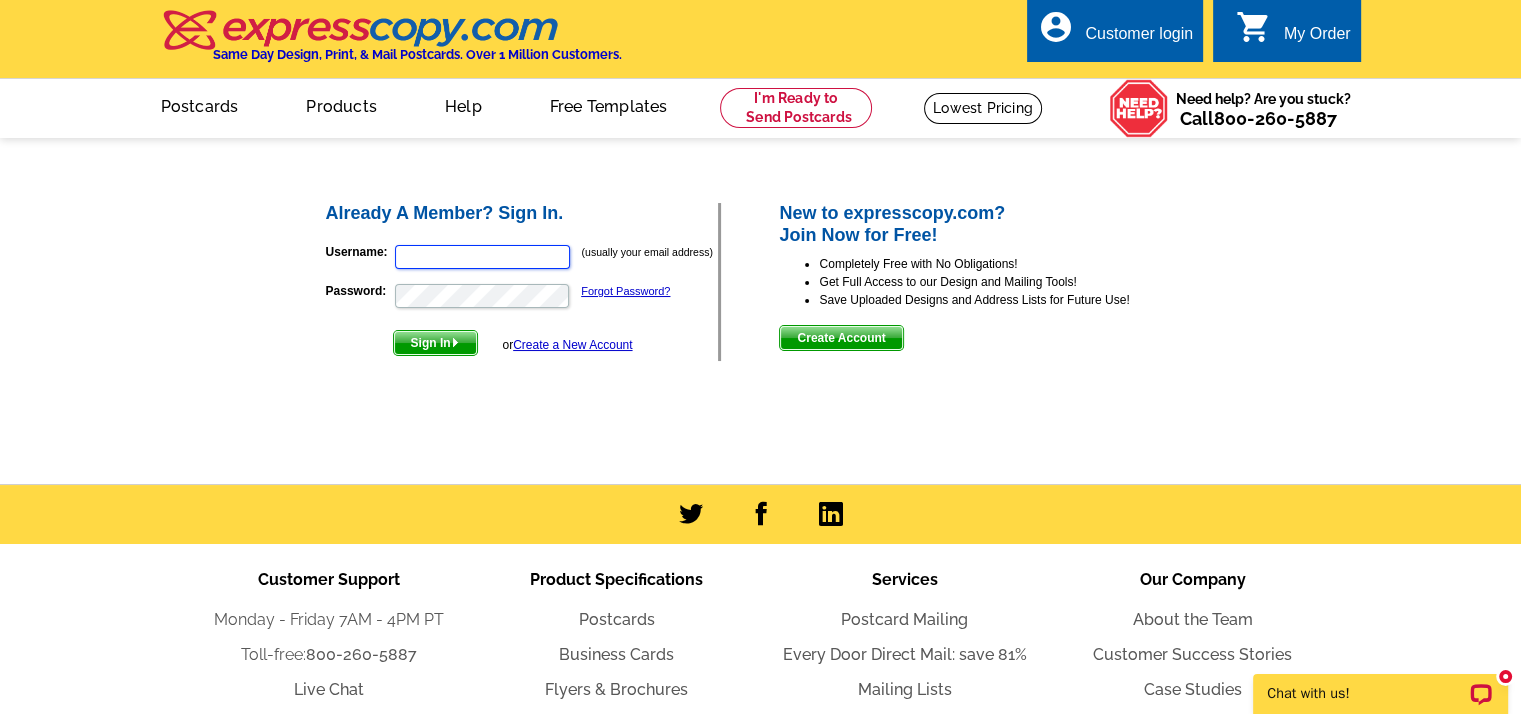 click on "Username:" at bounding box center (482, 257) 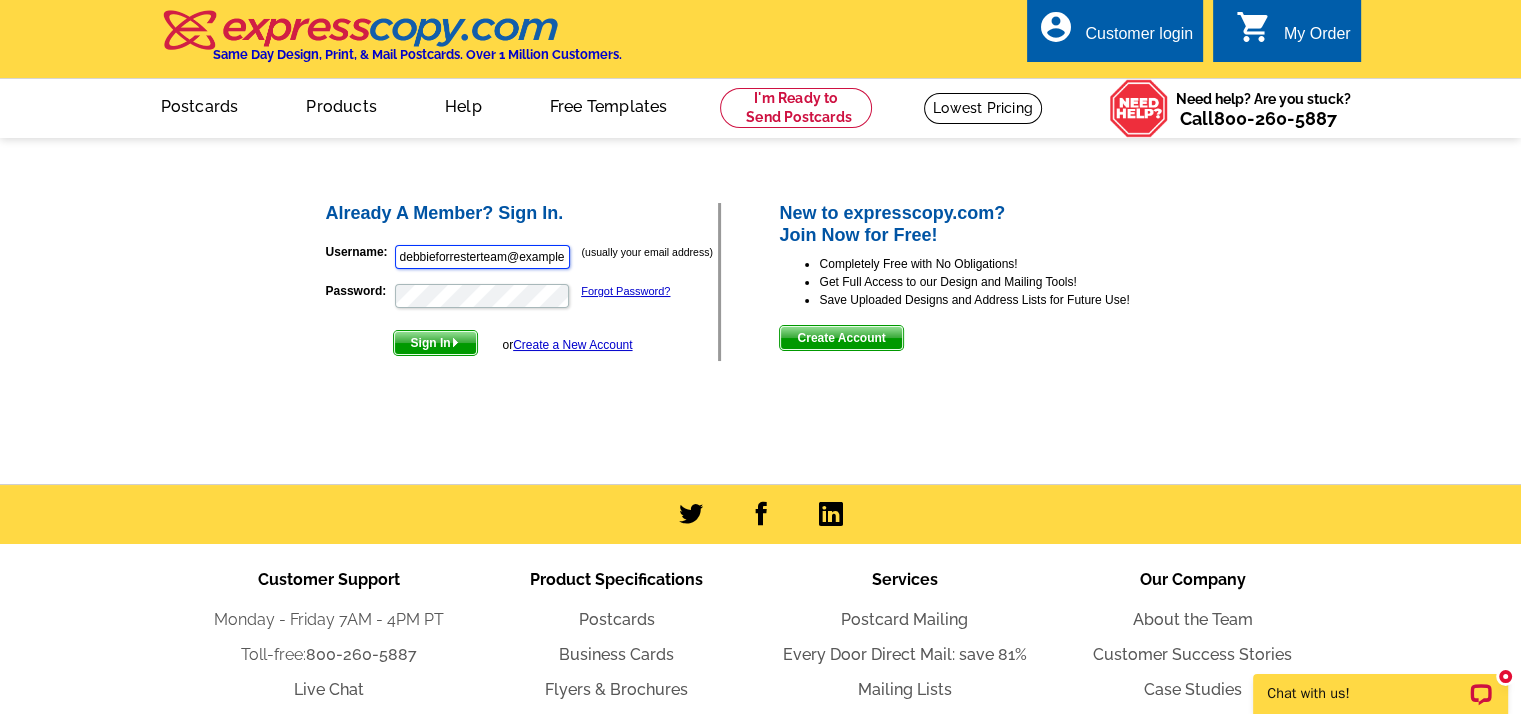 scroll, scrollTop: 0, scrollLeft: 0, axis: both 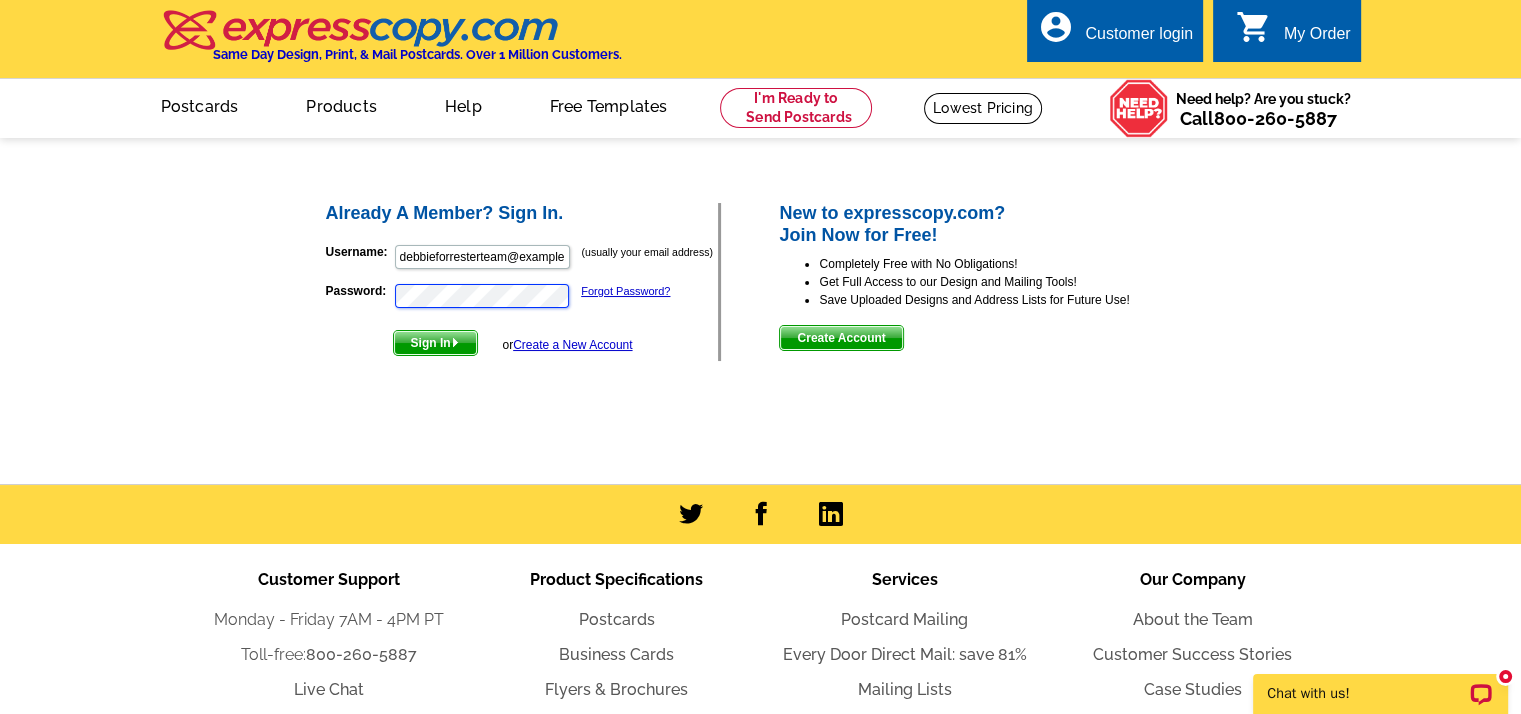 click on "Sign In" at bounding box center (435, 343) 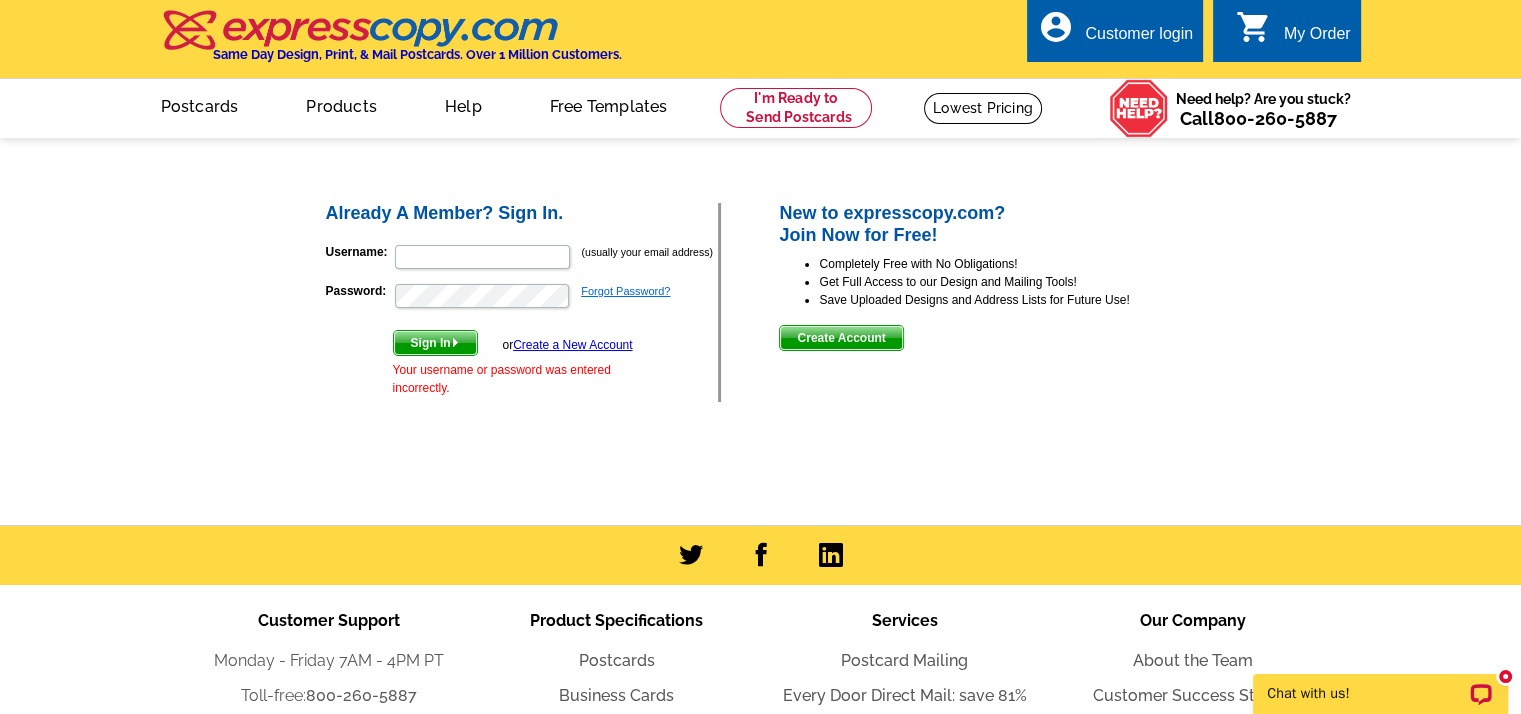 click on "Forgot
Password?" at bounding box center [625, 291] 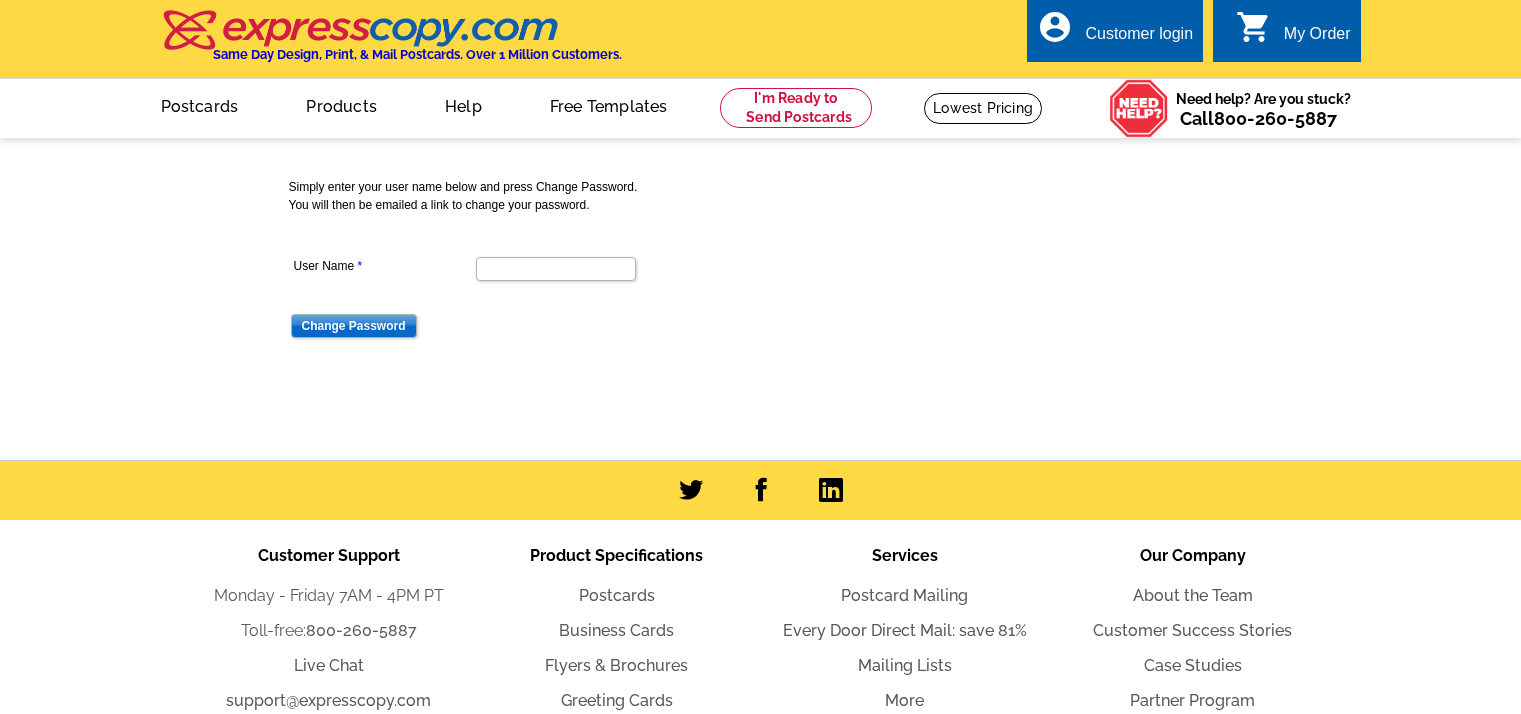 scroll, scrollTop: 0, scrollLeft: 0, axis: both 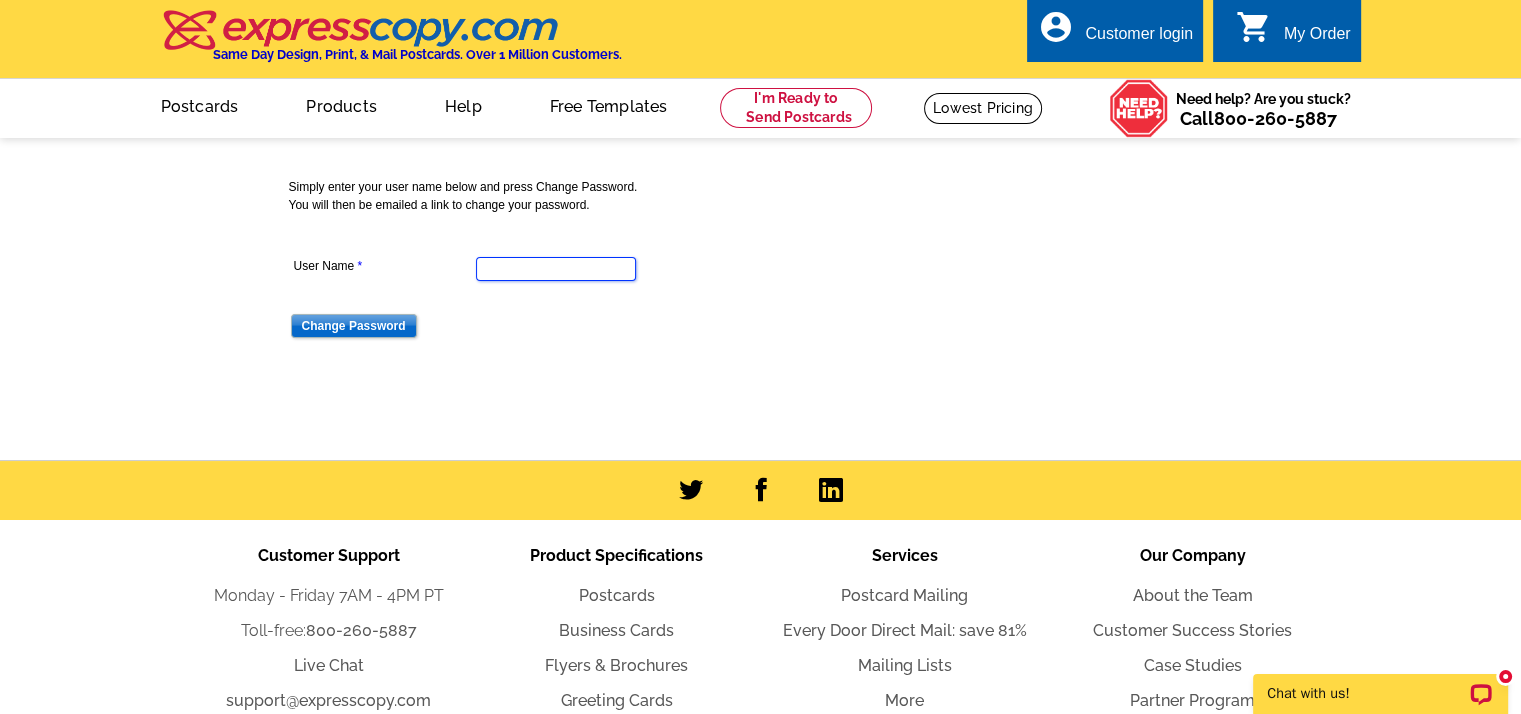 click on "User Name" at bounding box center [556, 269] 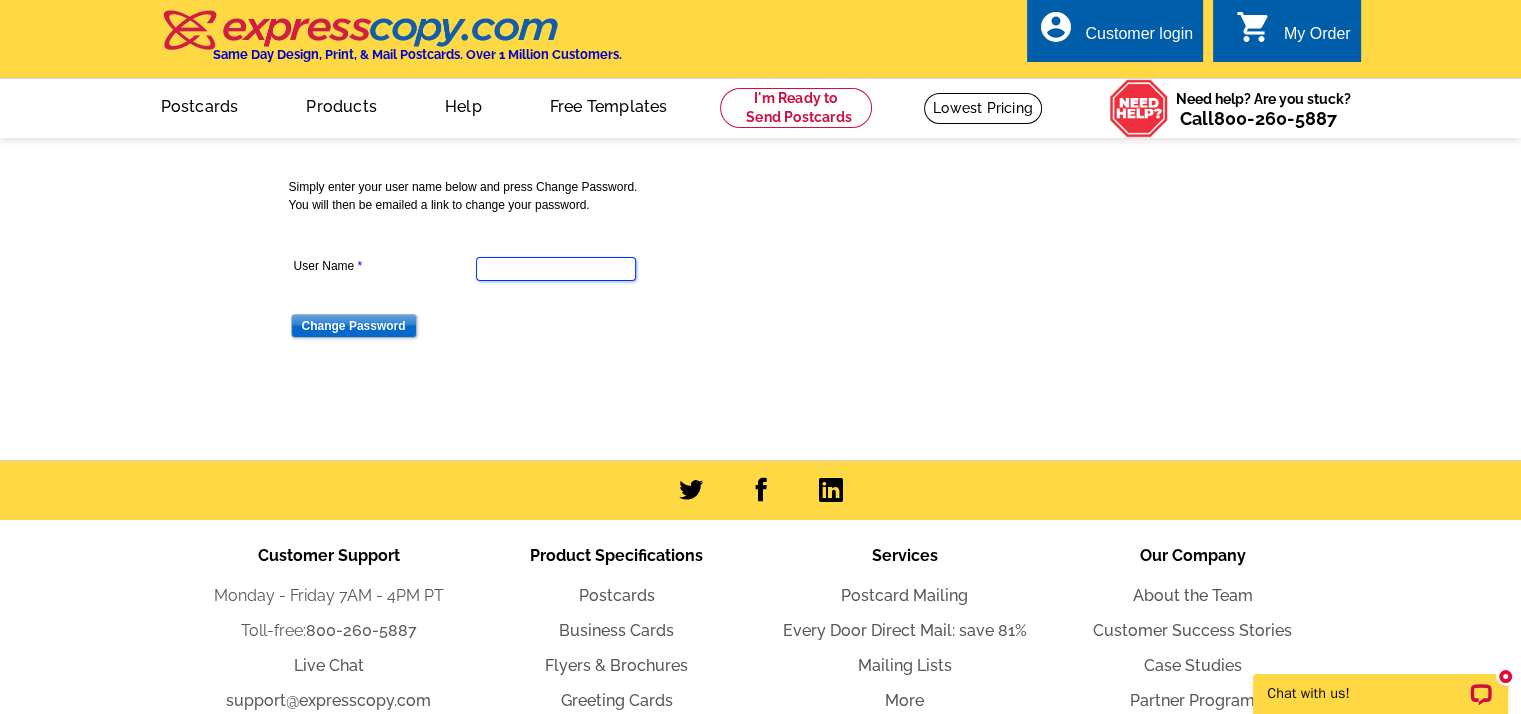type on "debbieforresterteam@example.com" 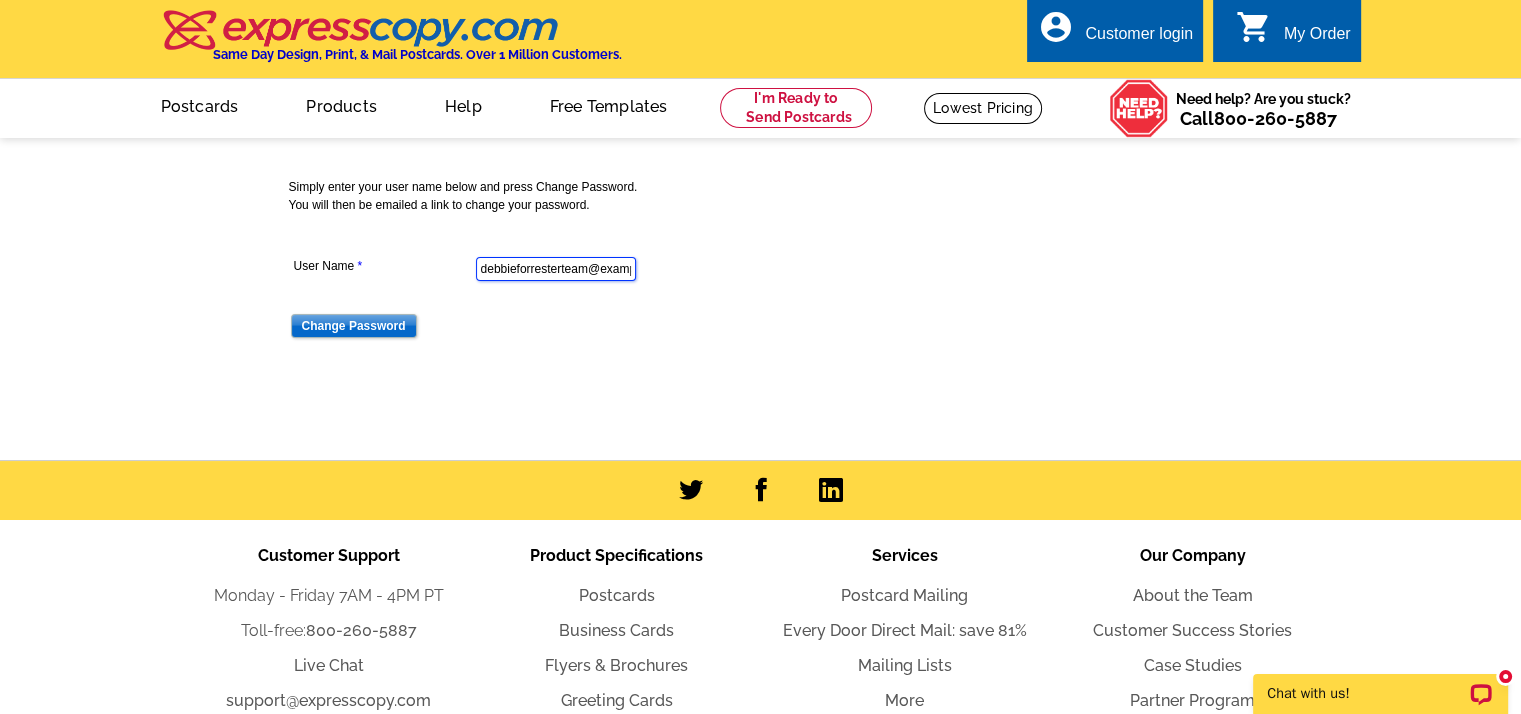 scroll, scrollTop: 0, scrollLeft: 0, axis: both 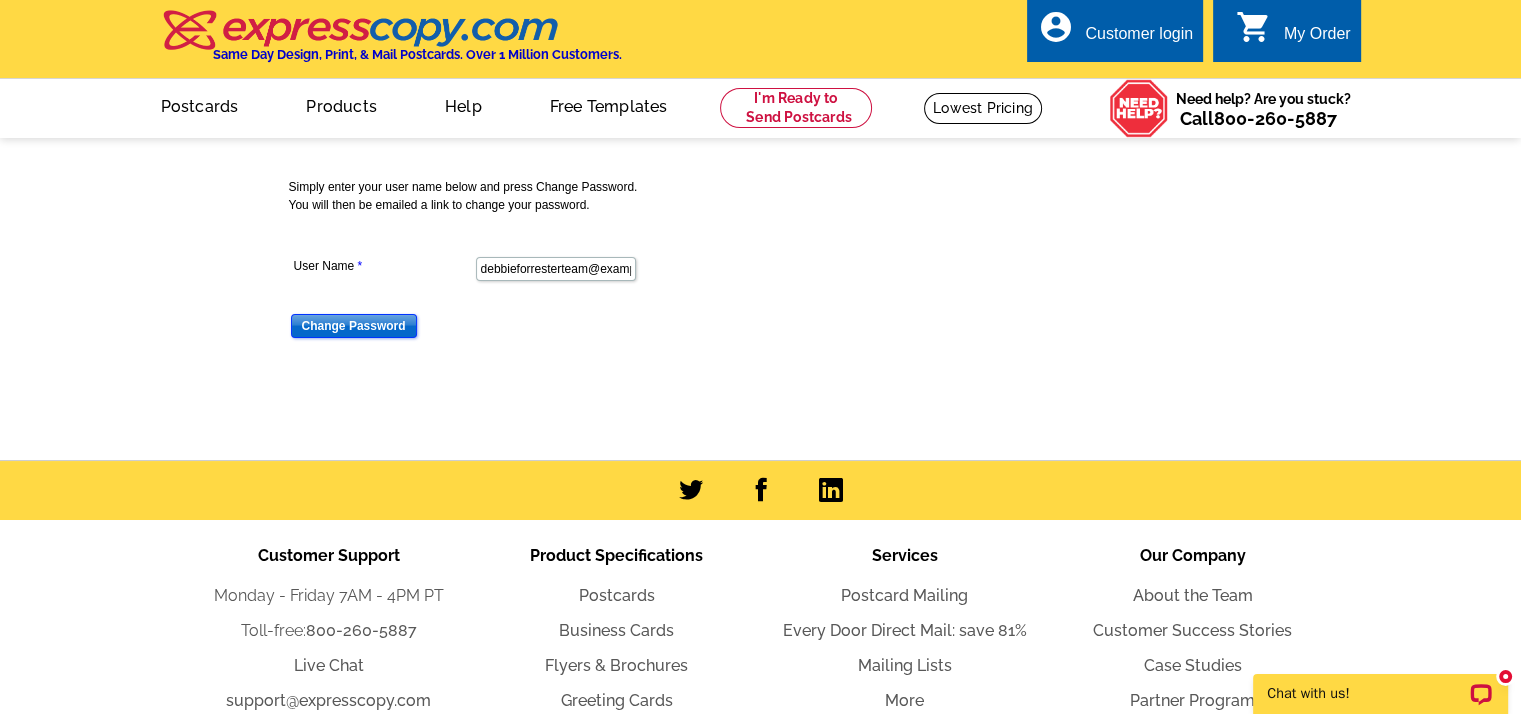 click on "Change Password" at bounding box center [354, 326] 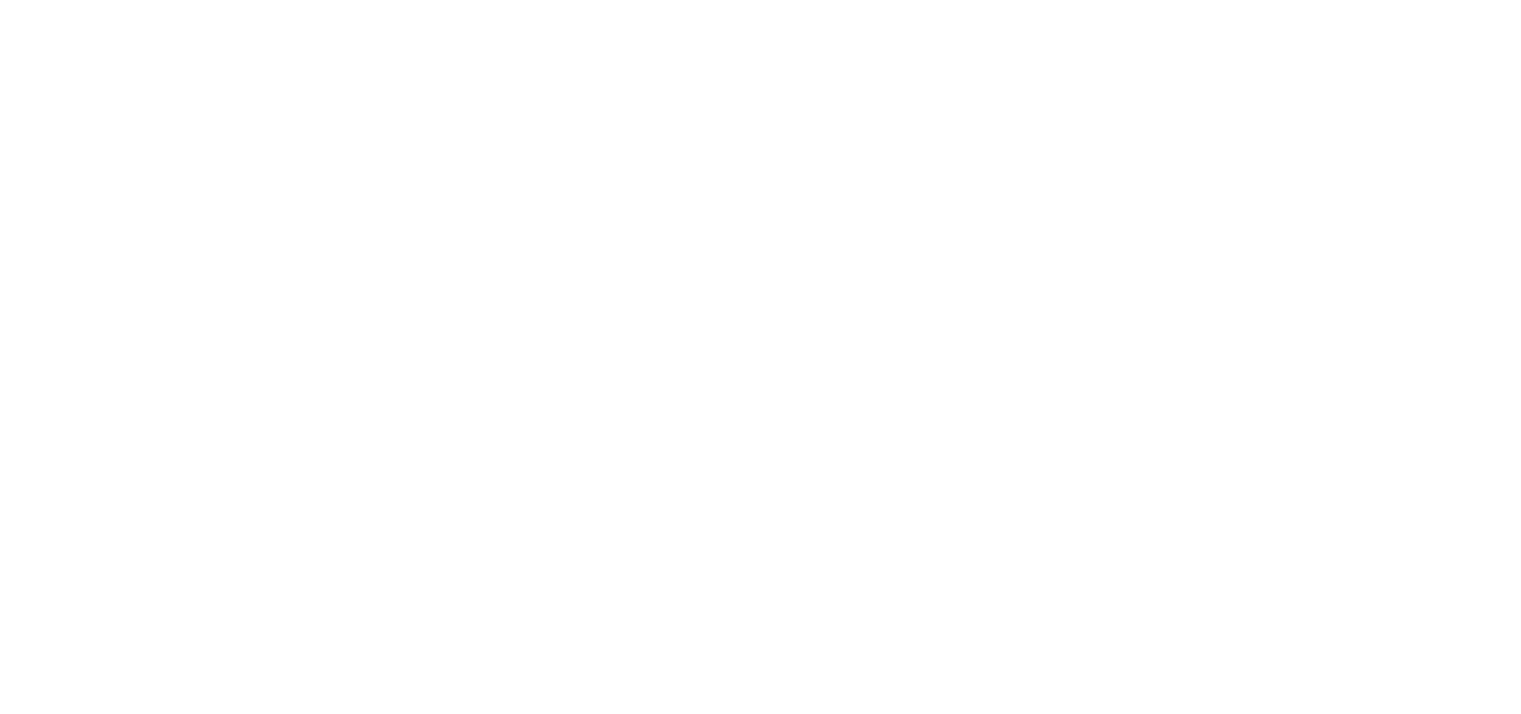 scroll, scrollTop: 0, scrollLeft: 0, axis: both 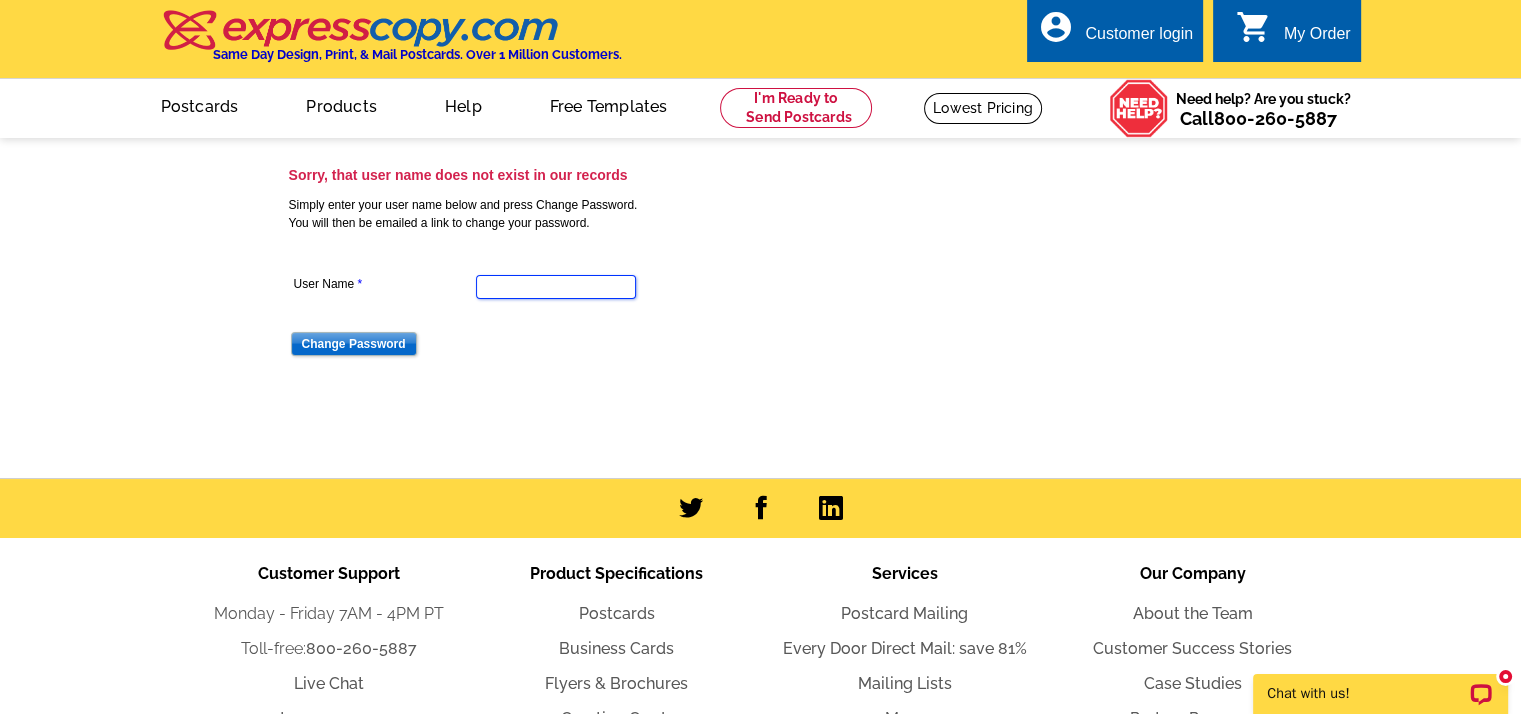 click on "User Name" at bounding box center (556, 287) 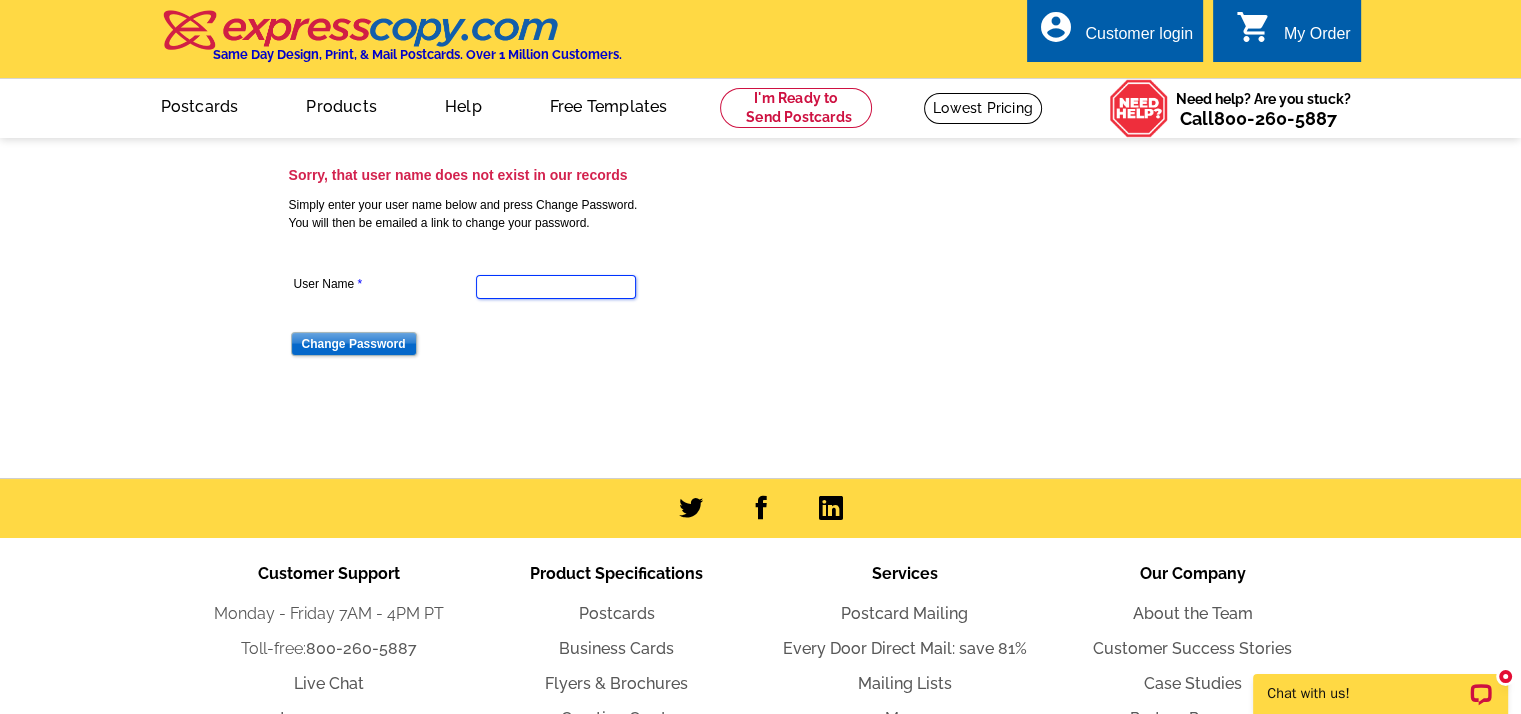type on "debbieforrester1@aol.com" 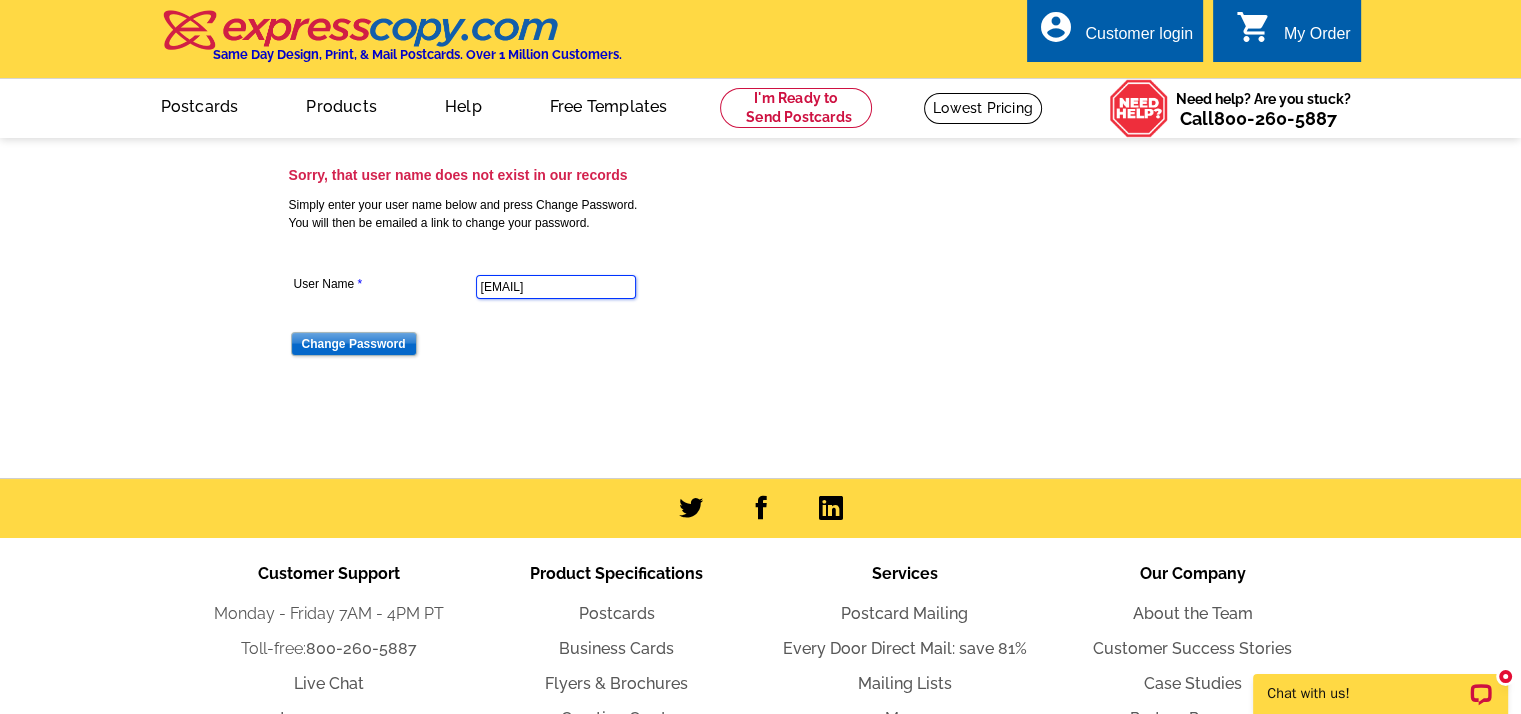 scroll, scrollTop: 0, scrollLeft: 0, axis: both 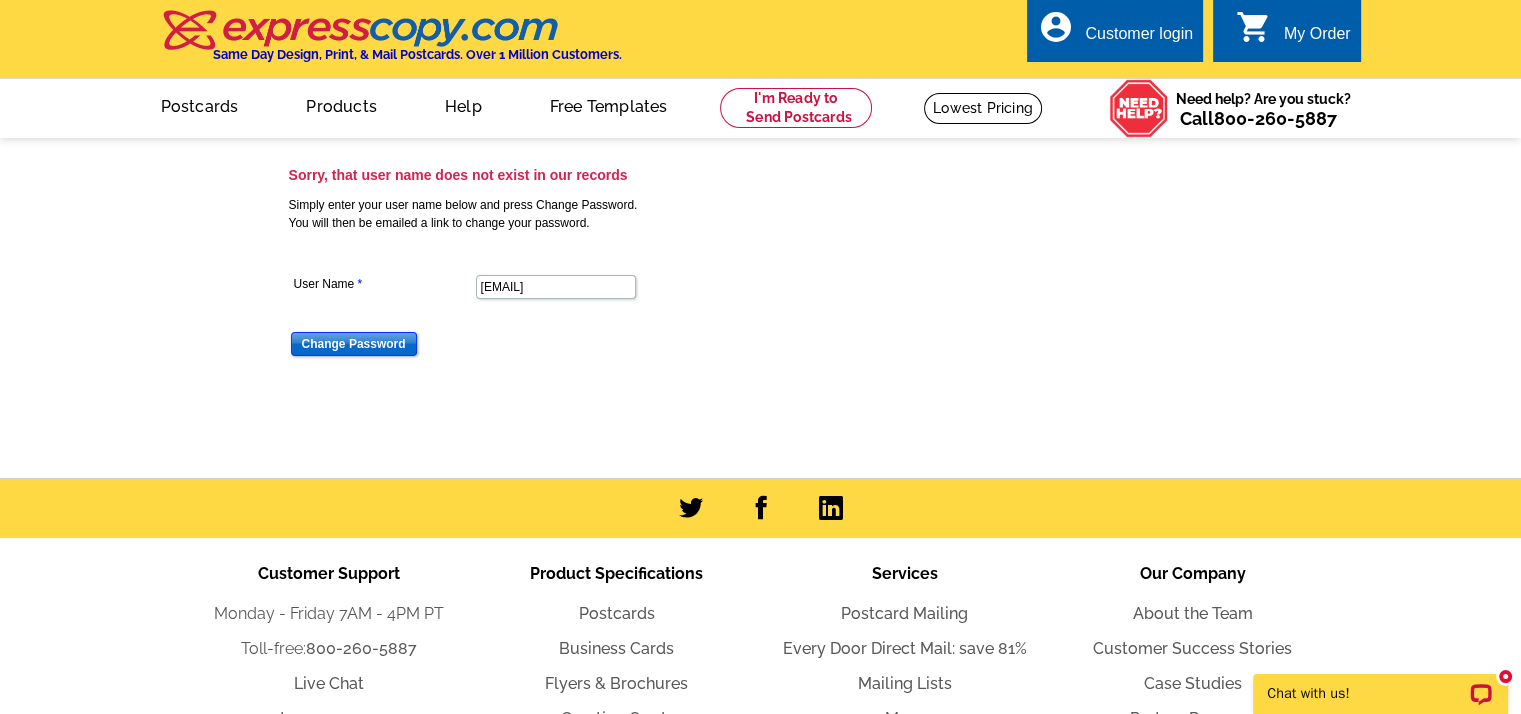 click on "Change Password" at bounding box center (354, 344) 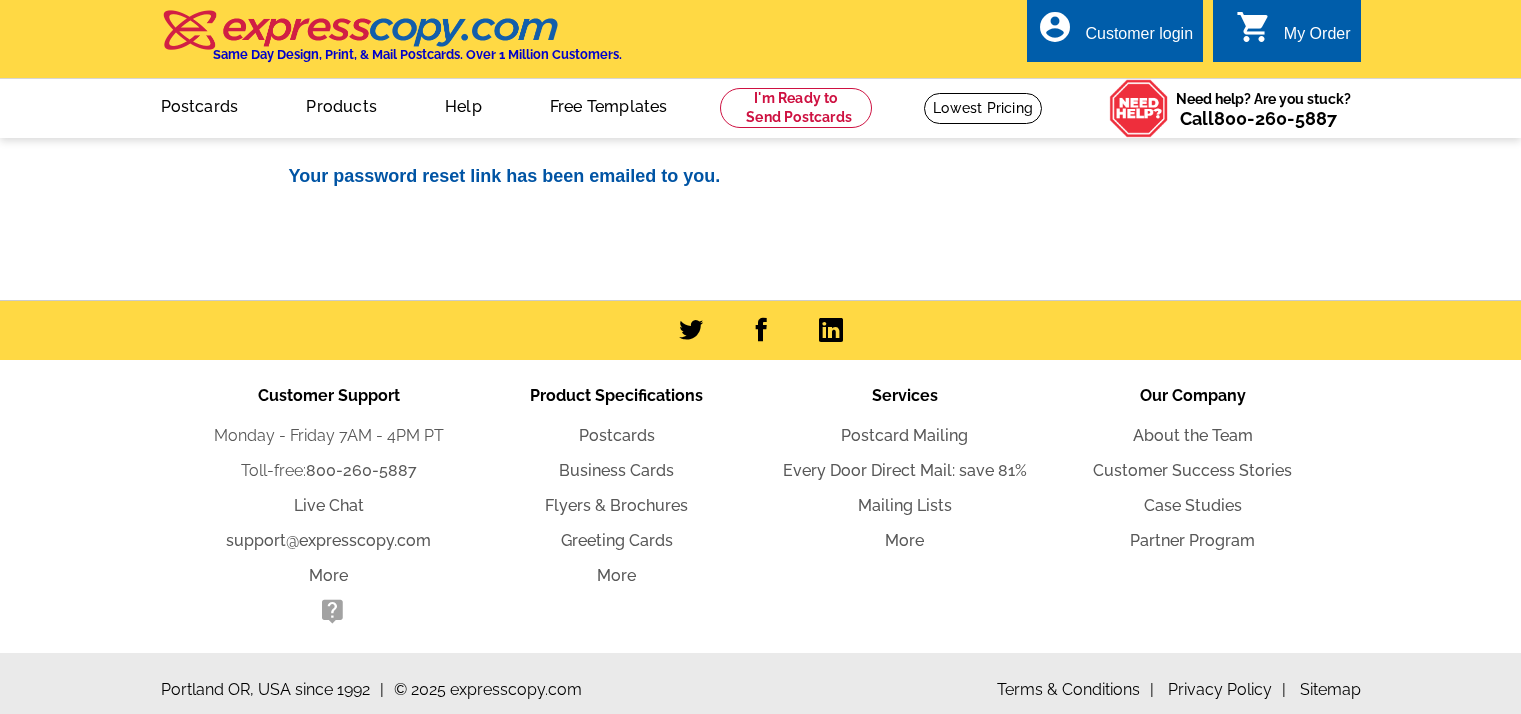 scroll, scrollTop: 0, scrollLeft: 0, axis: both 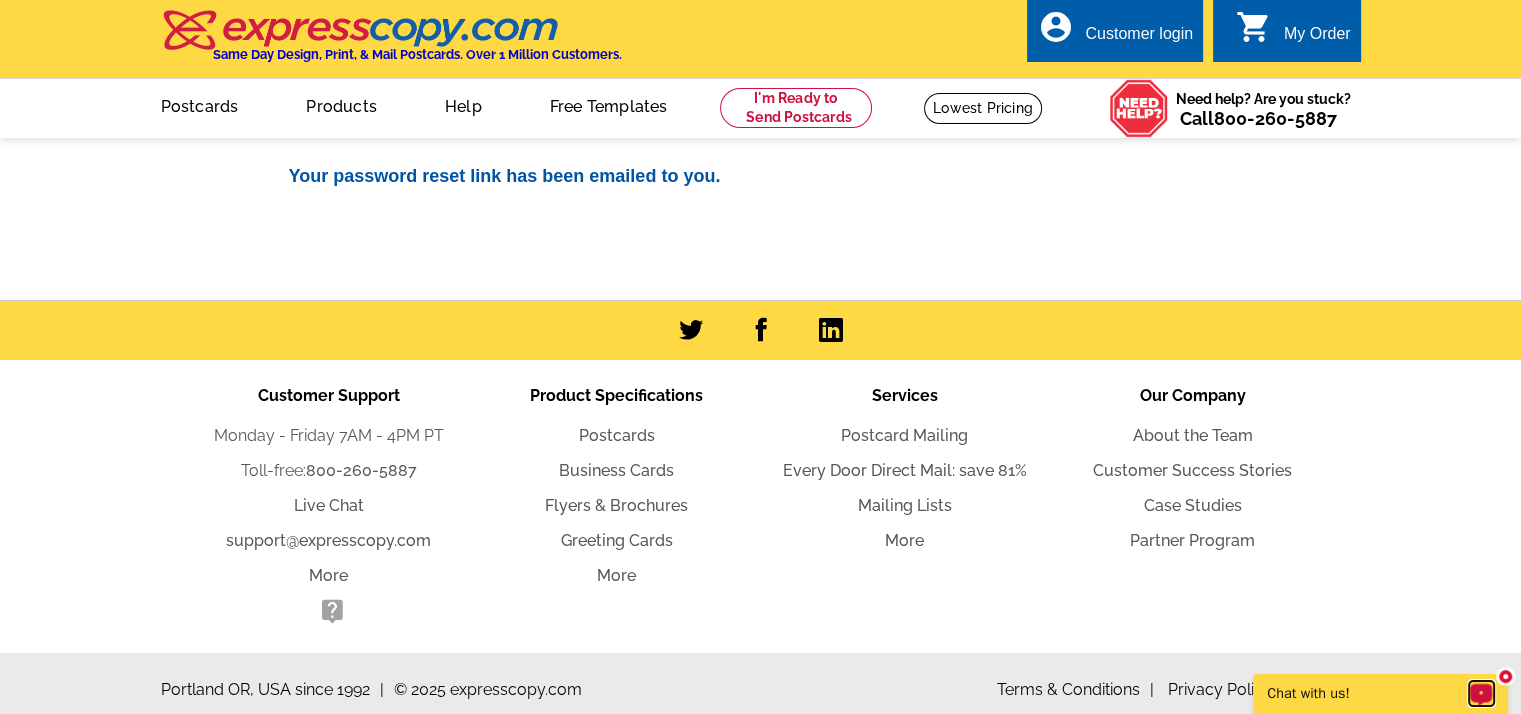 click 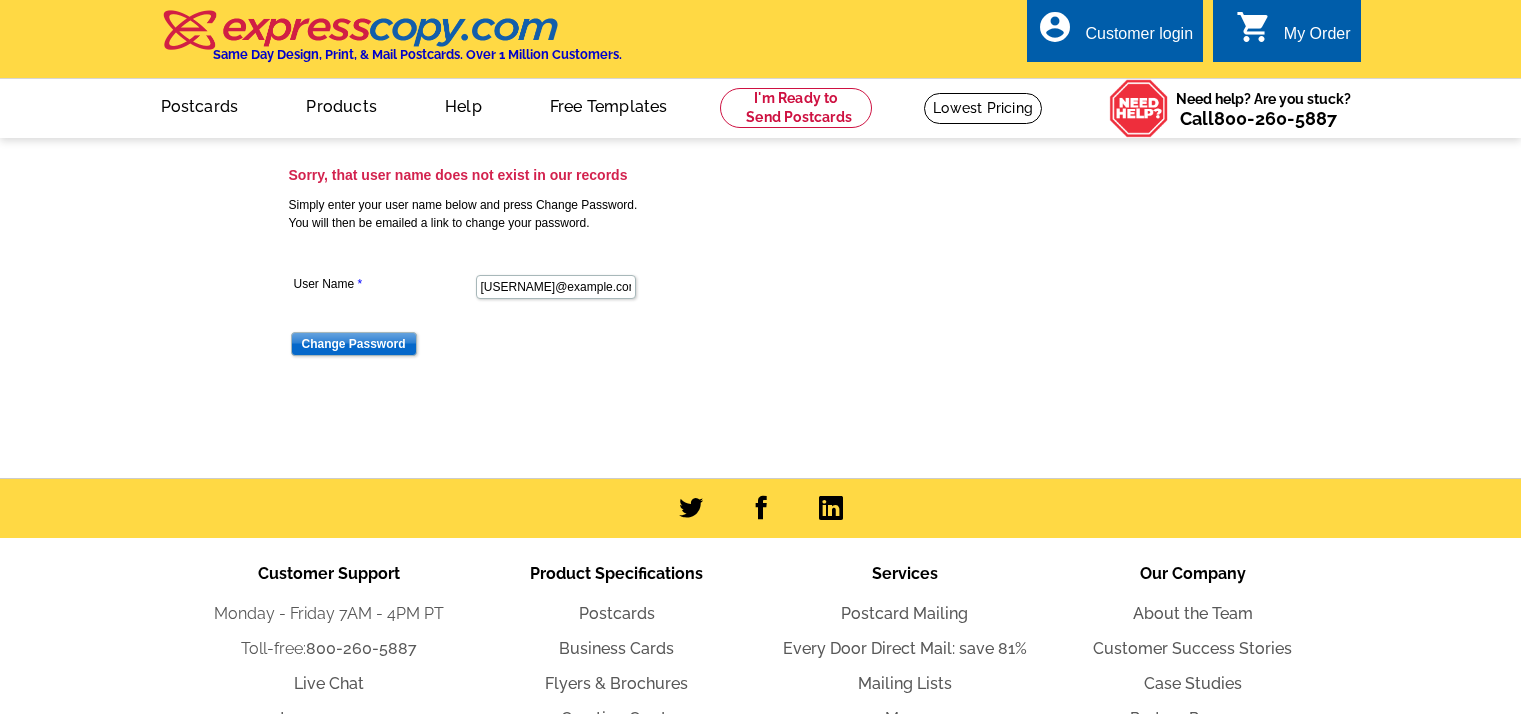 scroll, scrollTop: 0, scrollLeft: 0, axis: both 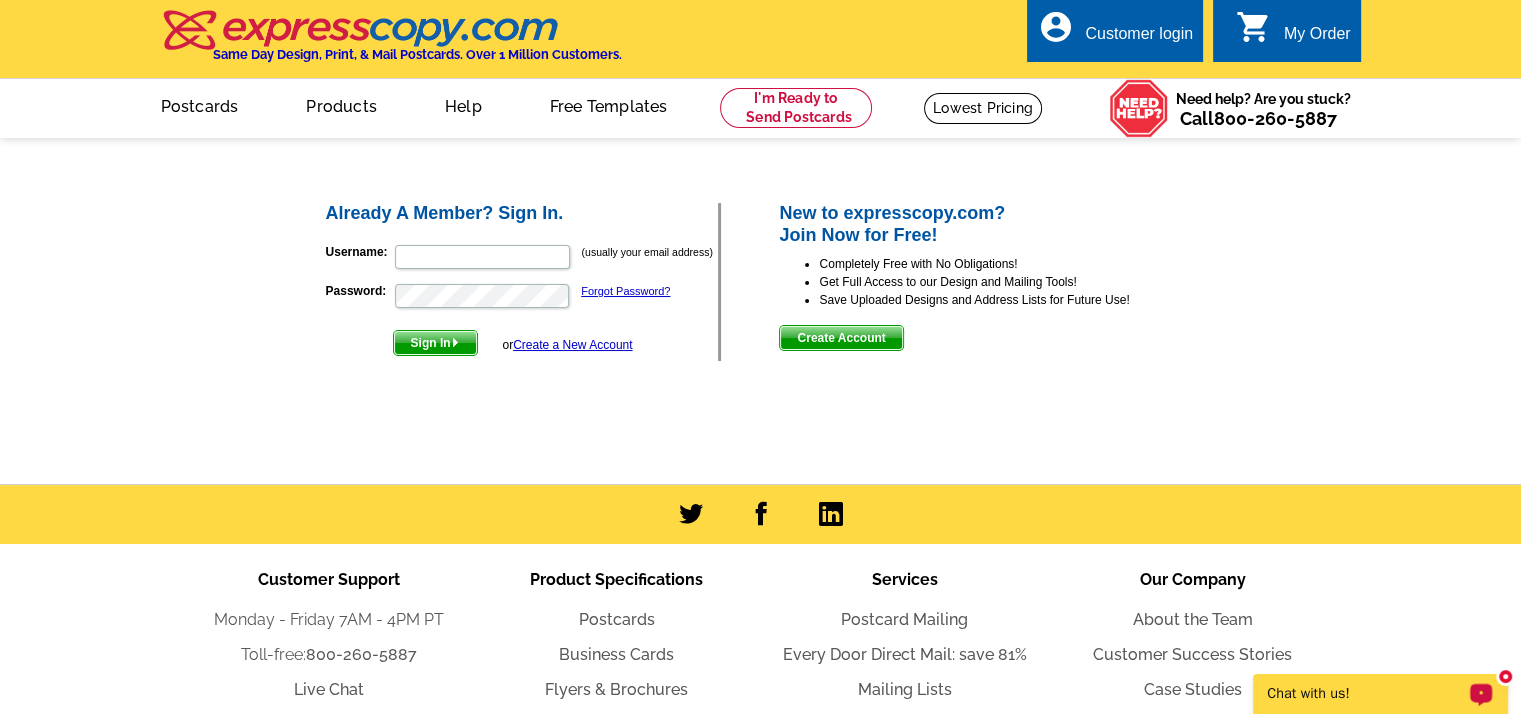 click at bounding box center [1505, 676] 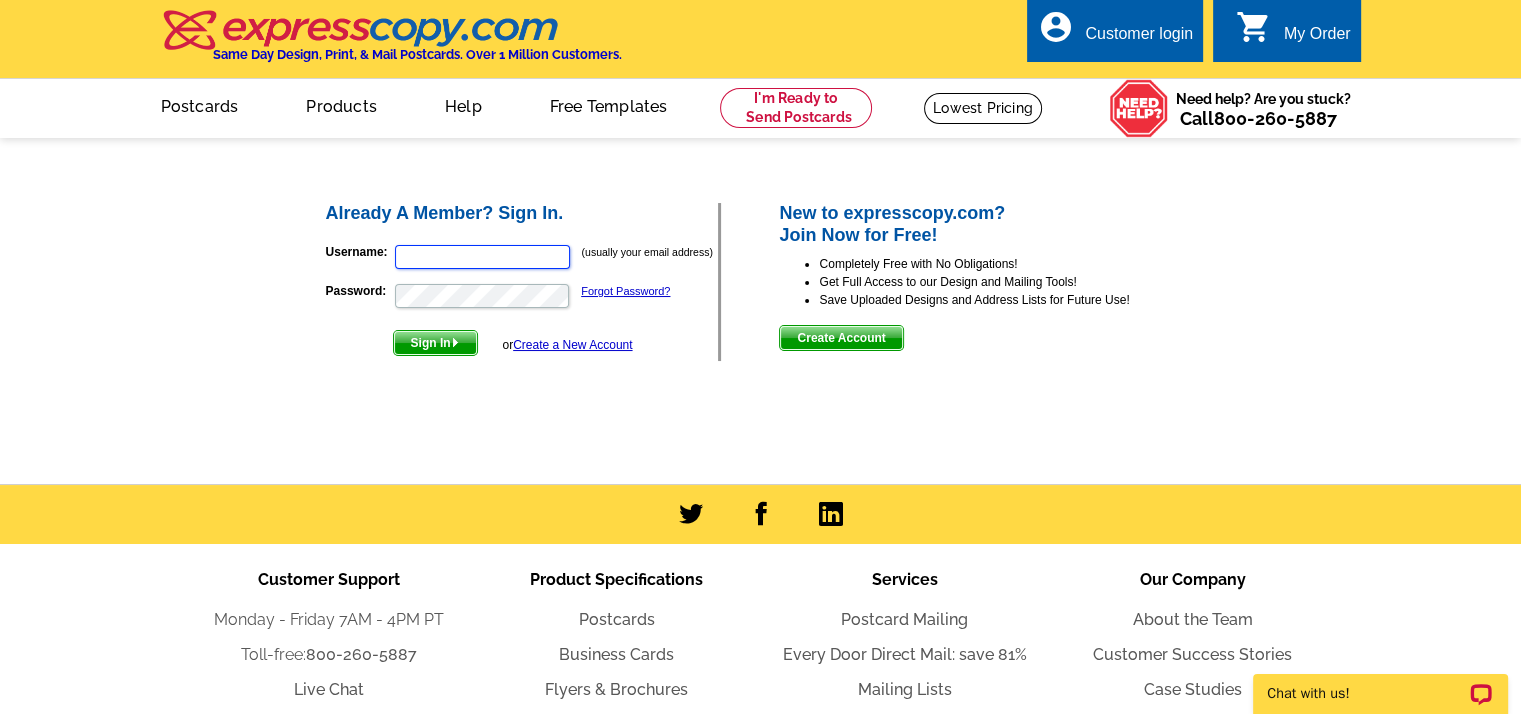 click on "Username:" at bounding box center (482, 257) 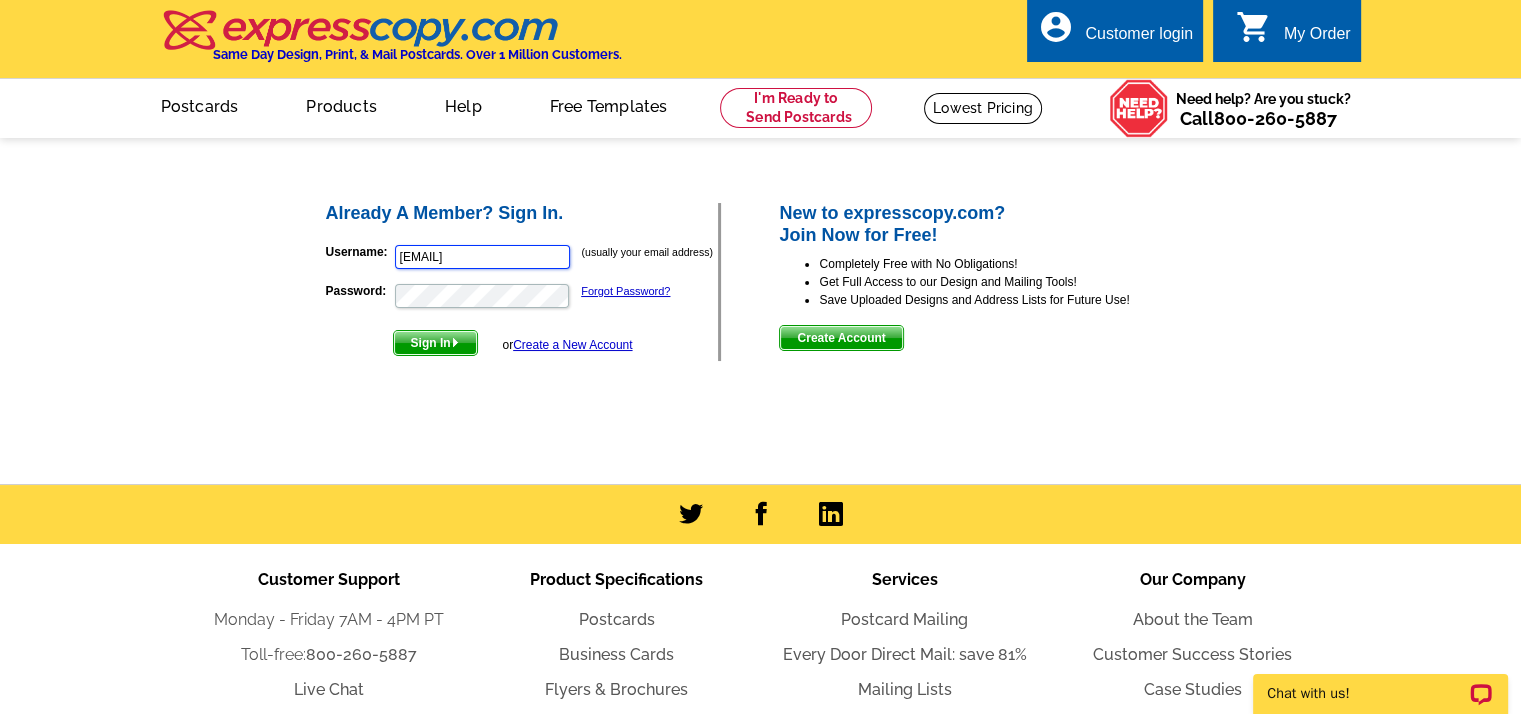 scroll, scrollTop: 0, scrollLeft: 0, axis: both 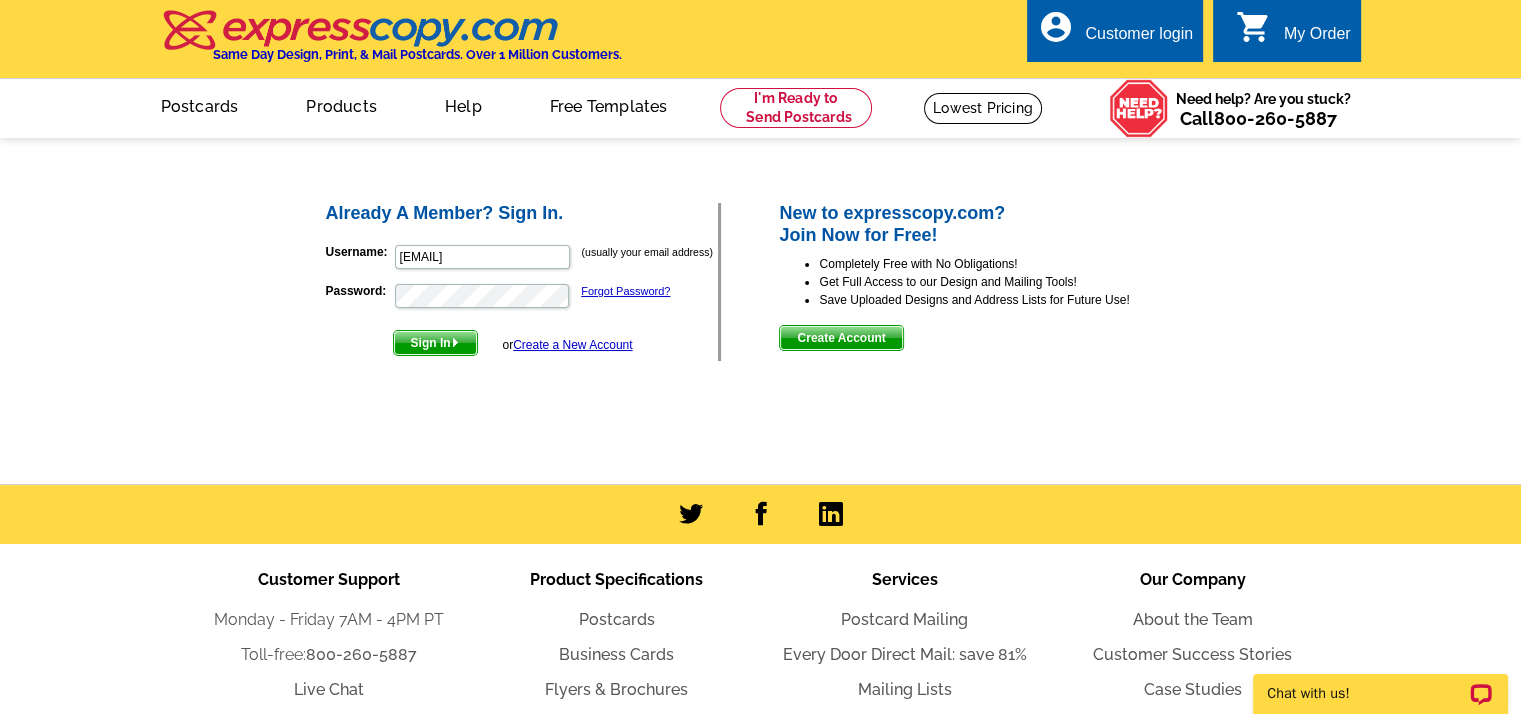 click on "Sign In" at bounding box center [435, 343] 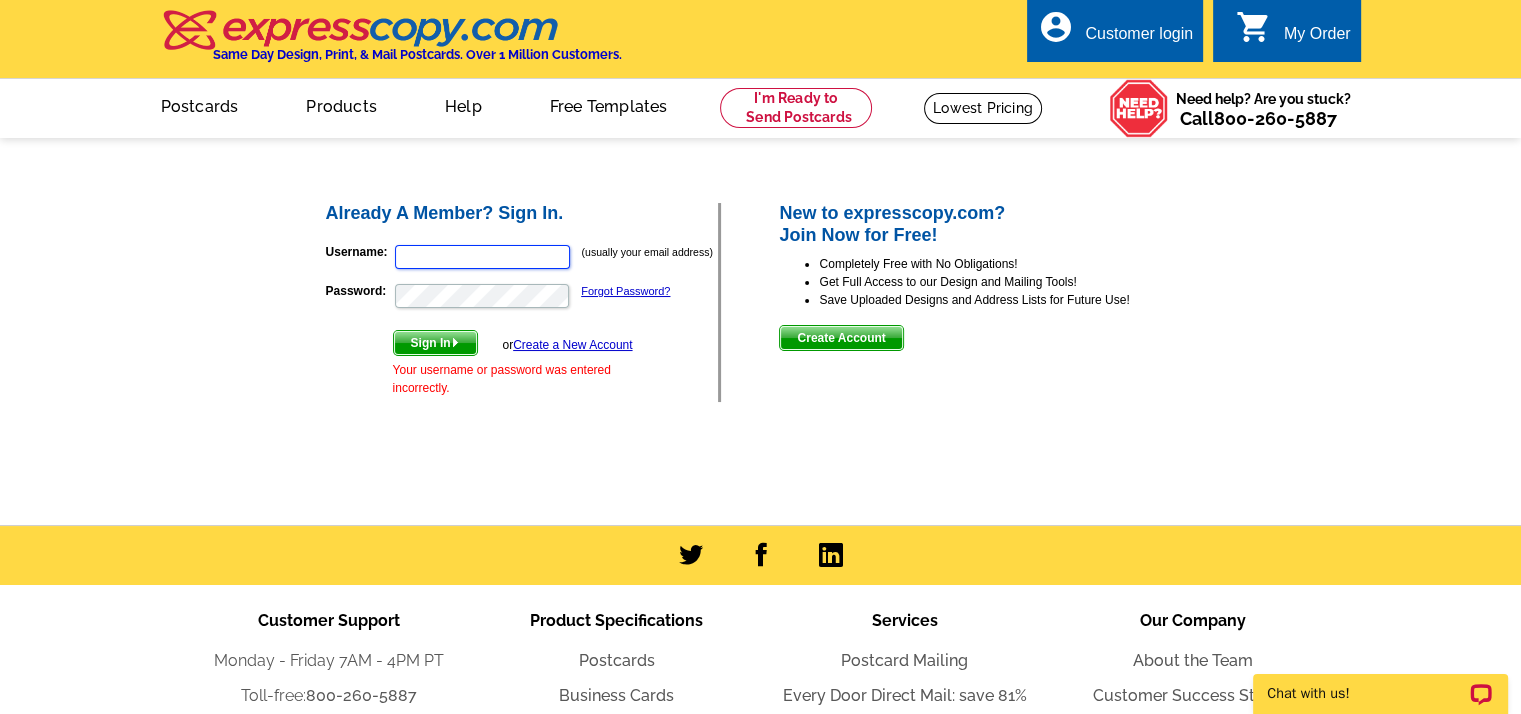 click on "Username:" at bounding box center (482, 257) 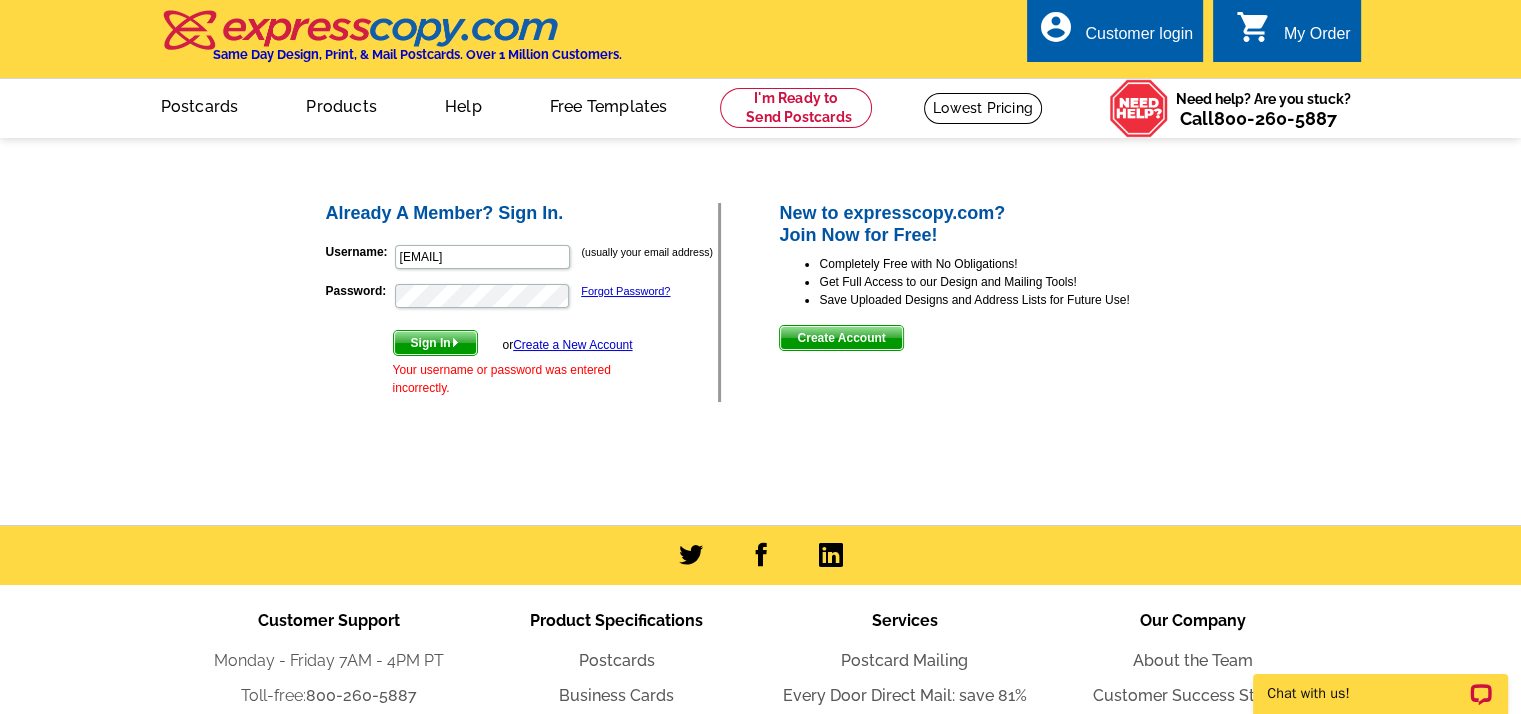 click on "Sign In" at bounding box center [435, 343] 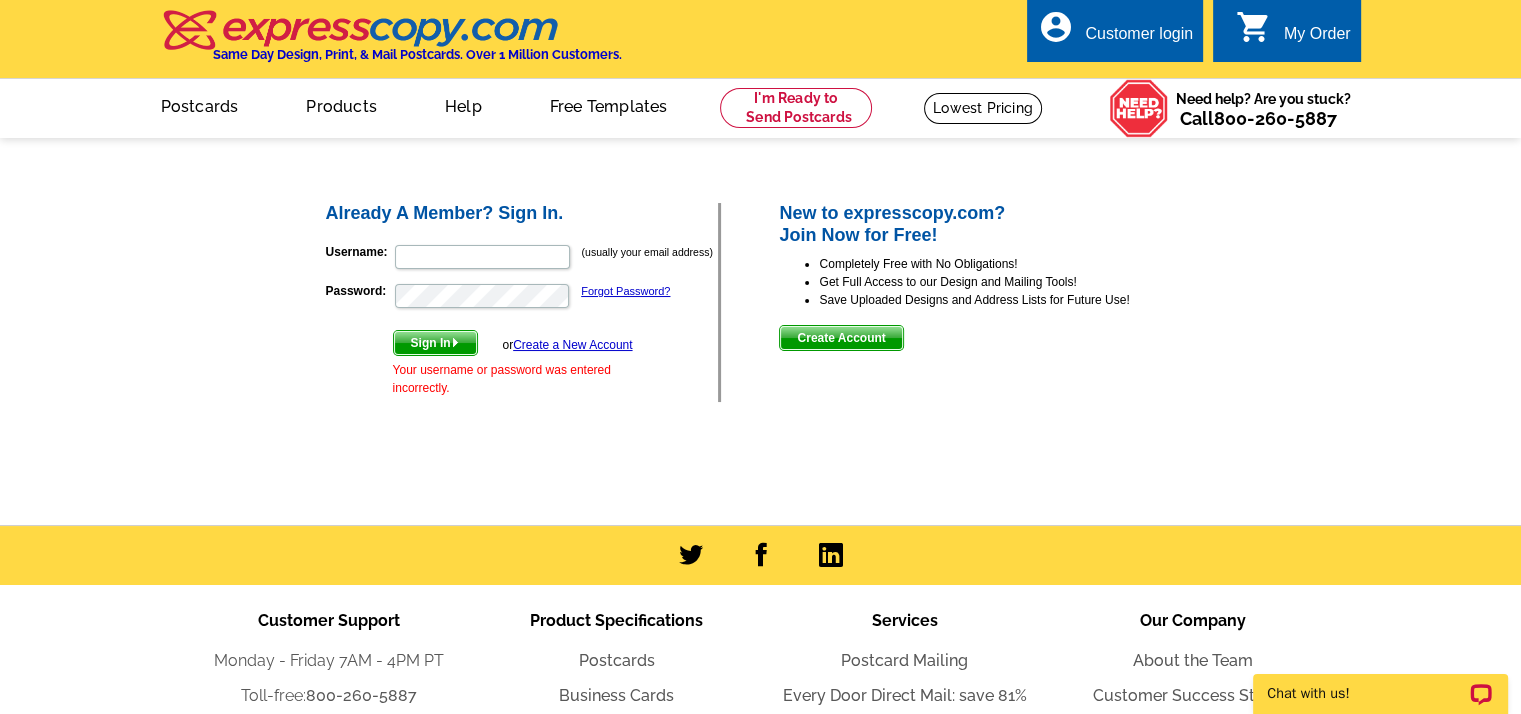 click on "Create a New Account" at bounding box center [572, 345] 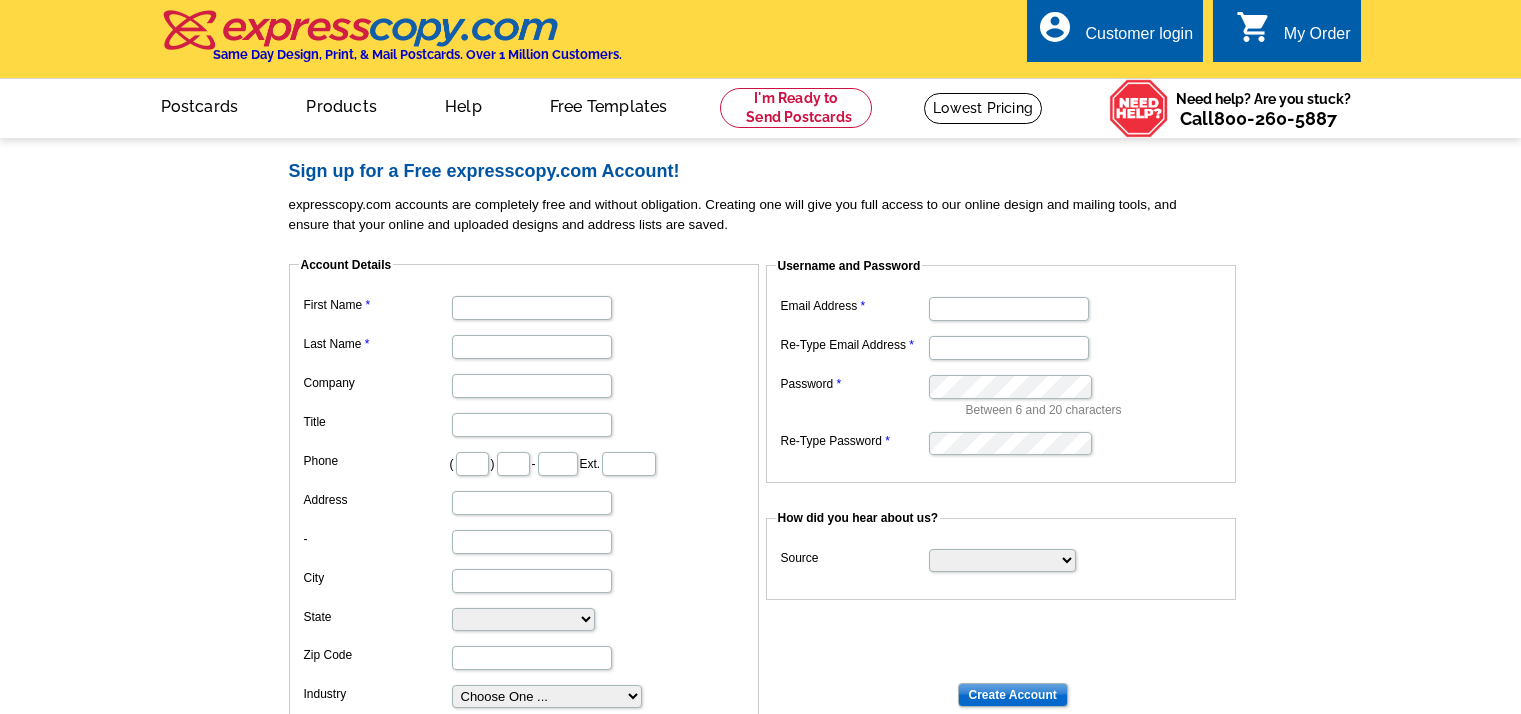 scroll, scrollTop: 0, scrollLeft: 0, axis: both 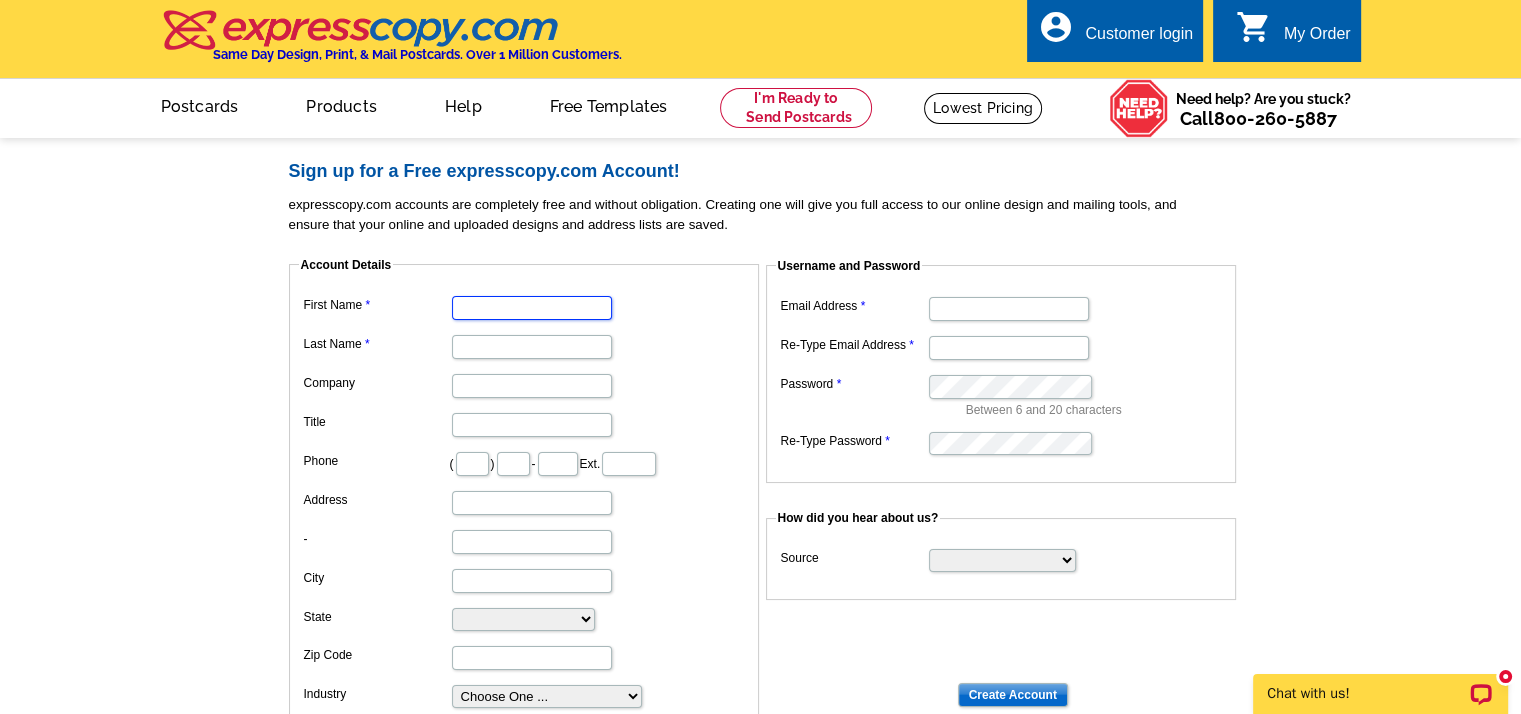 click on "First Name" at bounding box center (532, 308) 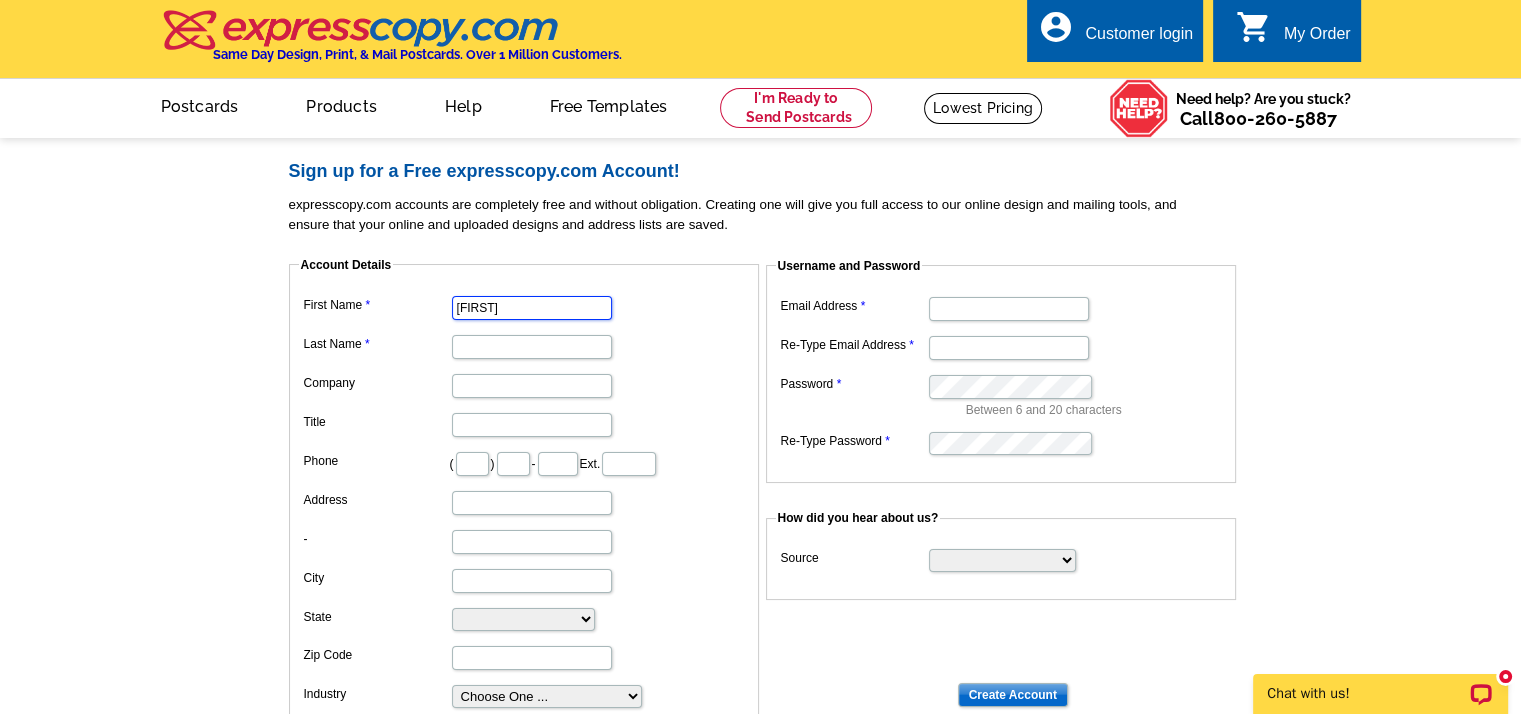 type on "[LAST]" 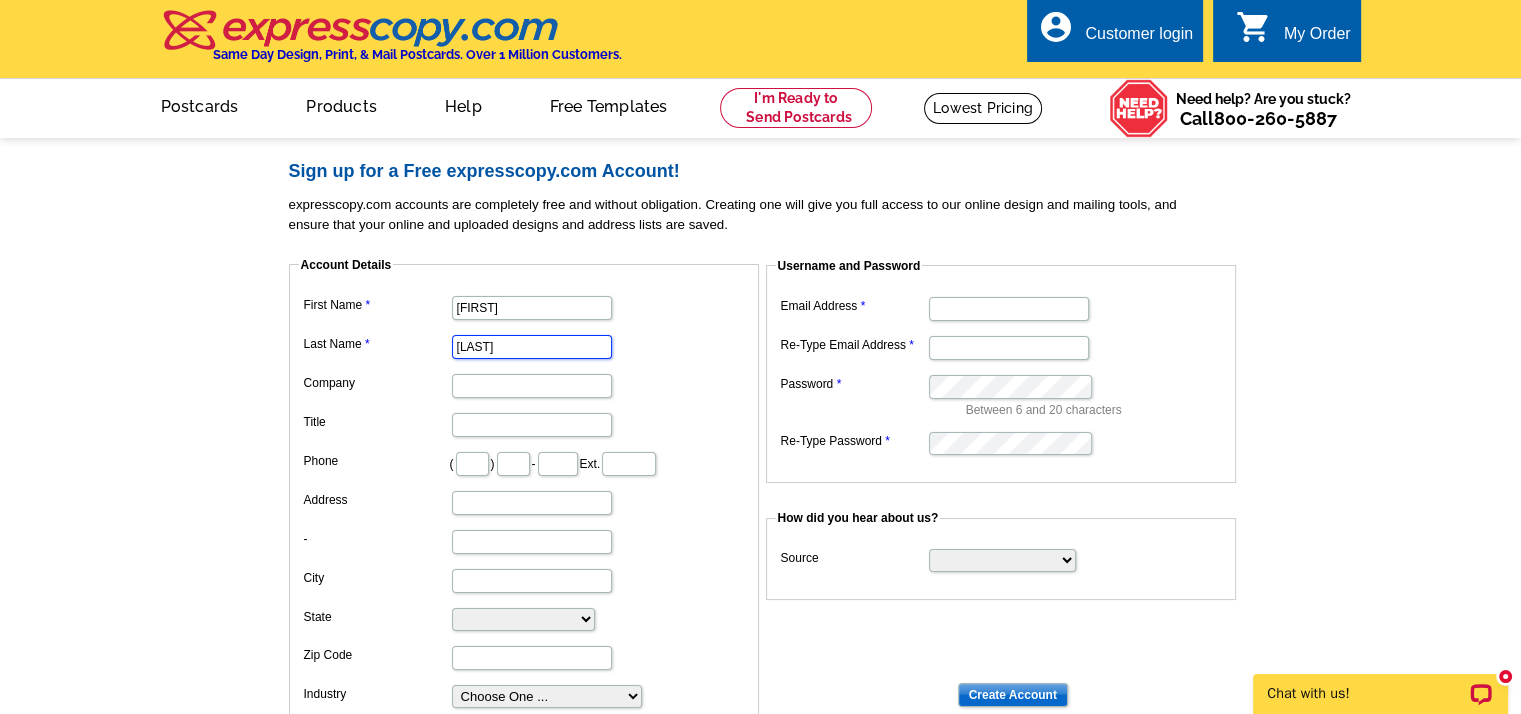 type on "Remax Around Atlanta" 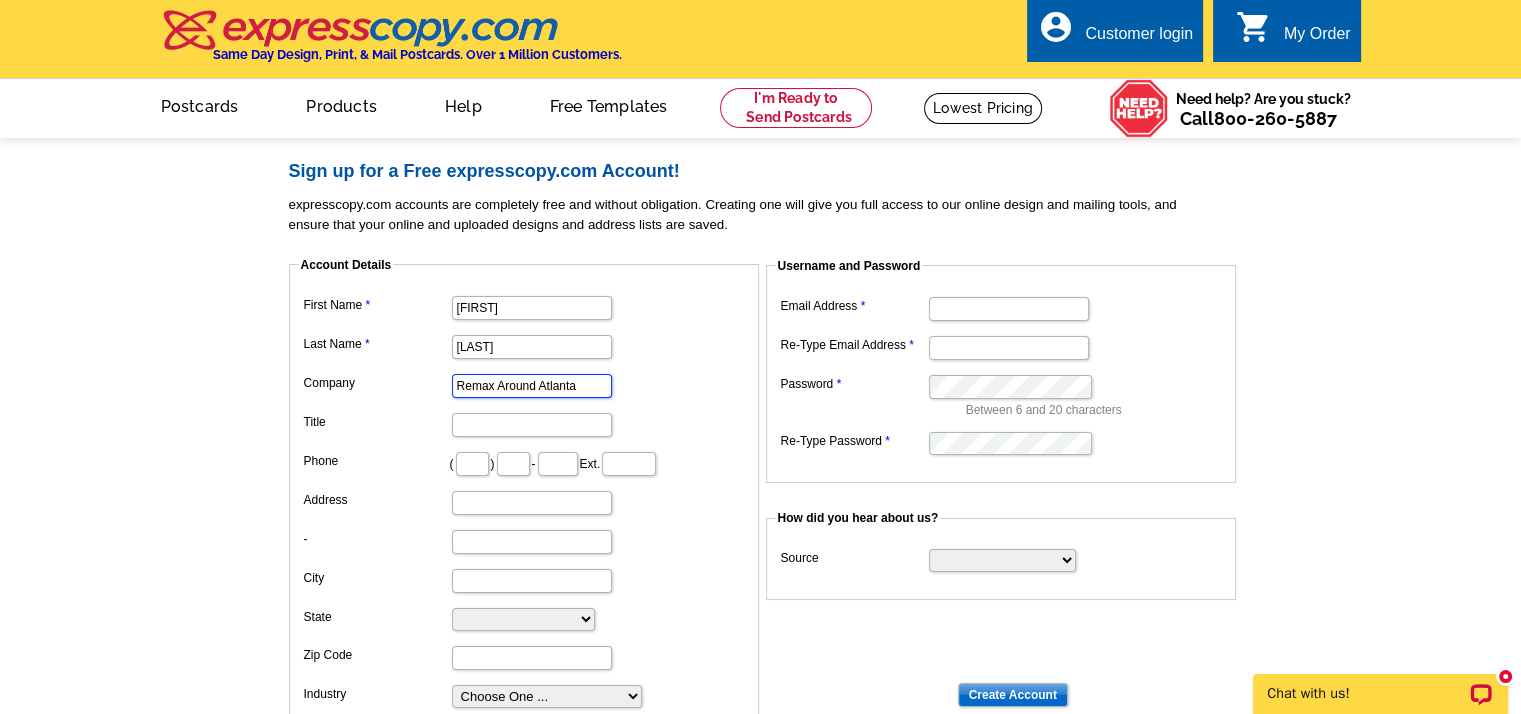 type on "404" 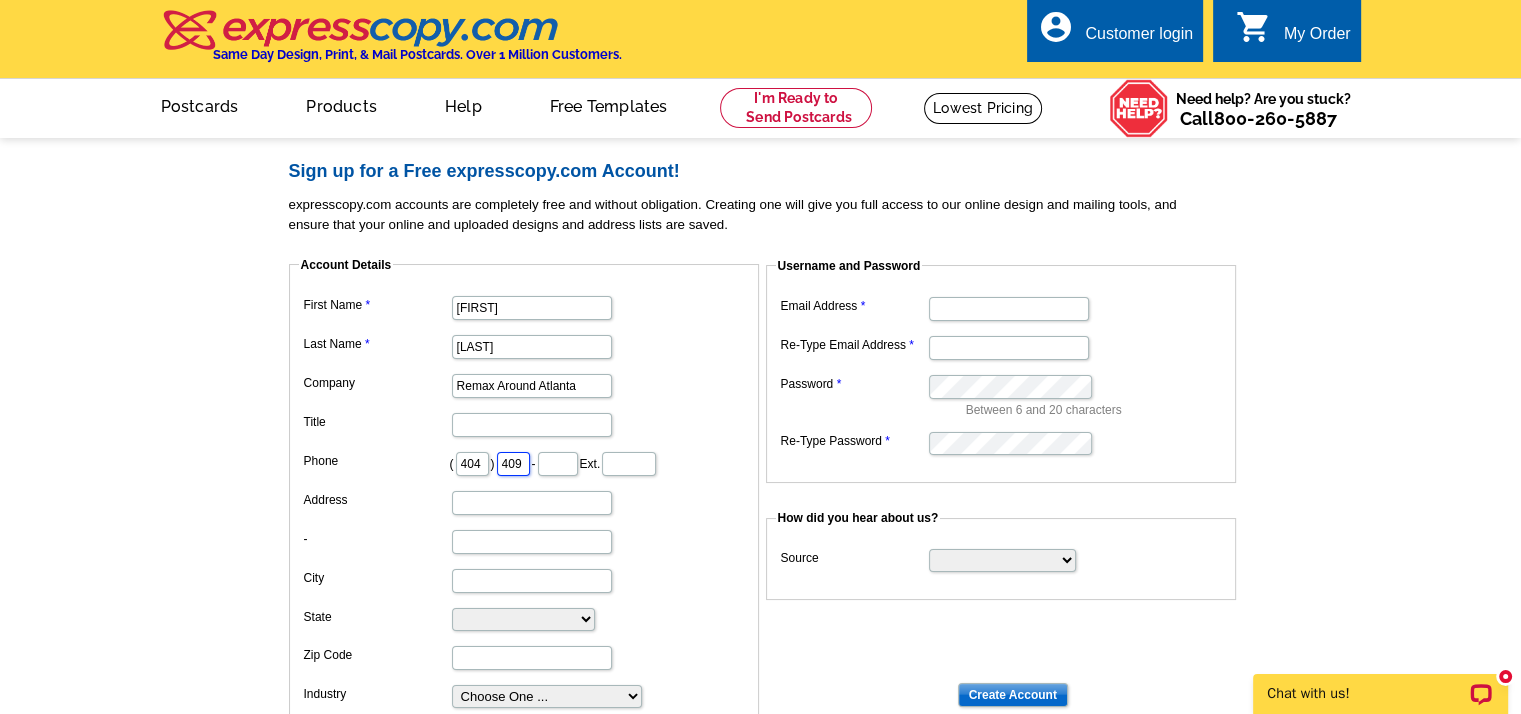 type on "0377" 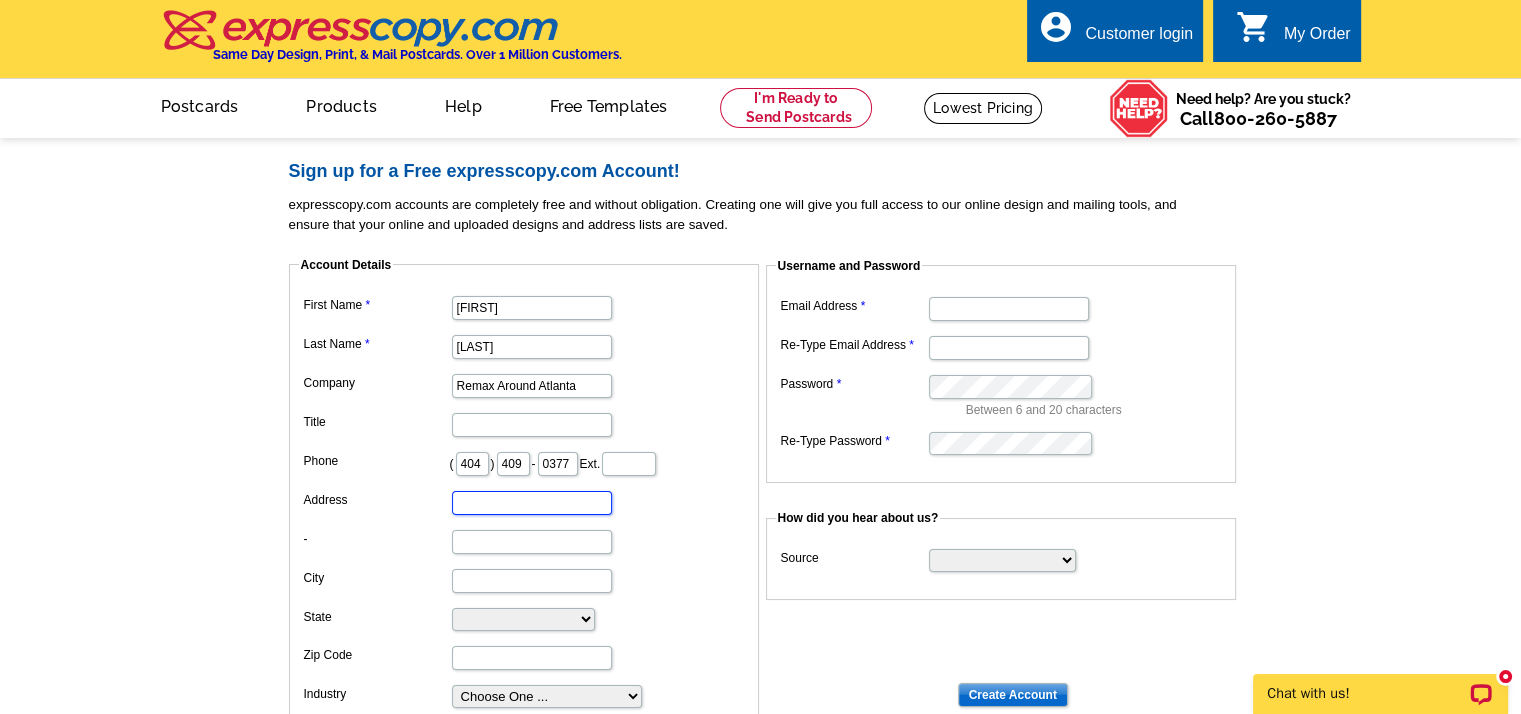 type on "[ADDRESS]" 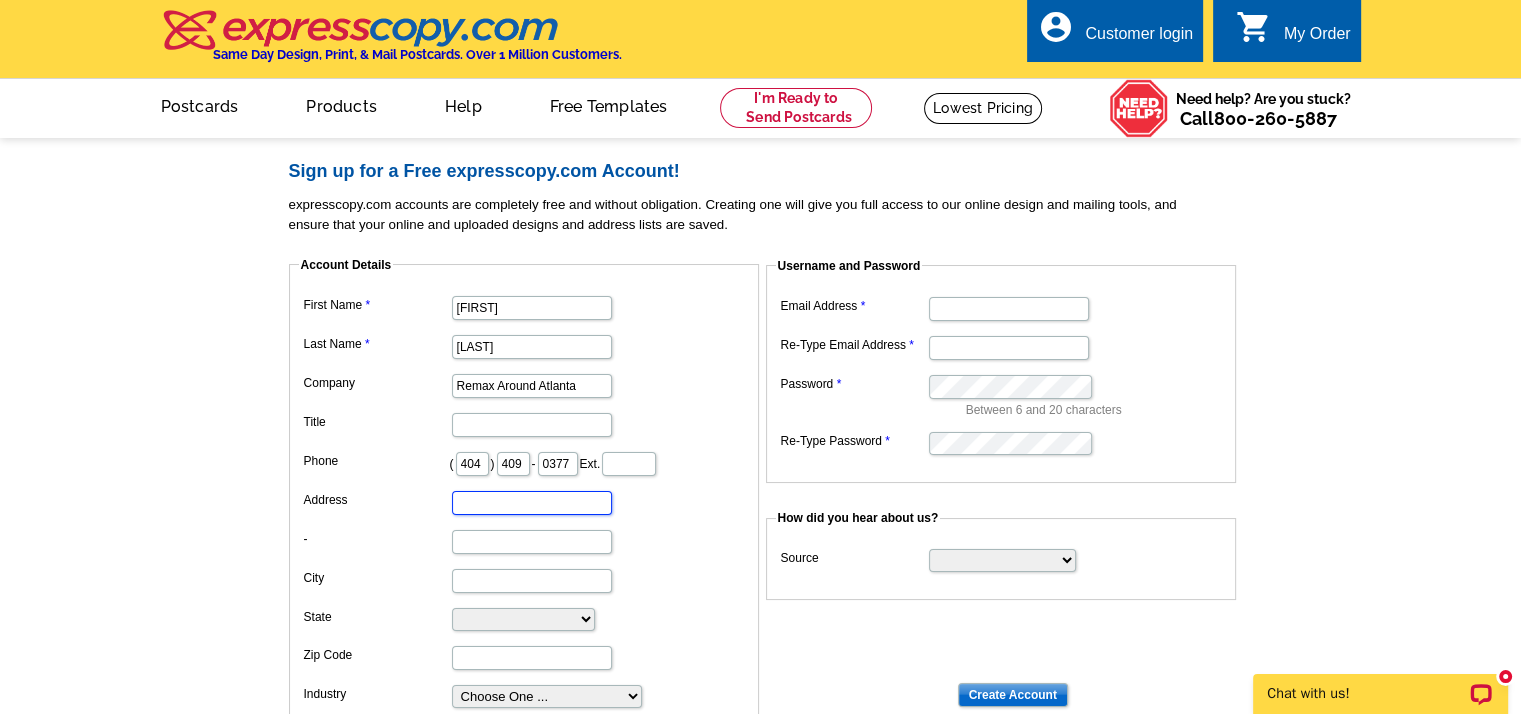type on "[CITY]" 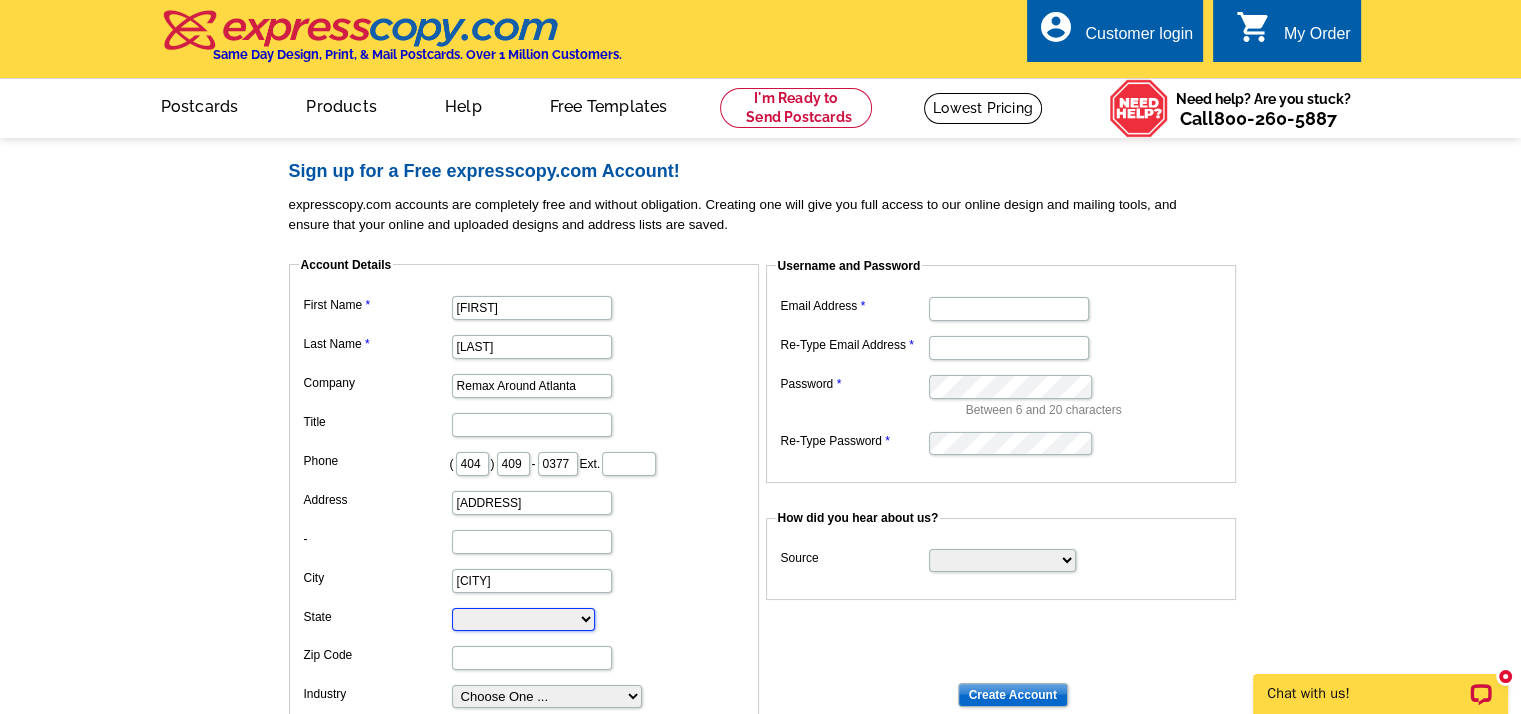 select on "GA" 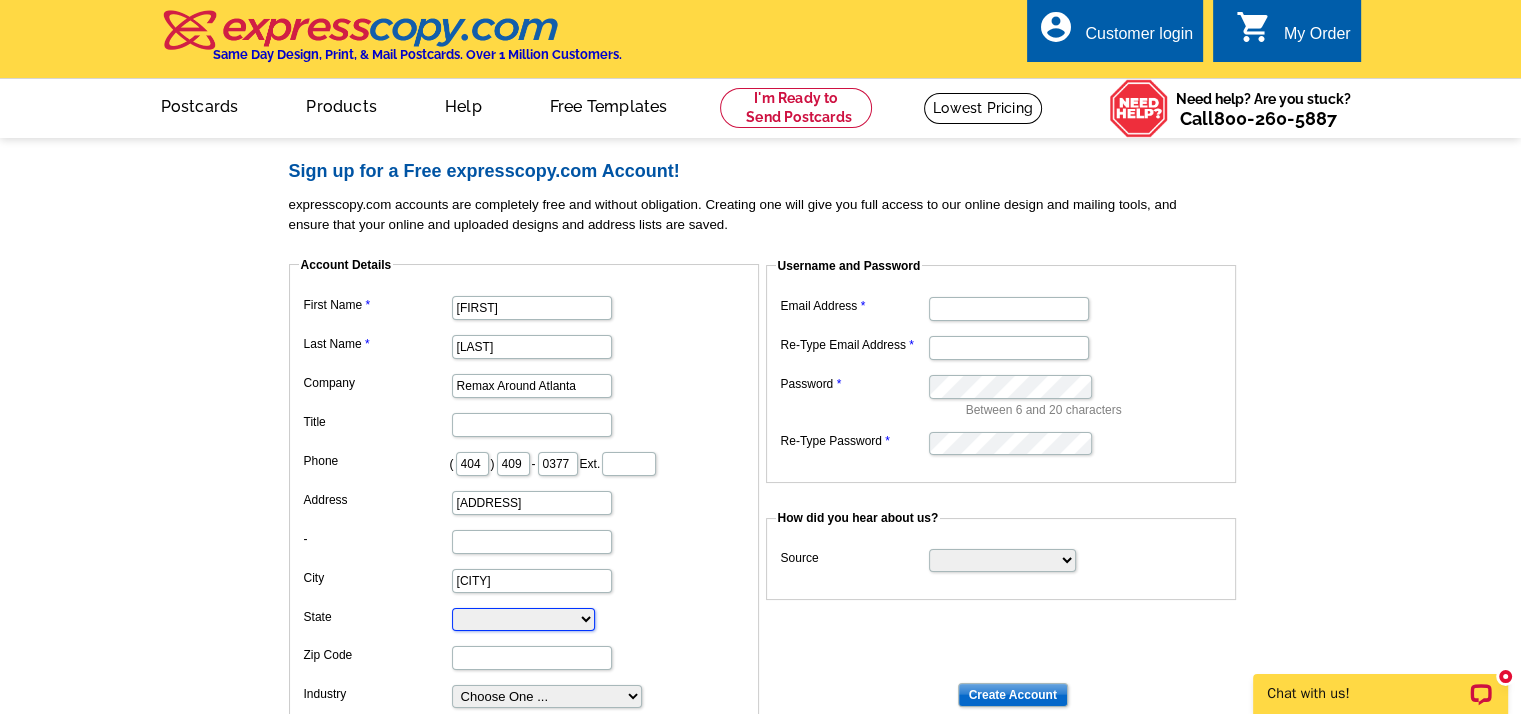 type on "30156" 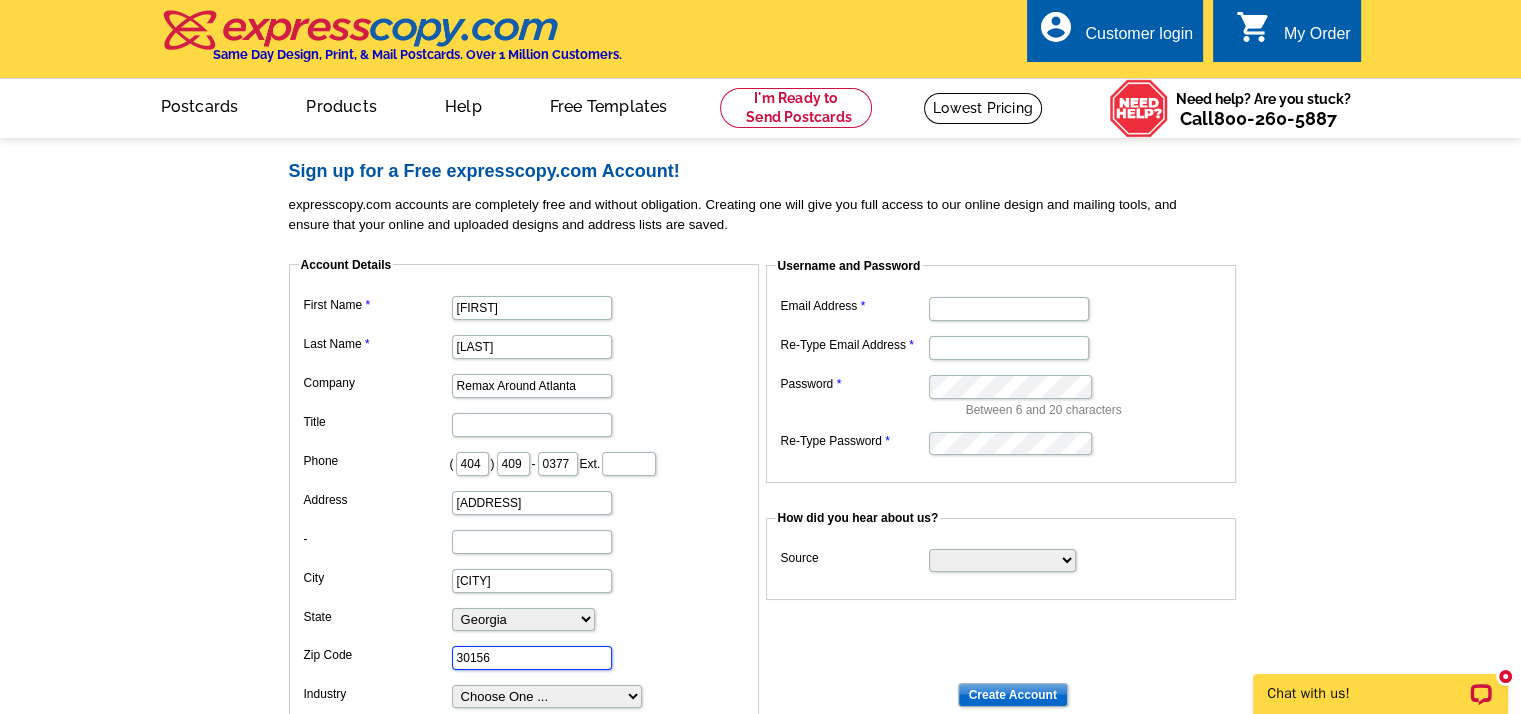 type on "[EMAIL]" 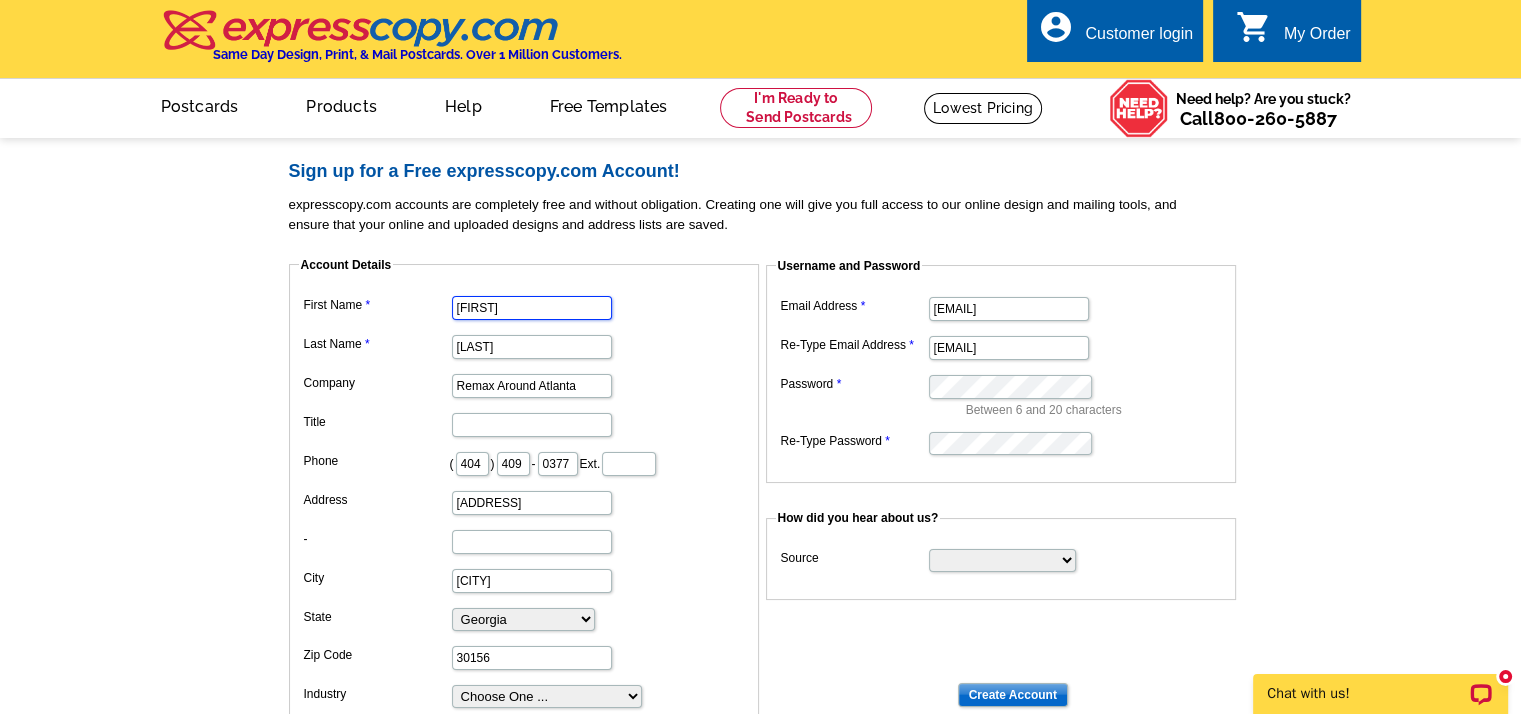 scroll, scrollTop: 0, scrollLeft: 0, axis: both 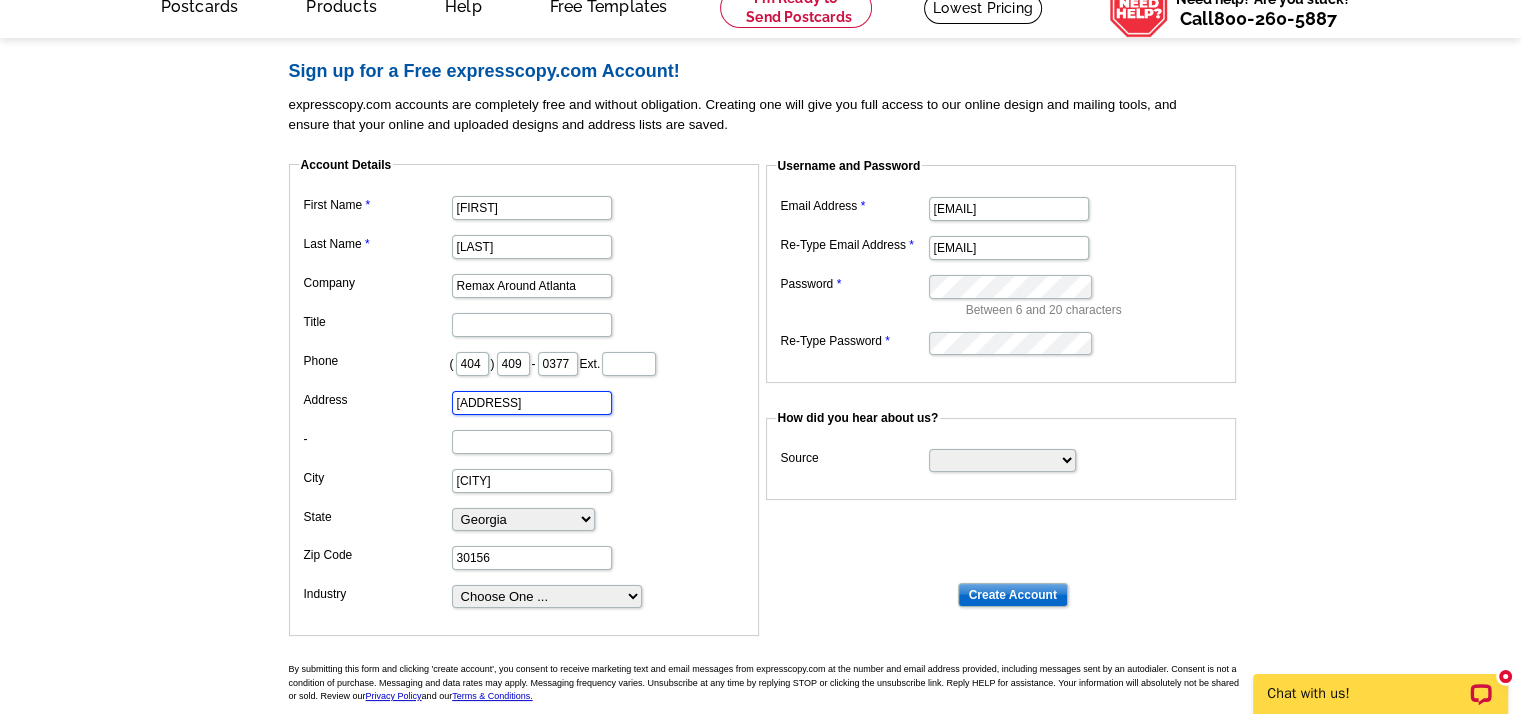 drag, startPoint x: 552, startPoint y: 405, endPoint x: 423, endPoint y: 409, distance: 129.062 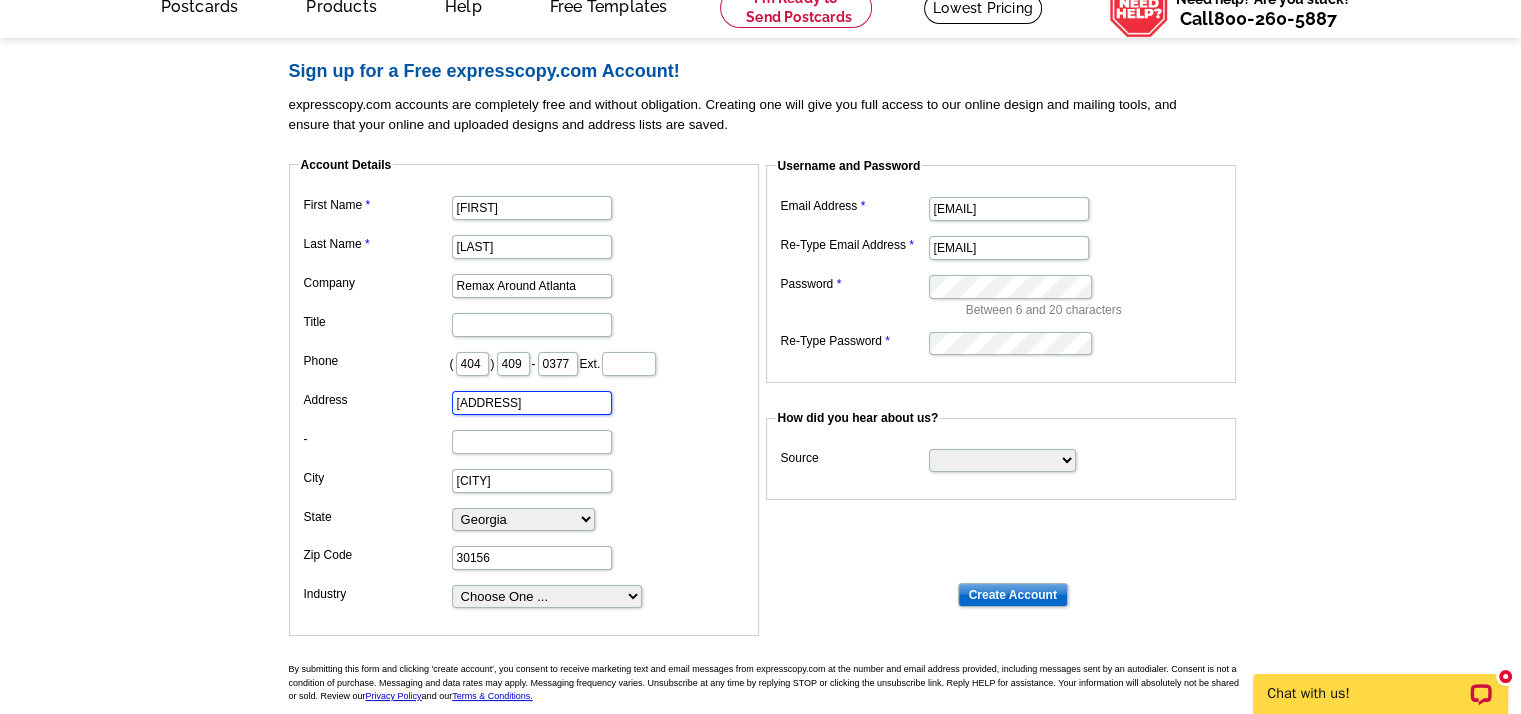 click on "[ADDRESS]" at bounding box center (524, 401) 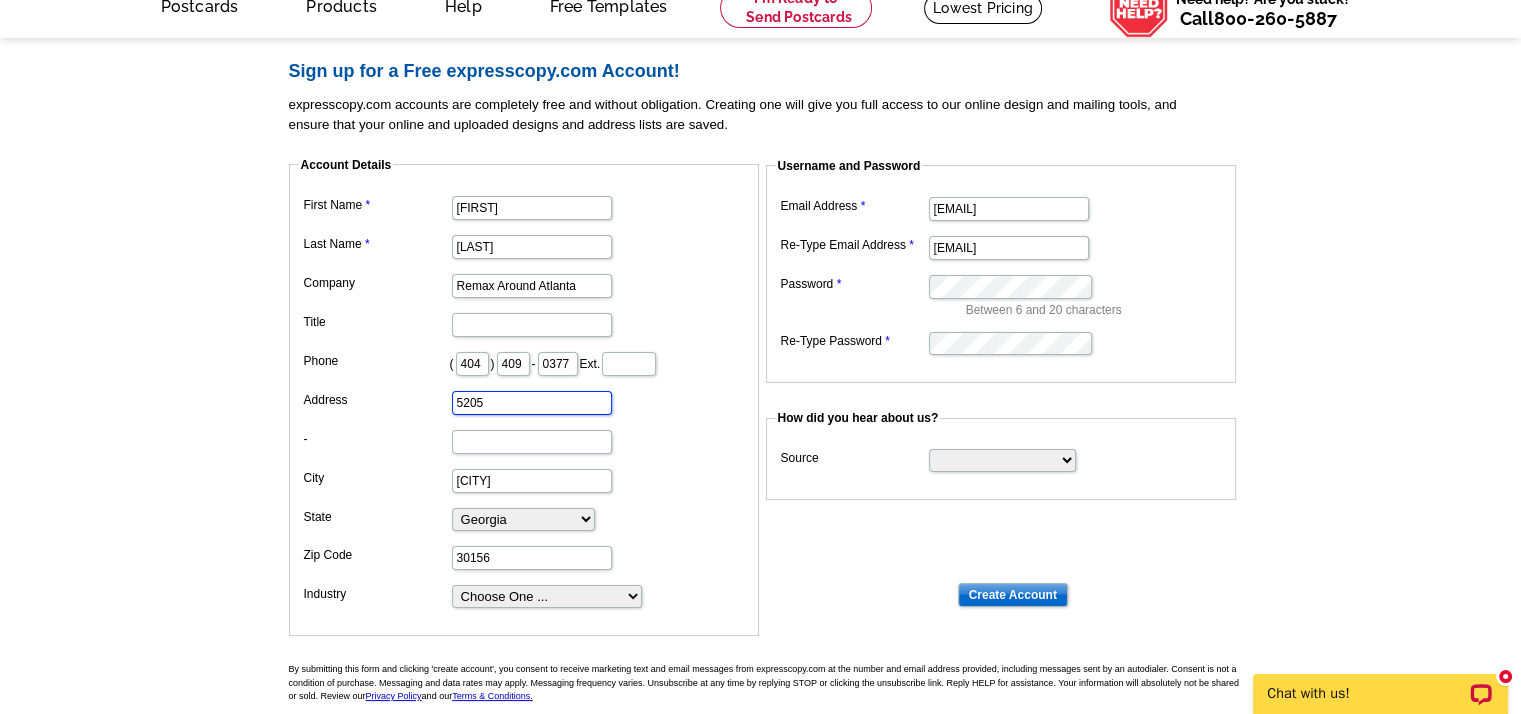 type on "5205 Stilesboro Road Northwest, Suite 110" 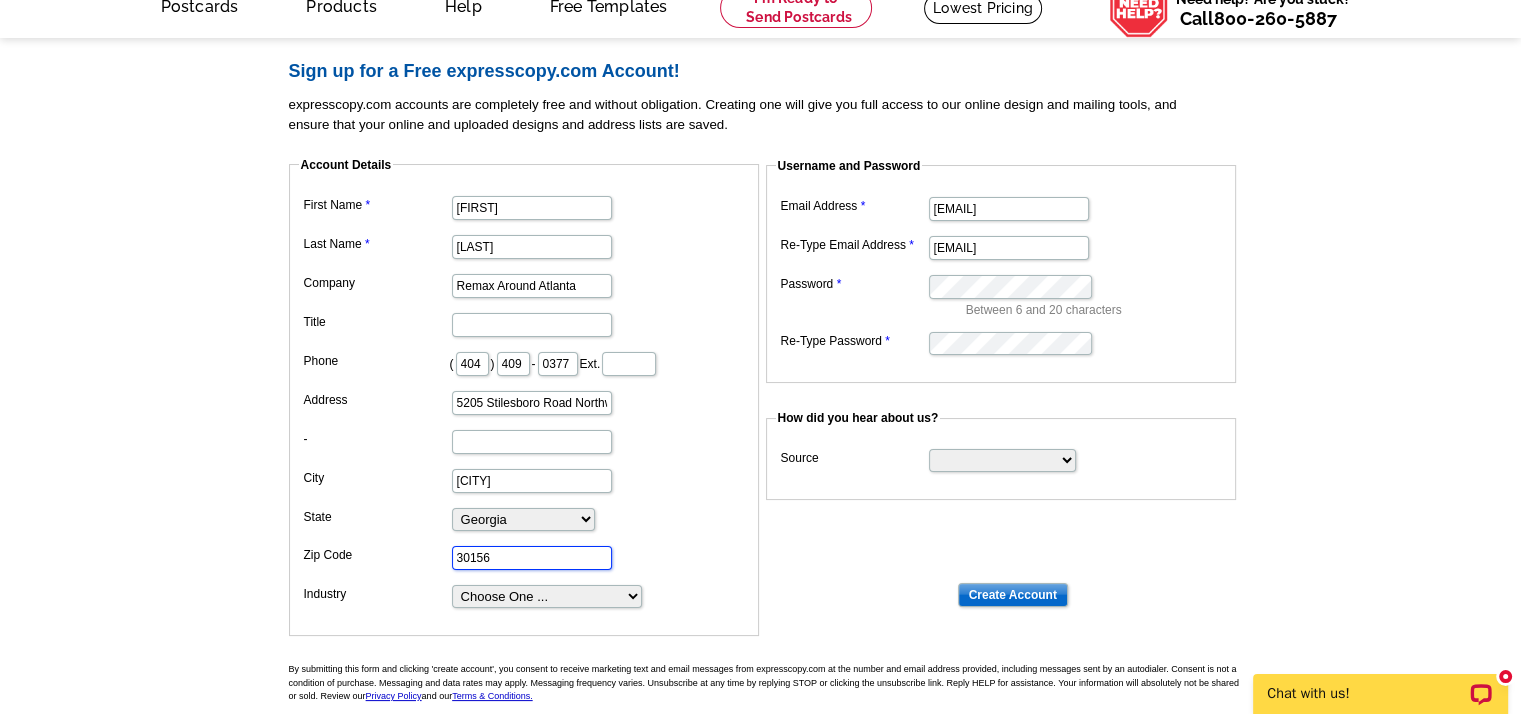 drag, startPoint x: 511, startPoint y: 552, endPoint x: 478, endPoint y: 556, distance: 33.24154 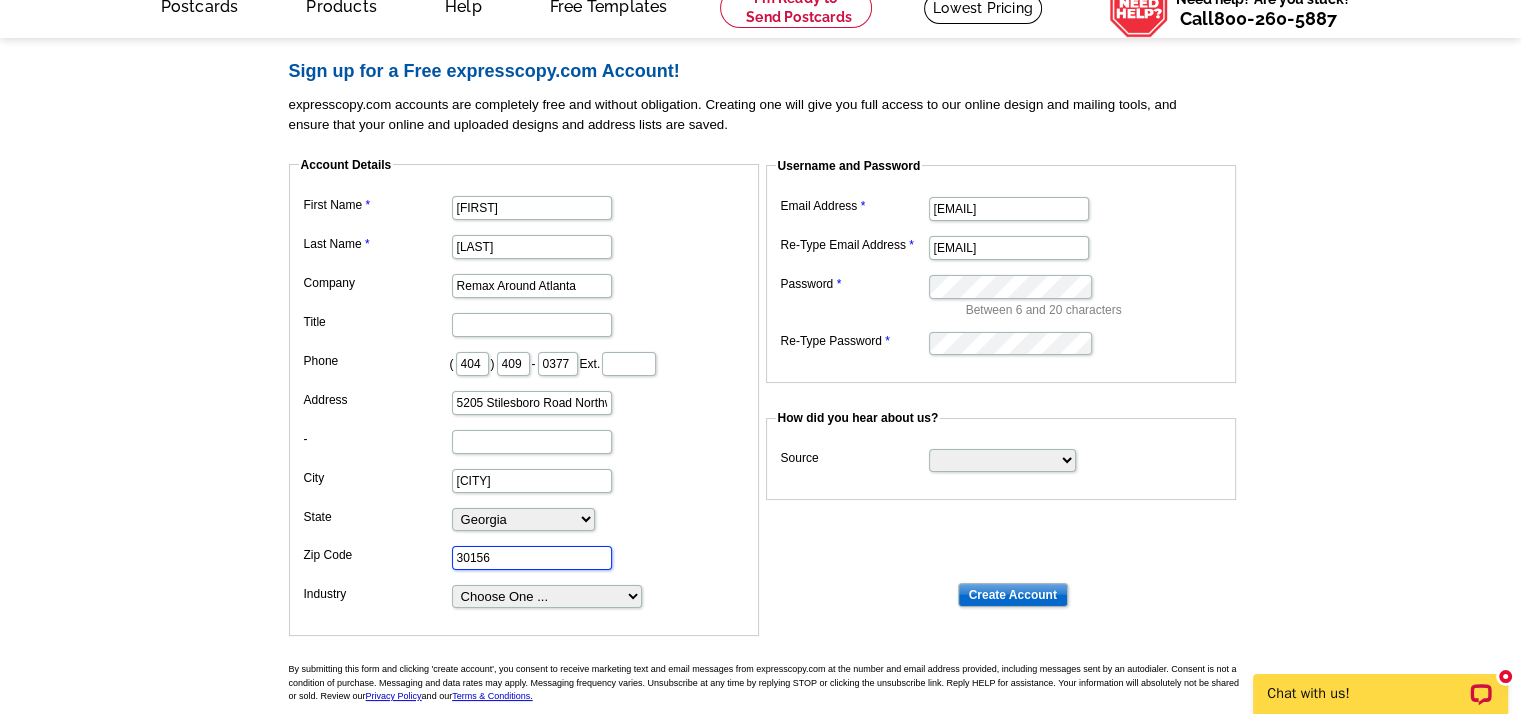 click on "30156" at bounding box center [532, 558] 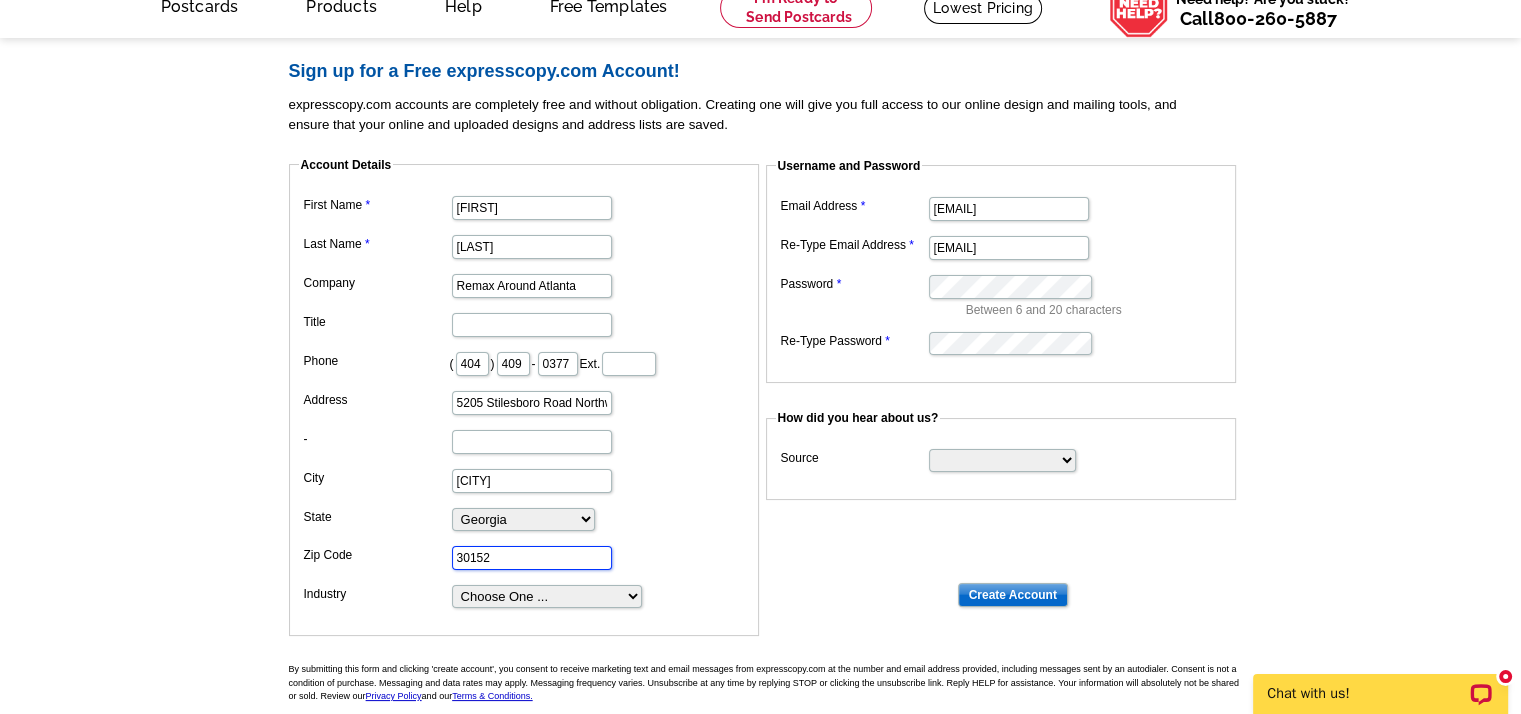type on "30152" 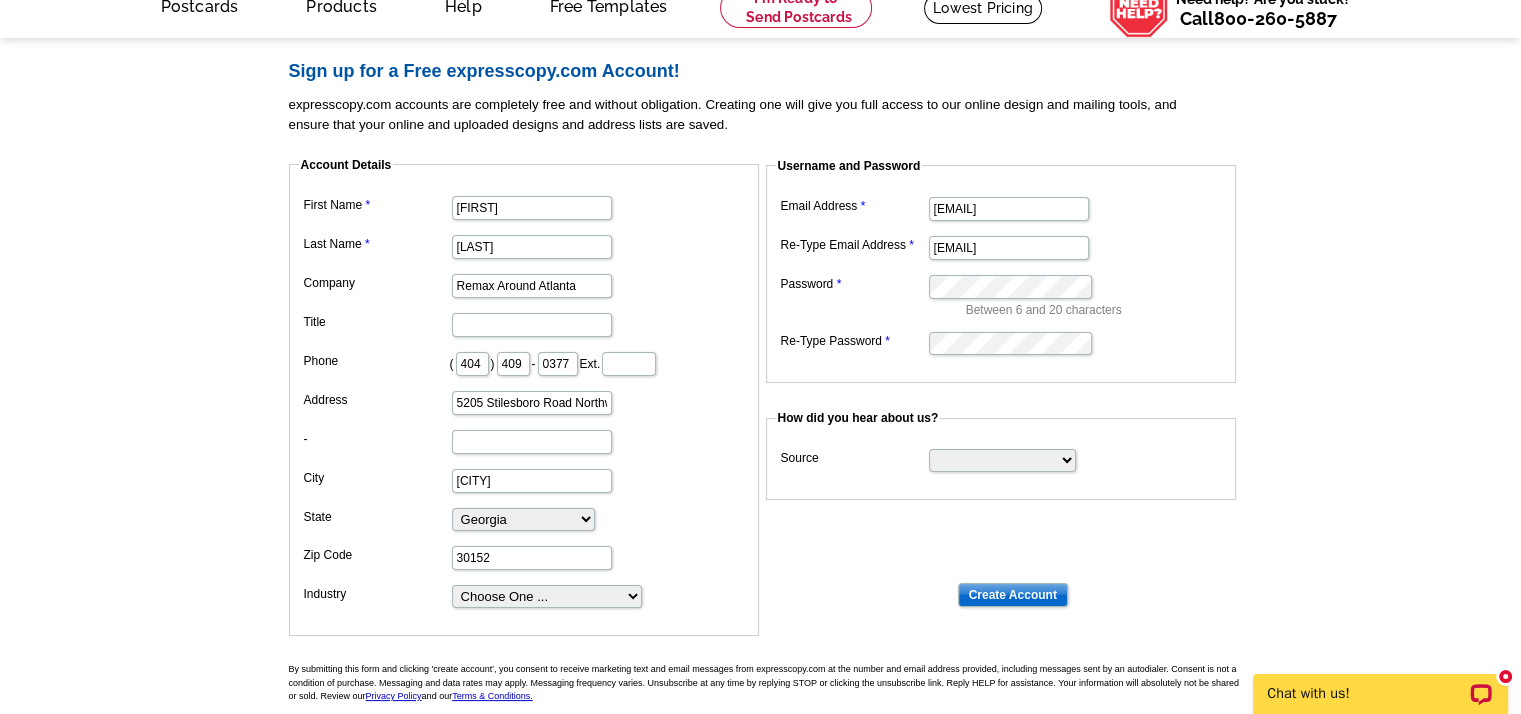 click on "City
[CITY]
State
Alabama
Alaska
Arizona
Arkansas
California
Colorado
Connecticut
District of Columbia
Delaware
Florida
Georgia
Hawaii
Idaho
Illinois
Indiana
Iowa
Kansas
Kentucky
Louisiana
Maine
Maryland
Massachusetts
Michigan
Minnesota
Mississippi
Missouri
Montana
Nebraska
Nevada
New Hampshire
New Jersey
New Mexico
New York
North Carolina
North Dakota
Ohio
Oklahoma
Oregon
Pennsylvania
Rhode Island
South Carolina
South Dakota
Tennessee
Texas
Utah
Vermont
Virginia" at bounding box center [769, 377] 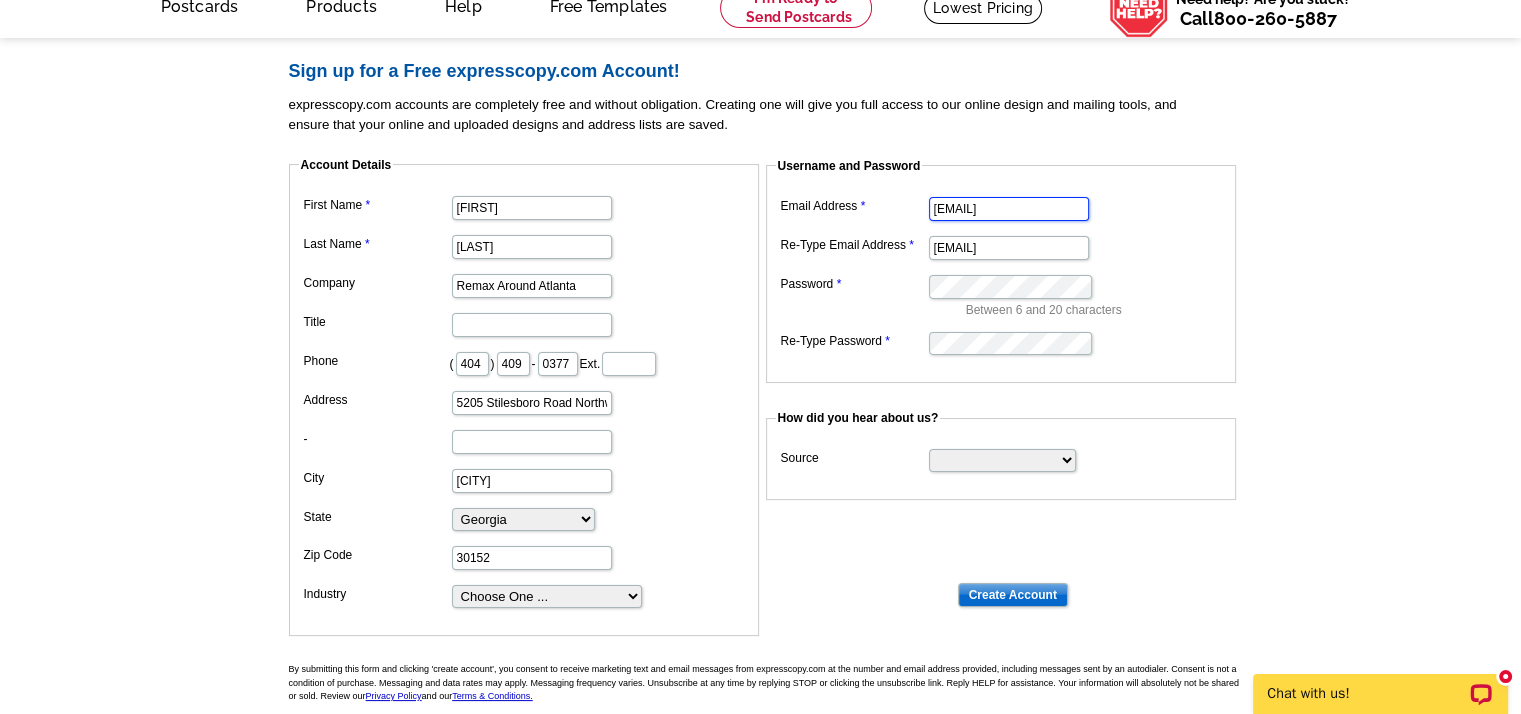 drag, startPoint x: 1016, startPoint y: 207, endPoint x: 1109, endPoint y: 209, distance: 93.0215 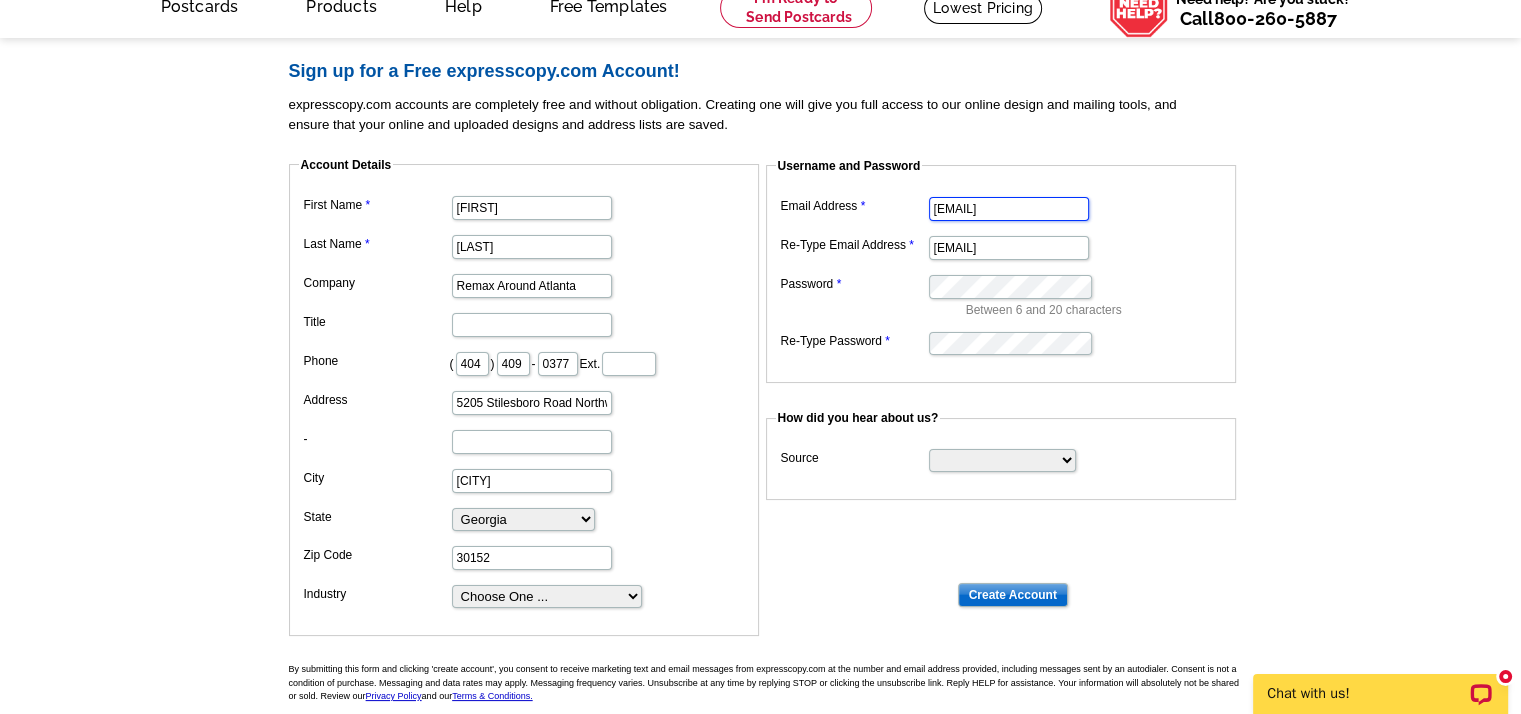click on "[EMAIL]" at bounding box center (1001, 207) 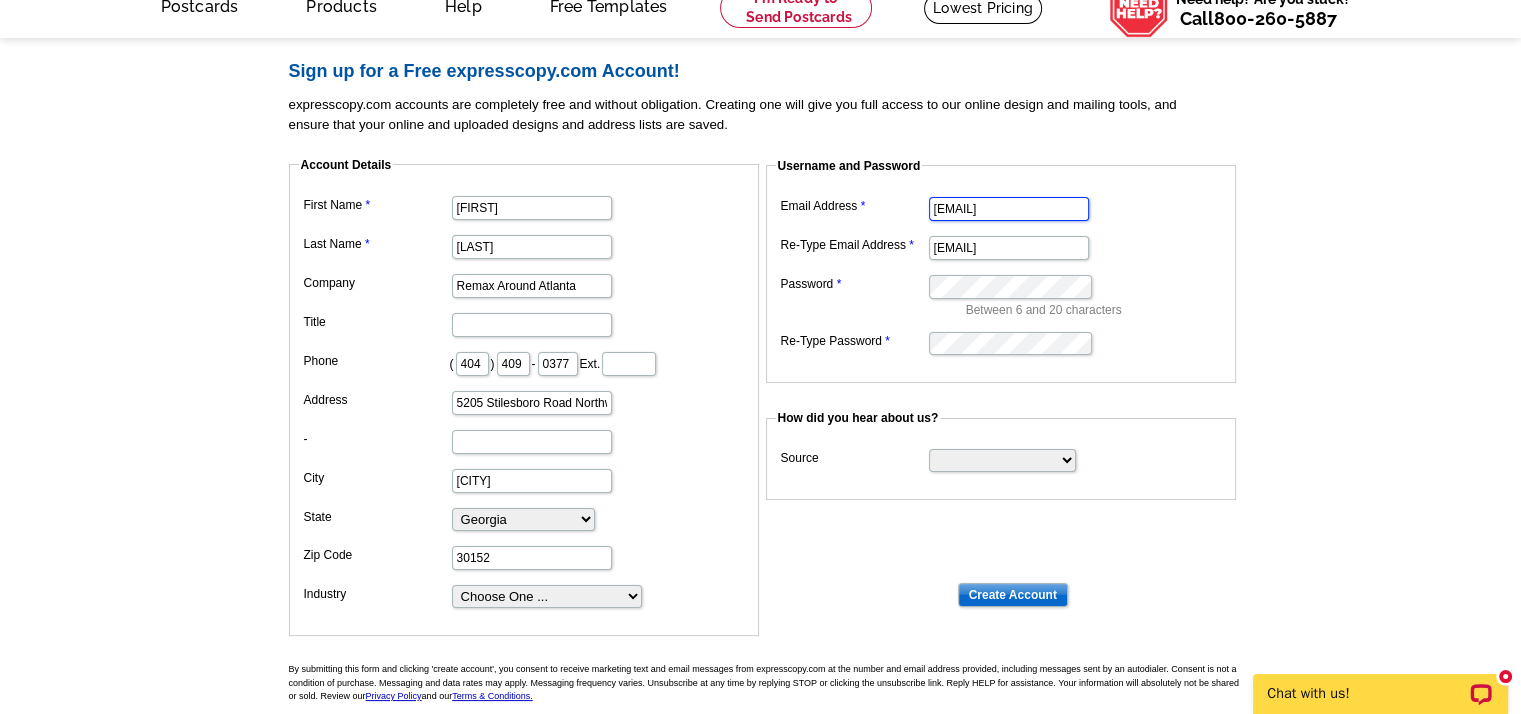 type on "[EMAIL]" 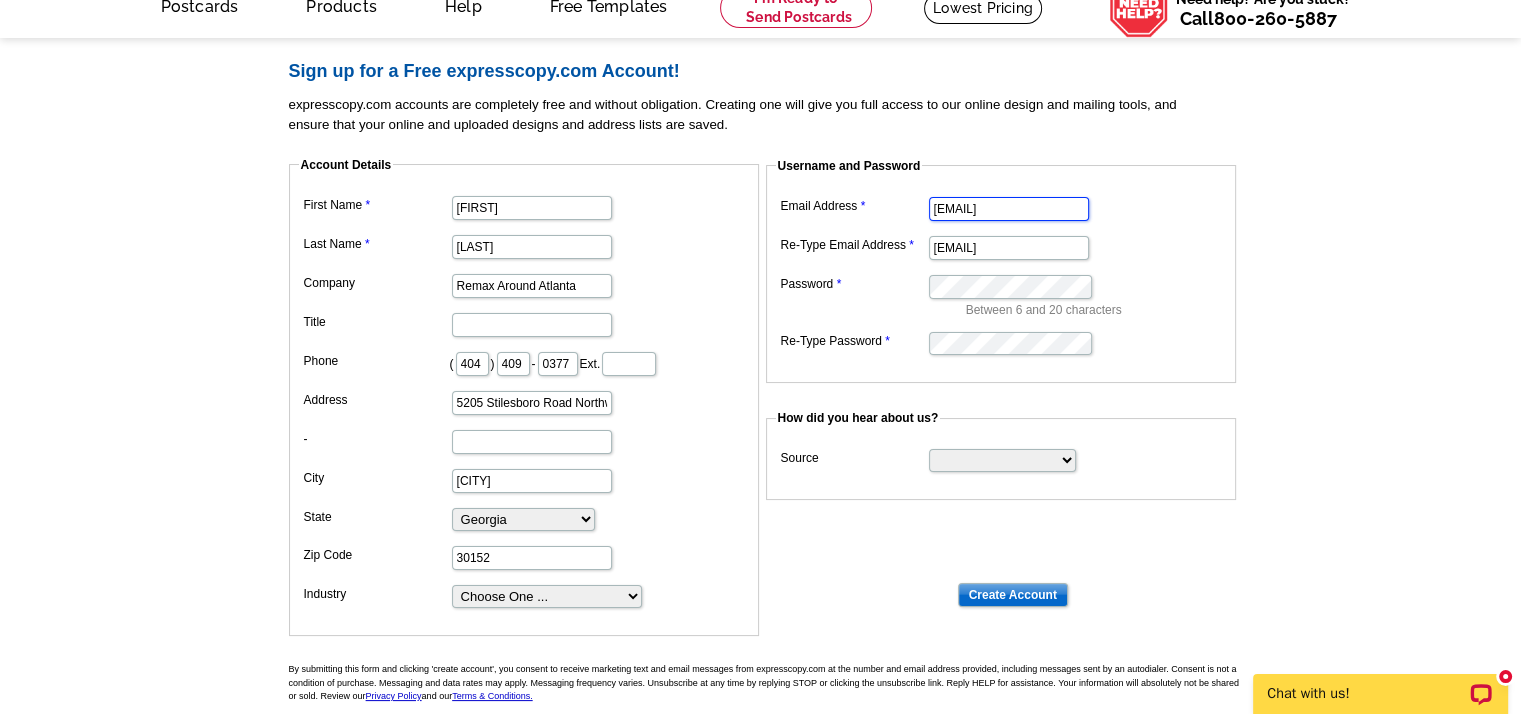 scroll, scrollTop: 0, scrollLeft: 20, axis: horizontal 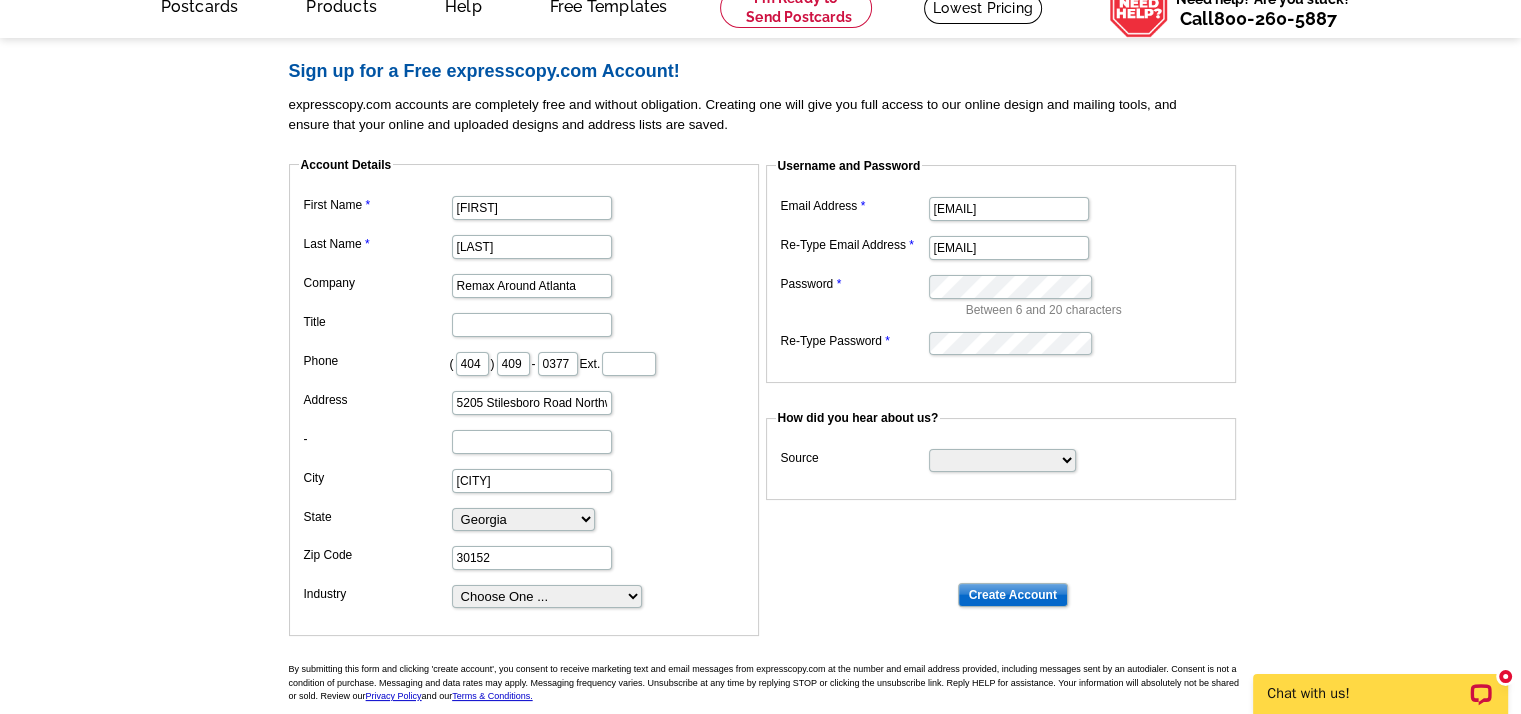 type on "Suite 110" 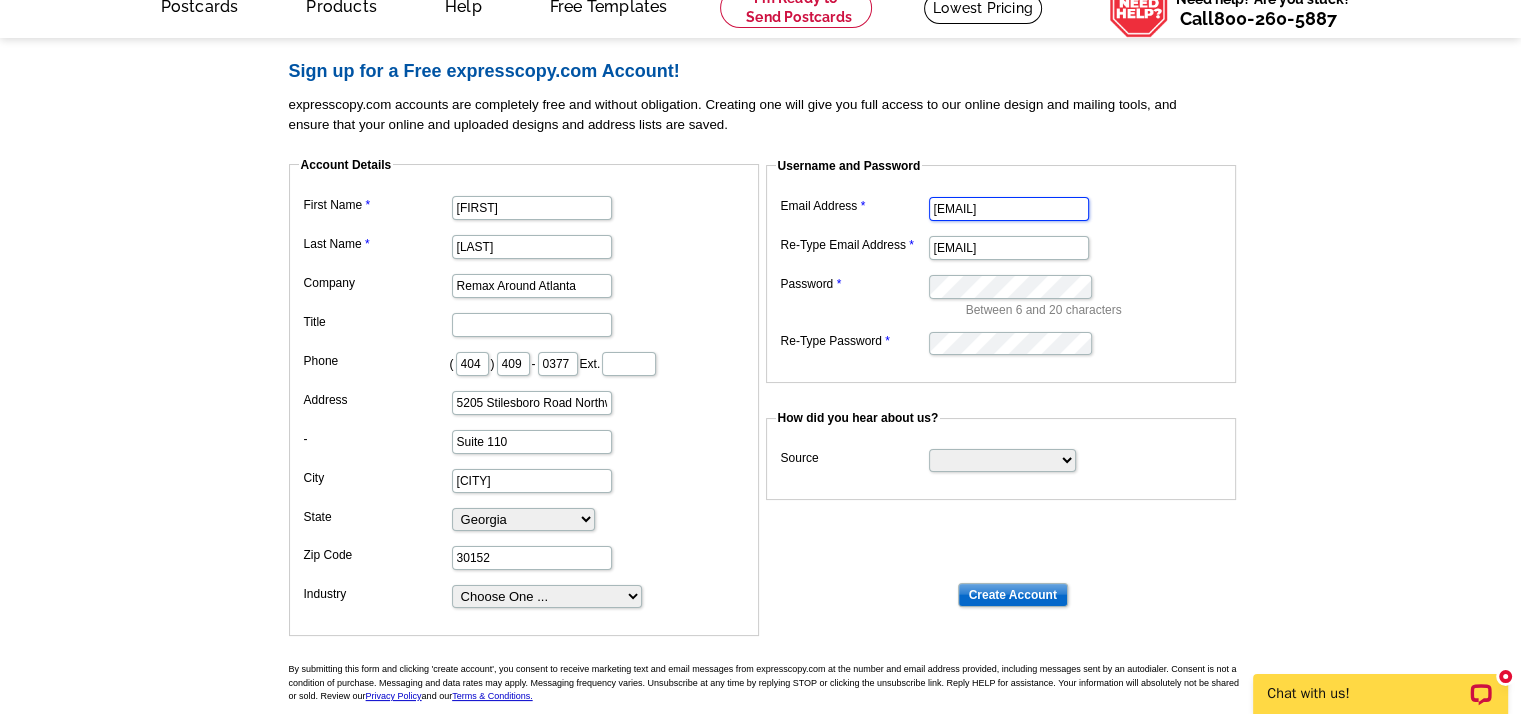scroll, scrollTop: 0, scrollLeft: 0, axis: both 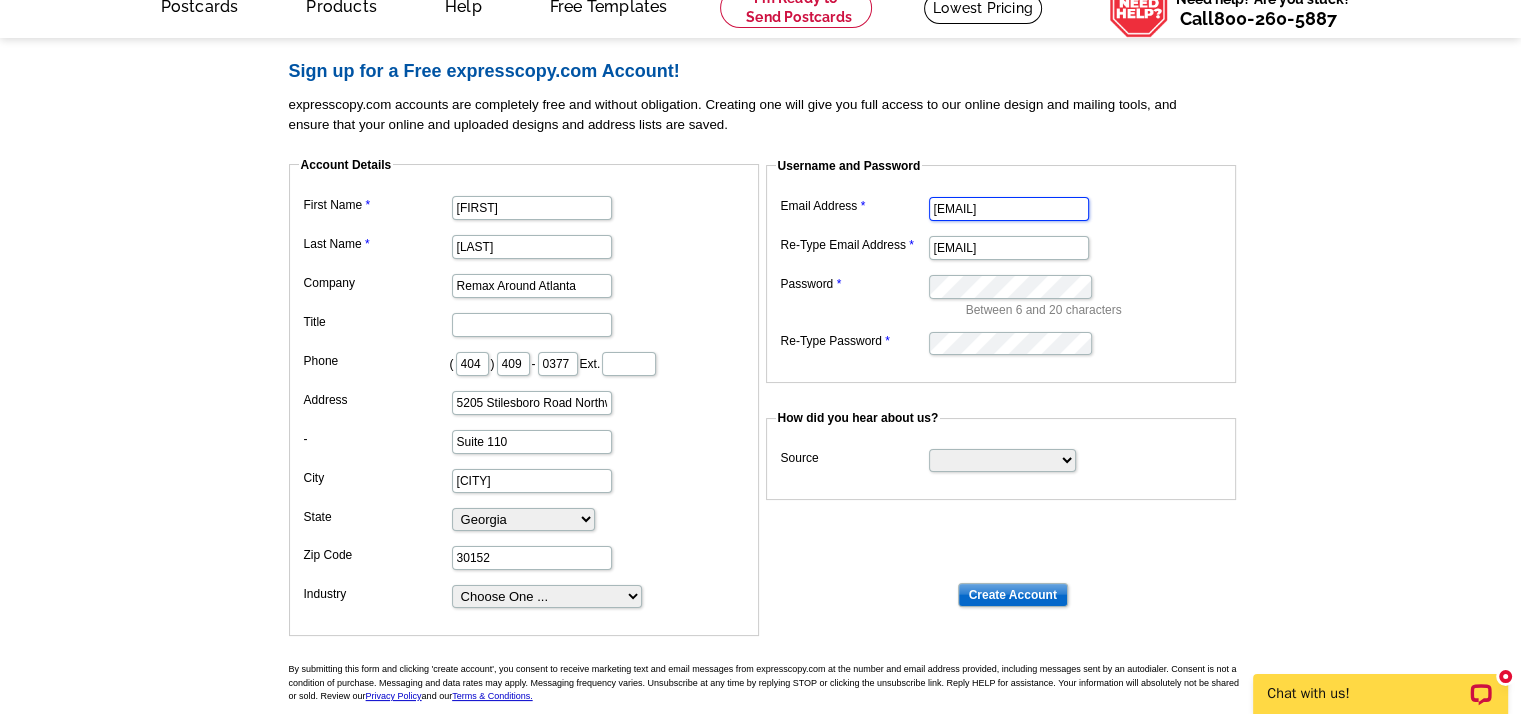 type on "[EMAIL]" 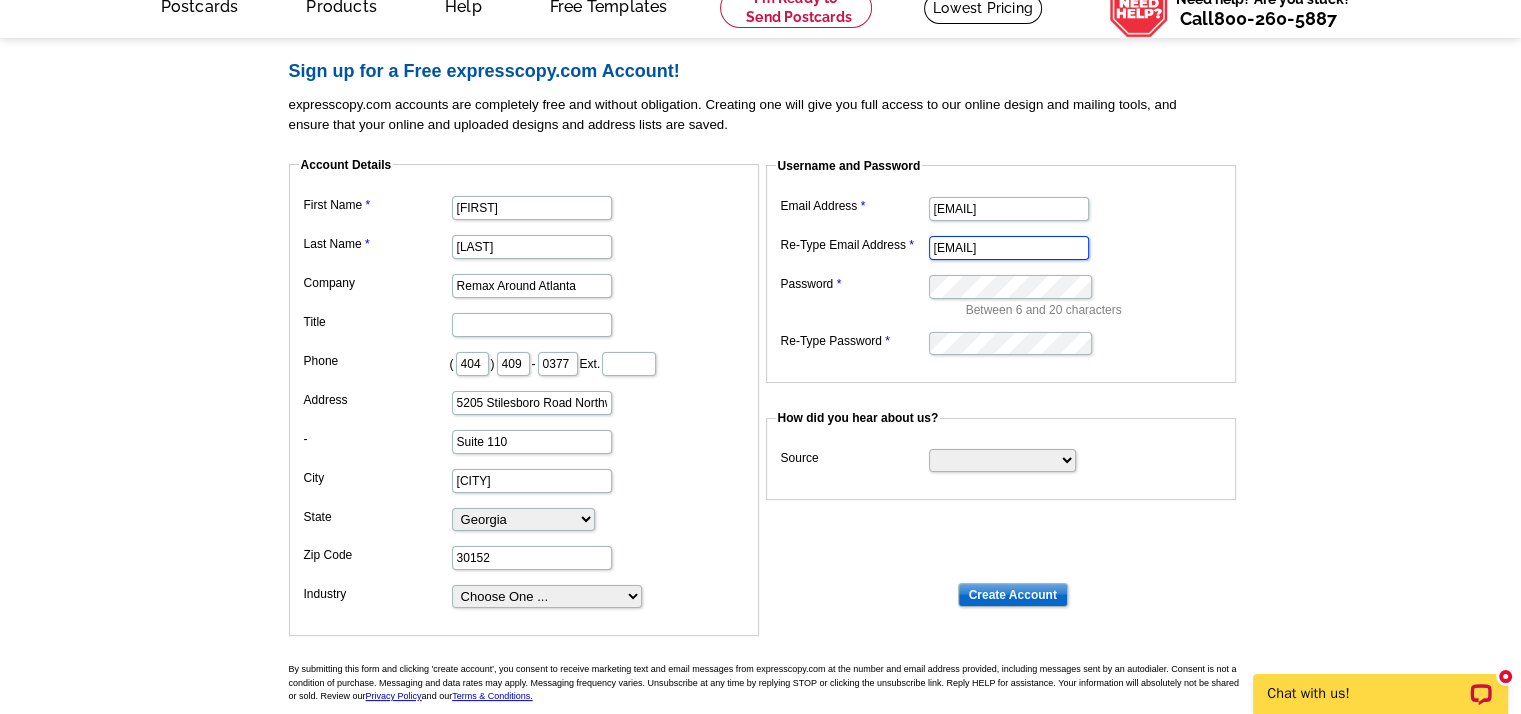 drag, startPoint x: 1016, startPoint y: 248, endPoint x: 1139, endPoint y: 256, distance: 123.25989 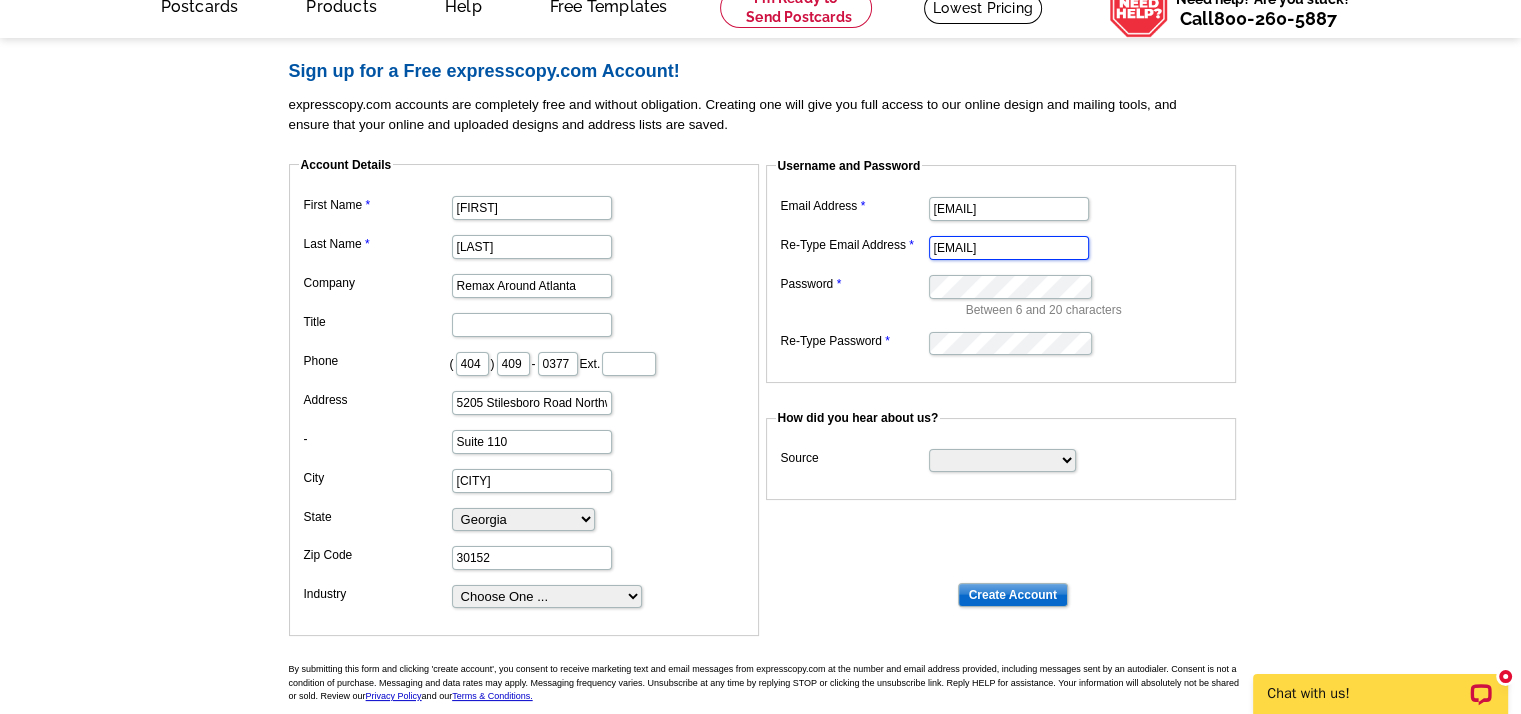 click on "[EMAIL]" at bounding box center (1001, 246) 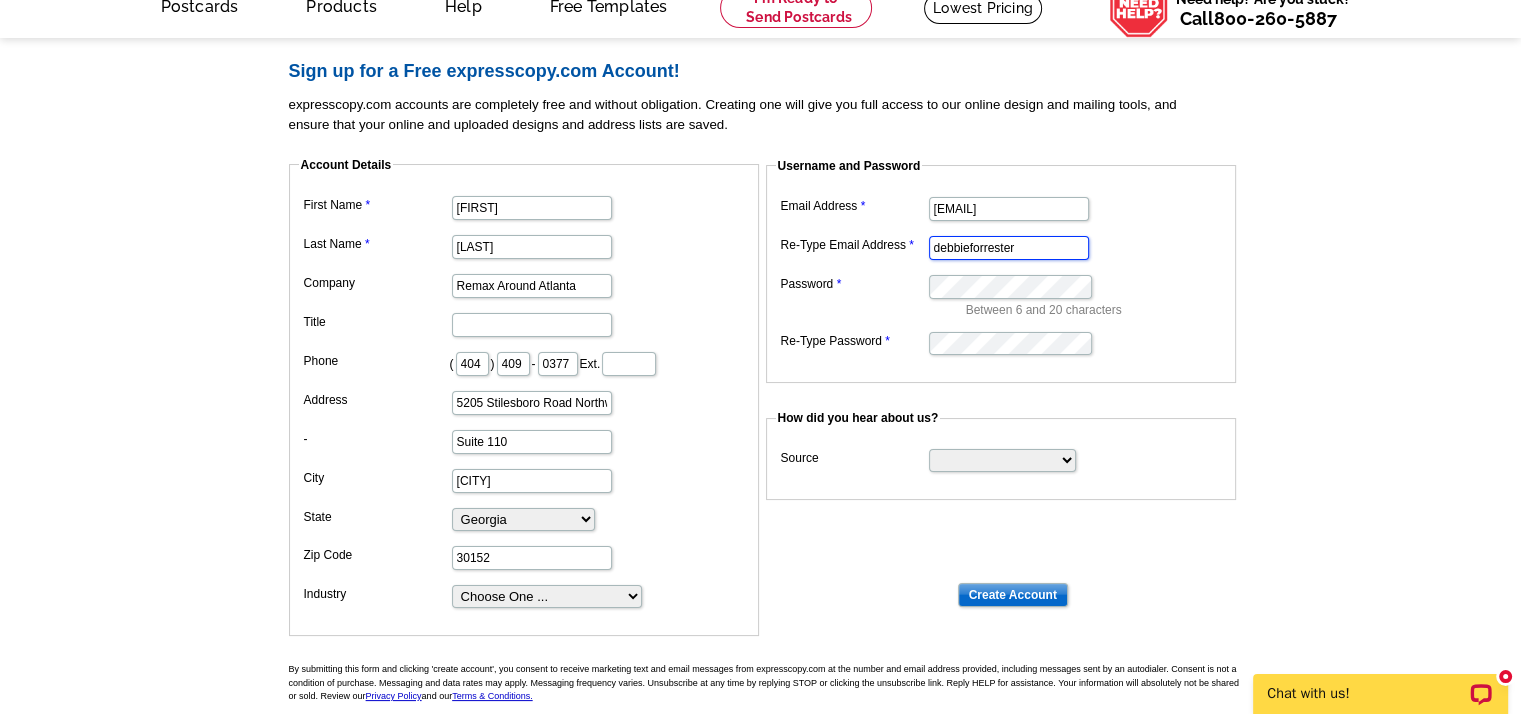 type on "[EMAIL]" 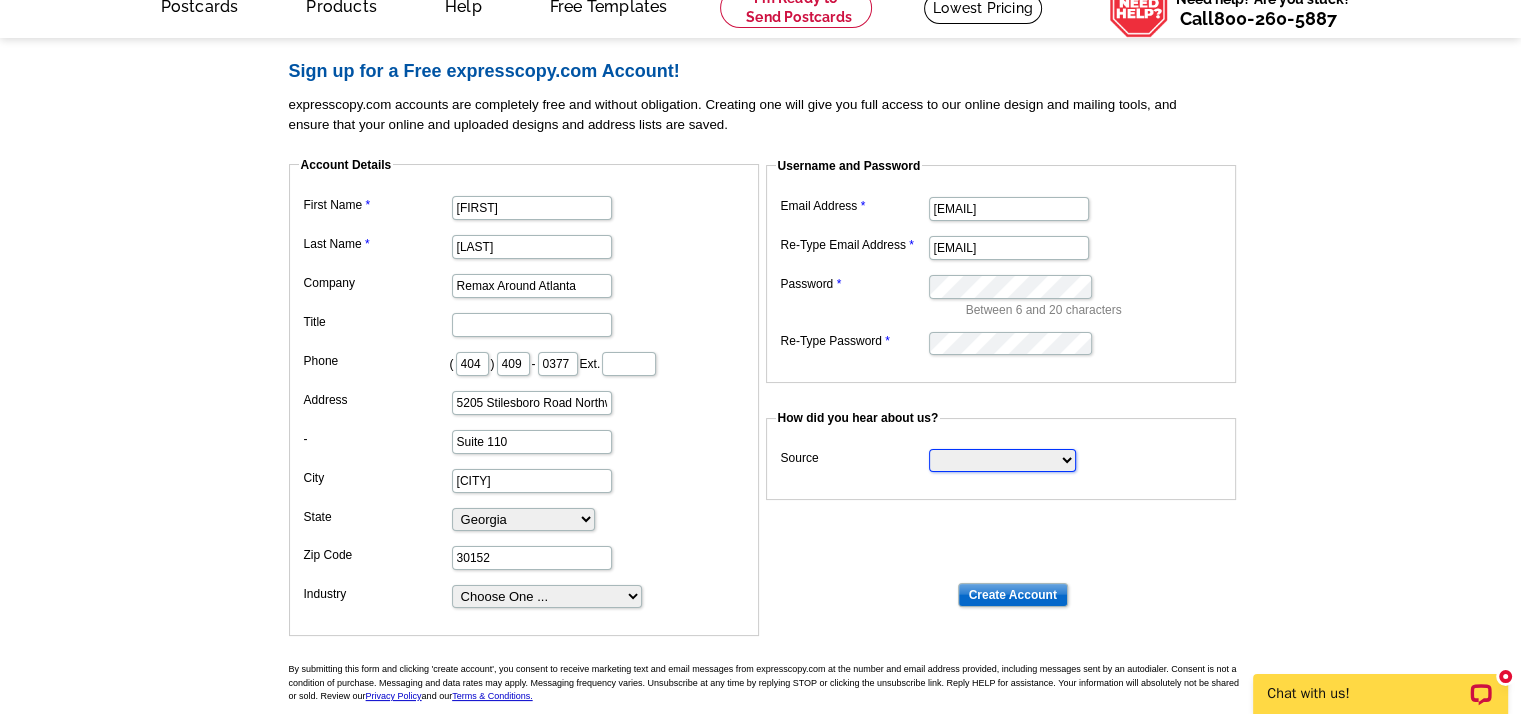 click on "Search Engine
Television Ad
Direct Mail Postcard
Email
Referred by a friend
Other" at bounding box center (1002, 460) 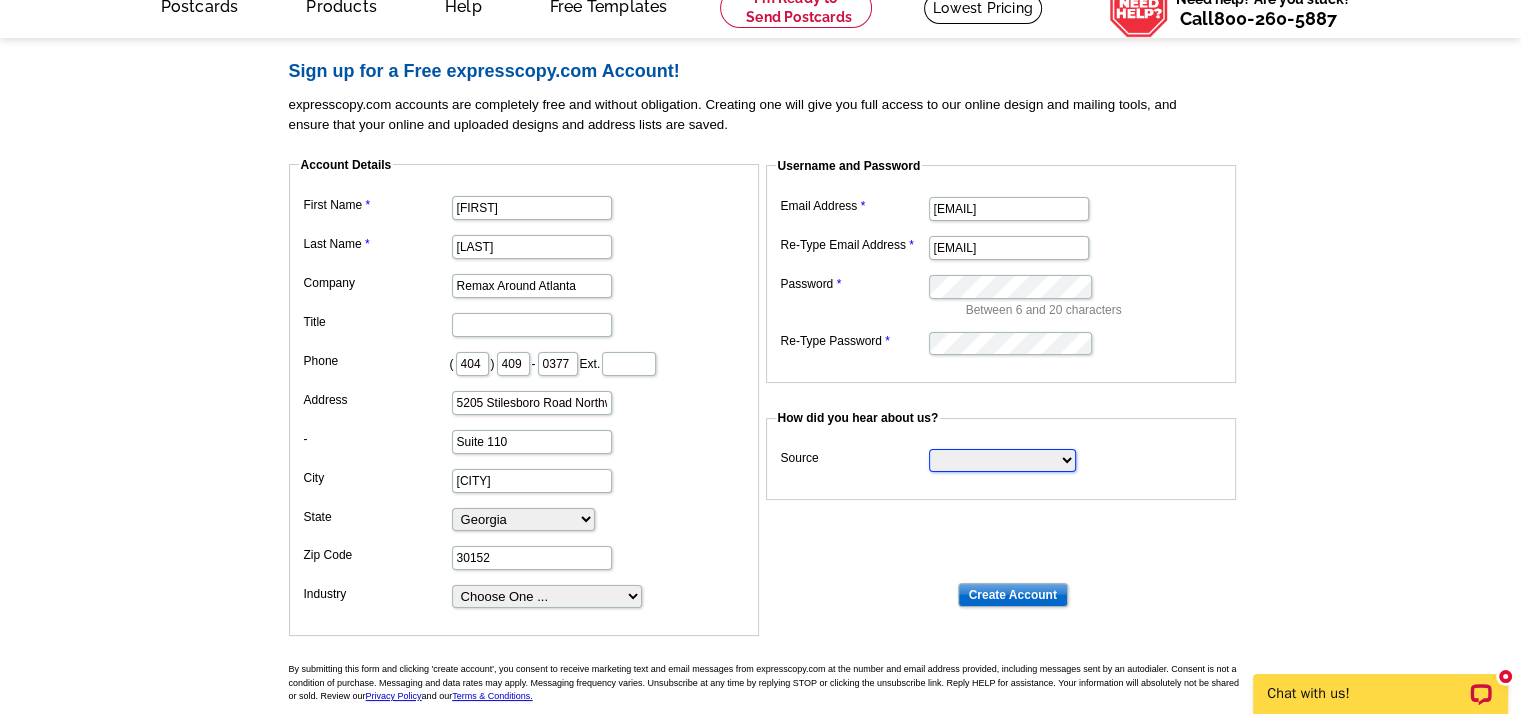 select on "email" 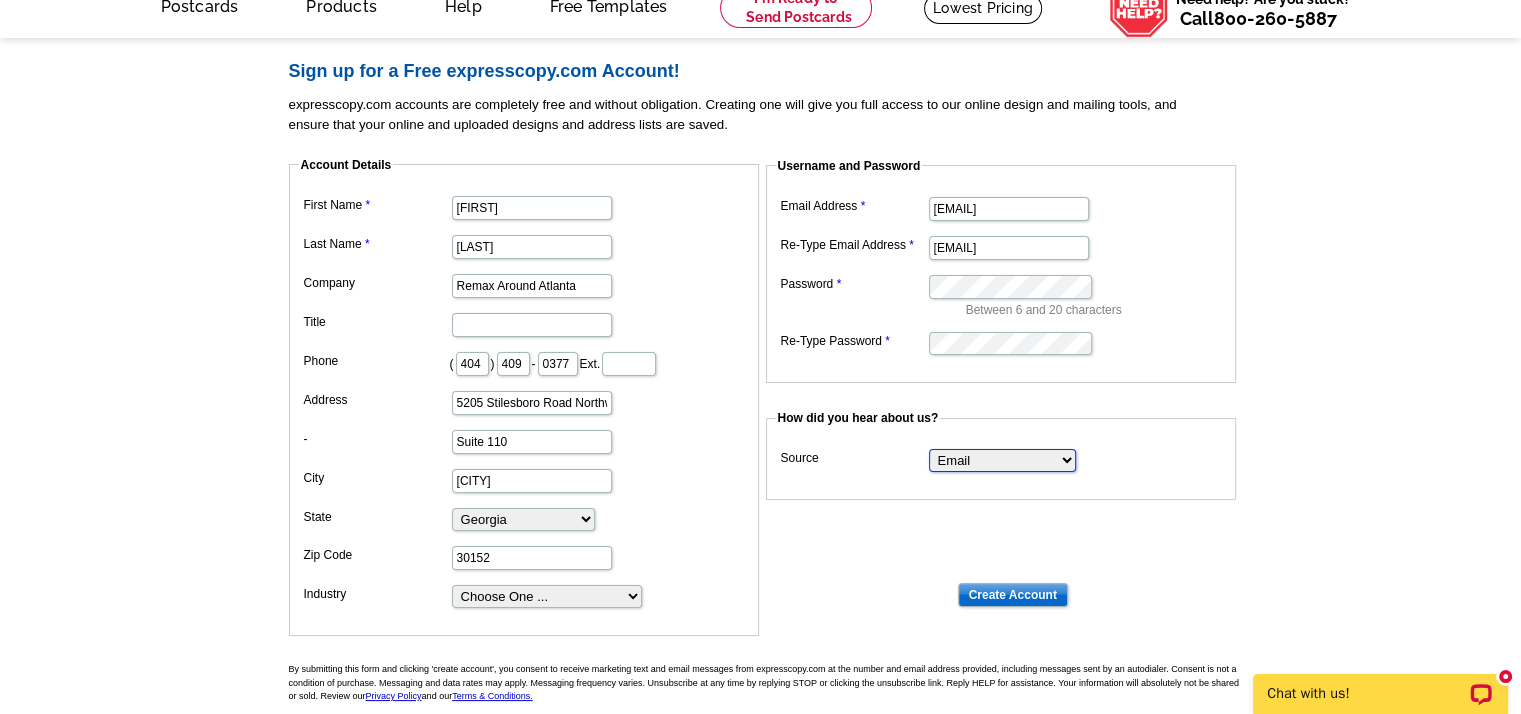 click on "Search Engine
Television Ad
Direct Mail Postcard
Email
Referred by a friend
Other" at bounding box center (1002, 460) 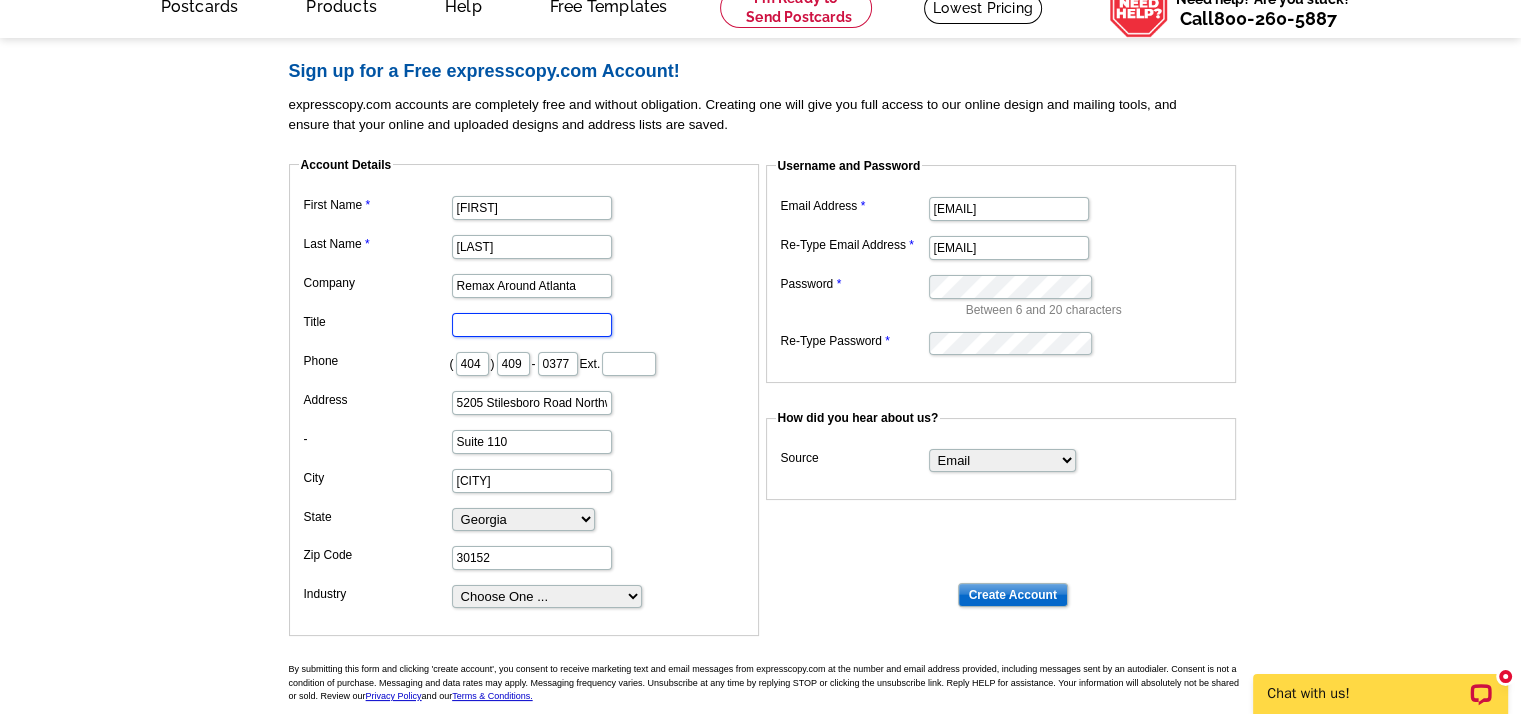 click on "Title" at bounding box center (532, 325) 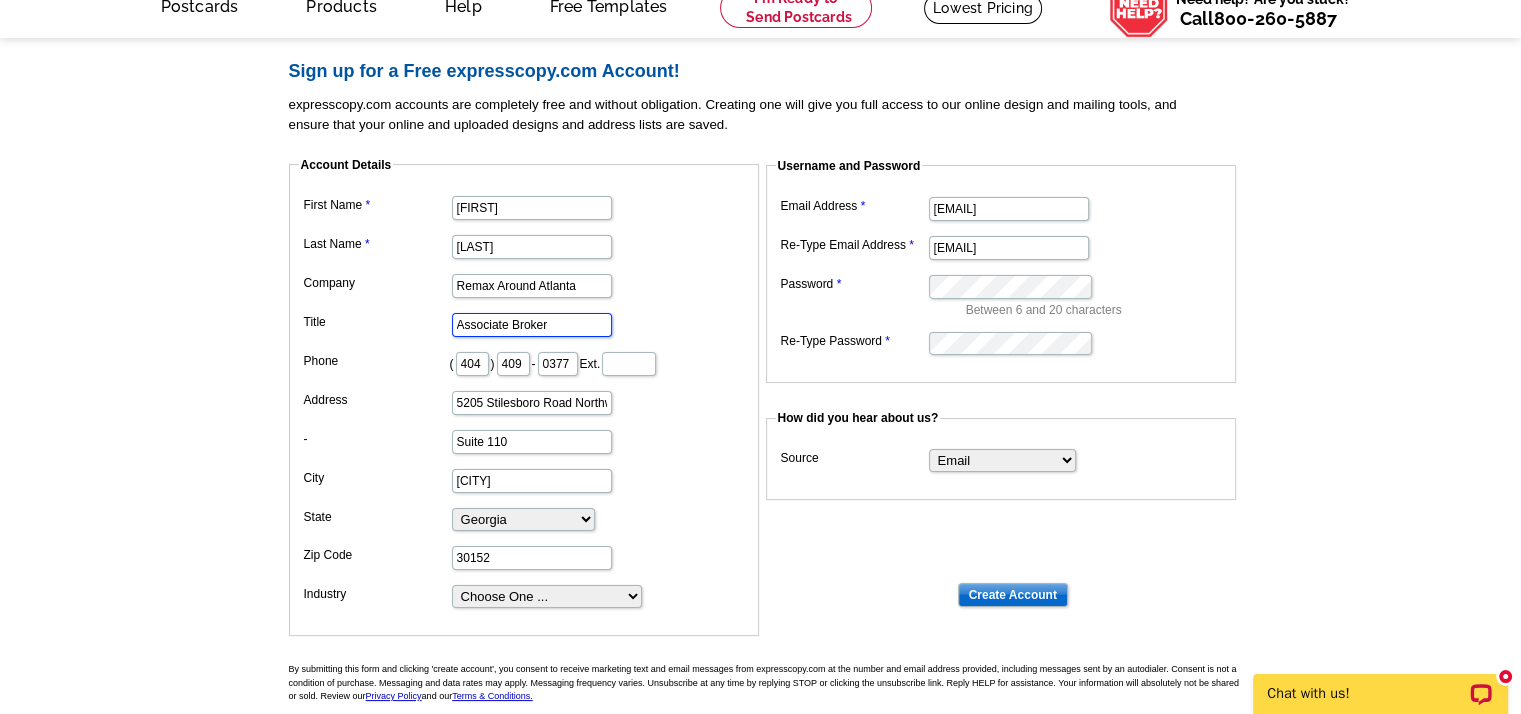 type on "Associate Broker" 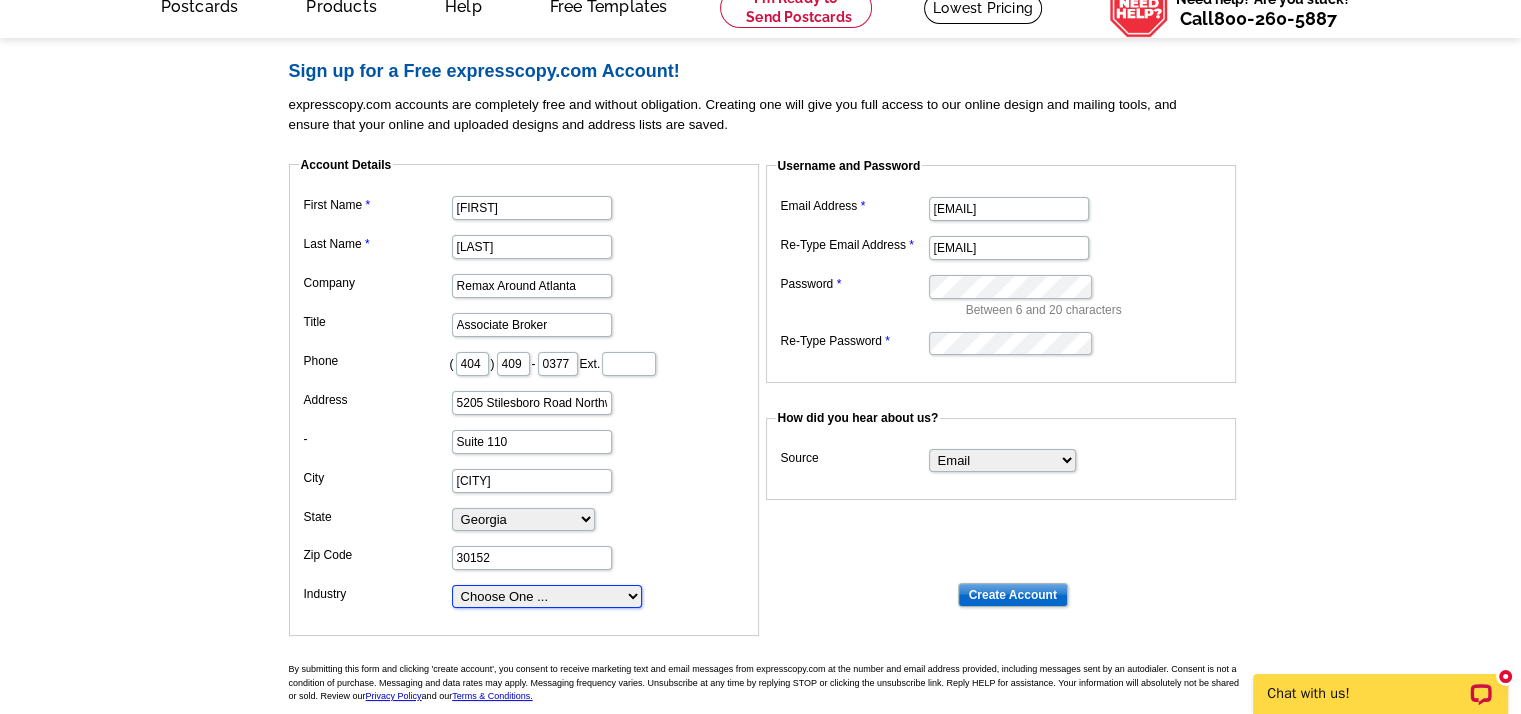 click on "Choose One ...
Residential Real Estate
Accounting
Agriculture
Architecture
Arts
Automotive
Business Services
Career Development/Training
Carpet Cleaning
Chiropractic
Commercial Real Estate
Communications
Computers/Electronics
Construction
Consulting
Daycare/Preschool
Dental
Education
Engineering
Entertainment
Environmental
Event Management
Financial
Fitness/gym
Government
Graphics/Design
Health & Beauty
Healthcare
Home Business
Home Inspection-Appraisal
Home Services
Home Services-Cleaning
Home Services-Exteriors
Home Services-HVAC
Home Services-Interior
Home Services-Interior Design
Home Services-Interiors
Home Services-Painting
Home Services-Plumbing
Human Resources
Insurance
Landscape/Yard
Legal Services
Manufacturing
Medical" at bounding box center (547, 596) 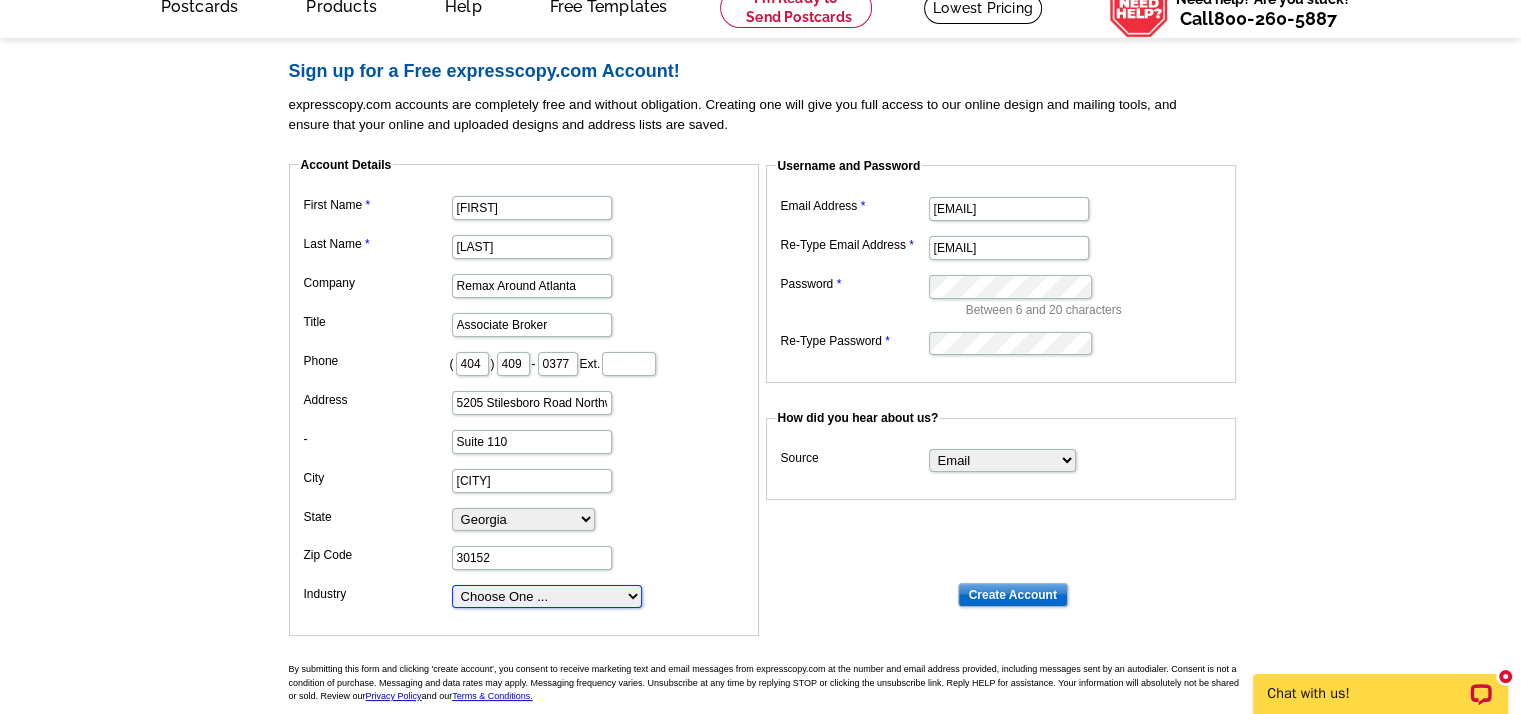 select on "3" 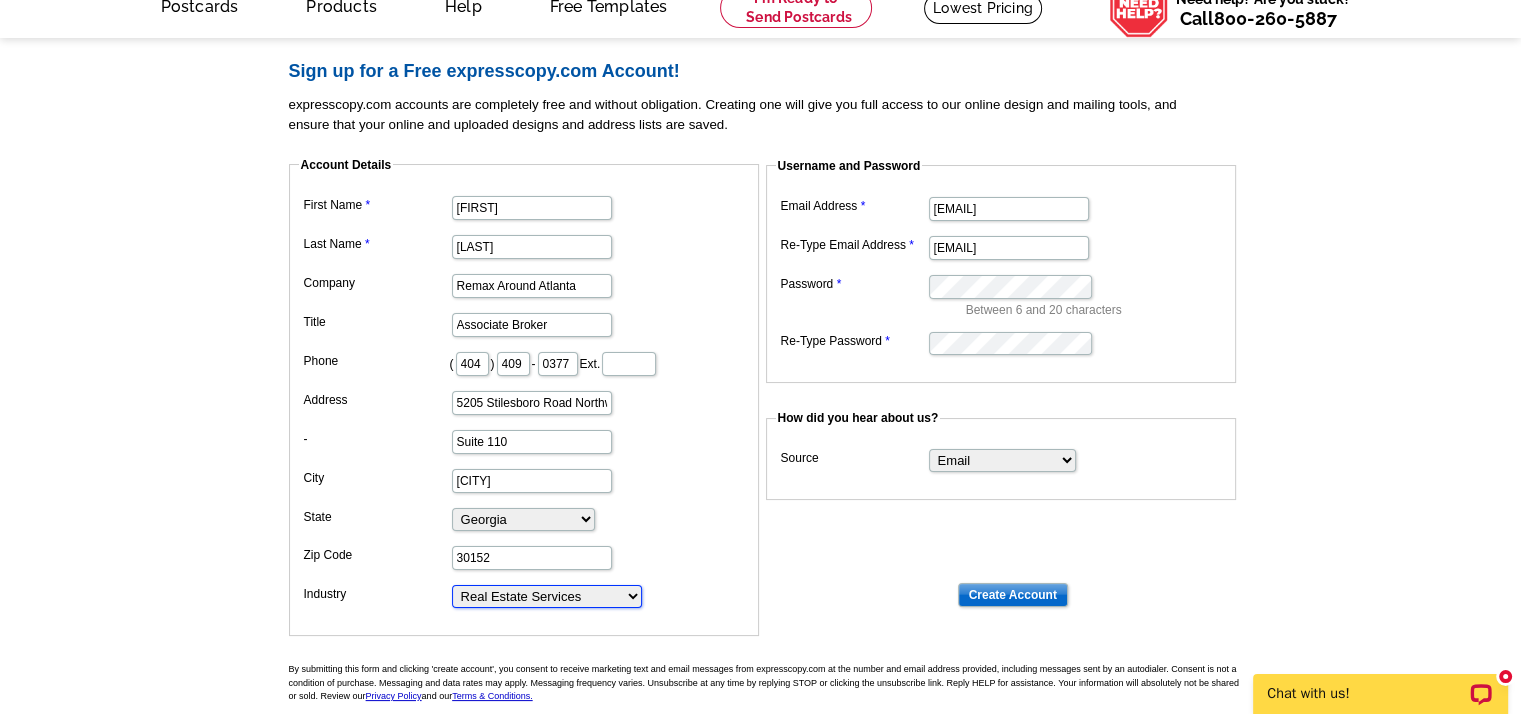 click on "Choose One ...
Residential Real Estate
Accounting
Agriculture
Architecture
Arts
Automotive
Business Services
Career Development/Training
Carpet Cleaning
Chiropractic
Commercial Real Estate
Communications
Computers/Electronics
Construction
Consulting
Daycare/Preschool
Dental
Education
Engineering
Entertainment
Environmental
Event Management
Financial
Fitness/gym
Government
Graphics/Design
Health & Beauty
Healthcare
Home Business
Home Inspection-Appraisal
Home Services
Home Services-Cleaning
Home Services-Exteriors
Home Services-HVAC
Home Services-Interior
Home Services-Interior Design
Home Services-Interiors
Home Services-Painting
Home Services-Plumbing
Human Resources
Insurance
Landscape/Yard
Legal Services
Manufacturing
Medical" at bounding box center [547, 596] 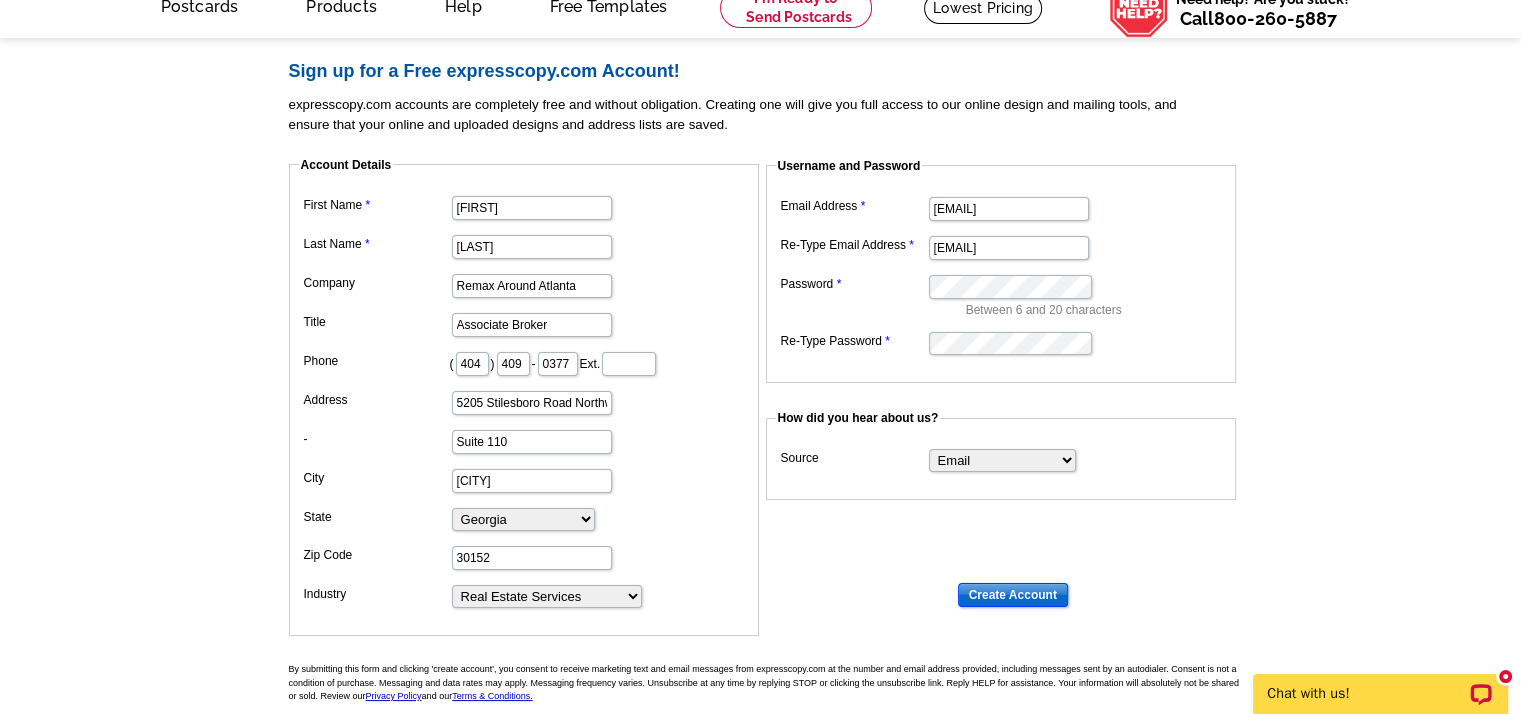 click on "Create Account" at bounding box center [1013, 595] 